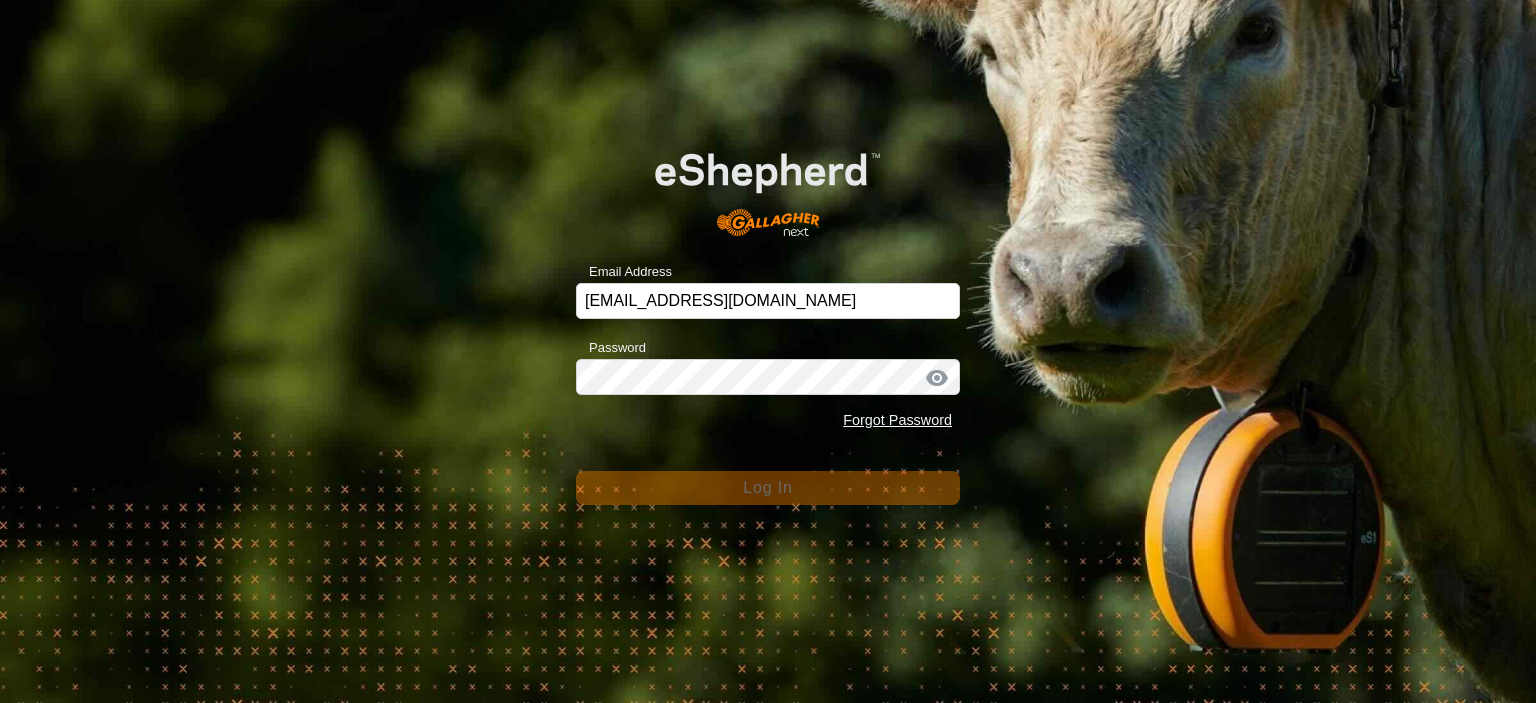 scroll, scrollTop: 0, scrollLeft: 0, axis: both 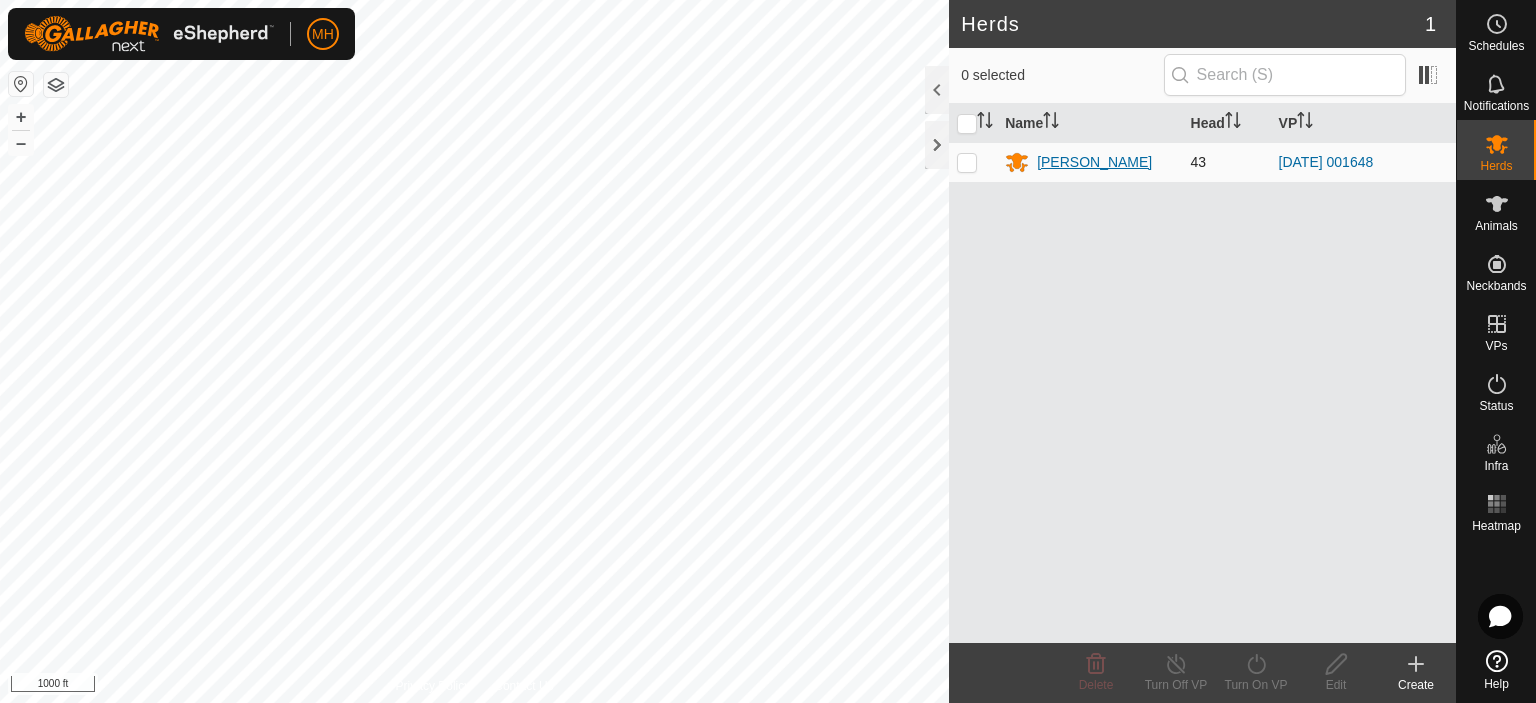 click on "[PERSON_NAME]" at bounding box center (1094, 162) 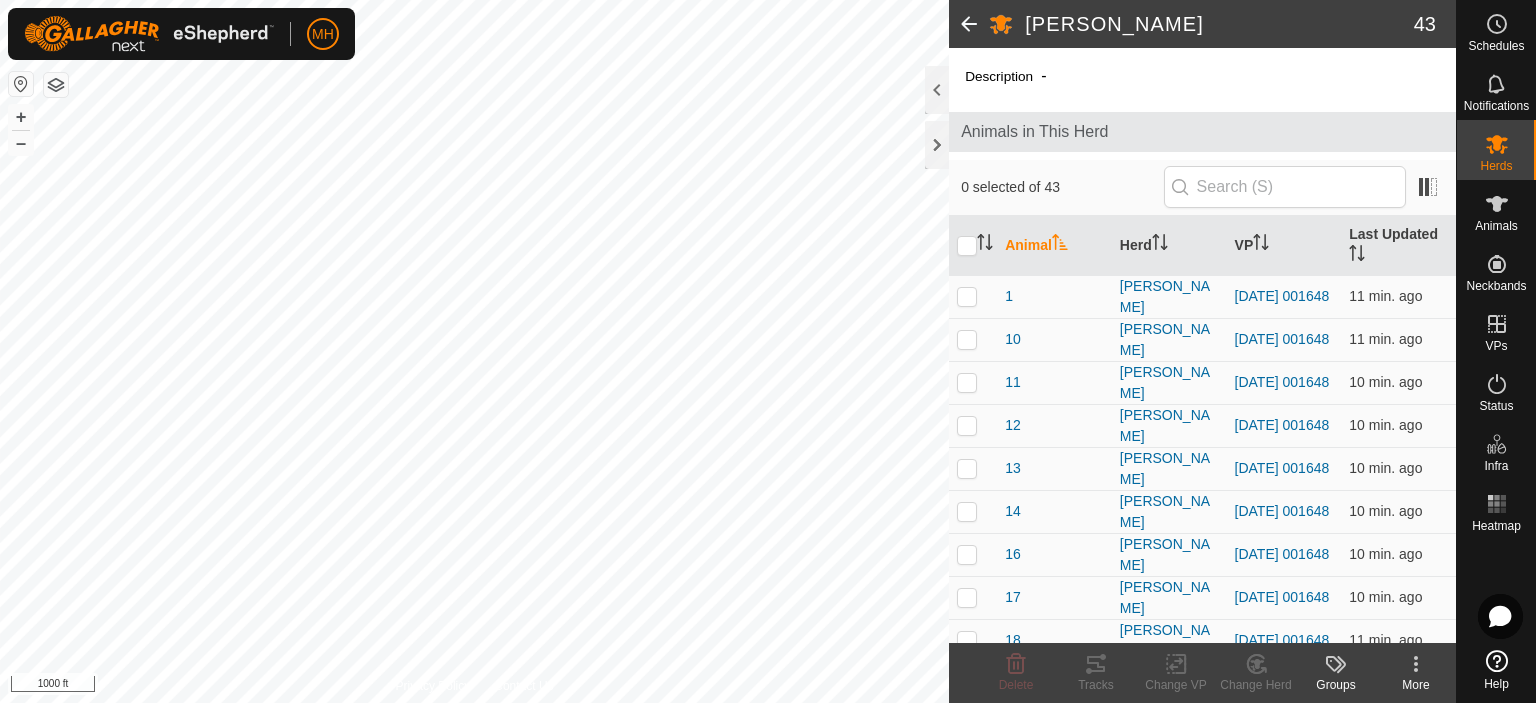 click on "MH Schedules Notifications Herds Animals Neckbands VPs Status Infra Heatmap Help Bertlshofer 43 Description  - Animals in This Herd  0 selected of 43   Animal   Herd   VP   Last Updated   1   Bertlshofer  2025-07-11 001648  11 min. ago  10   Bertlshofer  2025-07-11 001648  11 min. ago  11   Bertlshofer  2025-07-11 001648  10 min. ago  12   Bertlshofer  2025-07-11 001648  10 min. ago  13   Bertlshofer  2025-07-11 001648  10 min. ago  14   Bertlshofer  2025-07-11 001648  10 min. ago  16   Bertlshofer  2025-07-11 001648  10 min. ago  17   Bertlshofer  2025-07-11 001648  10 min. ago  18   Bertlshofer  2025-07-11 001648  11 min. ago  19   Bertlshofer  2025-07-11 001648  10 min. ago  2   Bertlshofer  2025-07-11 001648  11 min. ago  20   Bertlshofer  2025-07-11 001648  10 min. ago  21   Bertlshofer  2025-07-11 001648  10 min. ago  22   Bertlshofer  2025-07-11 001648  10 min. ago  23   Bertlshofer  2025-07-11 001648  11 min. ago  24   Bertlshofer  2025-07-11 001648  10 min. ago  25   Bertlshofer   26   27" at bounding box center [768, 351] 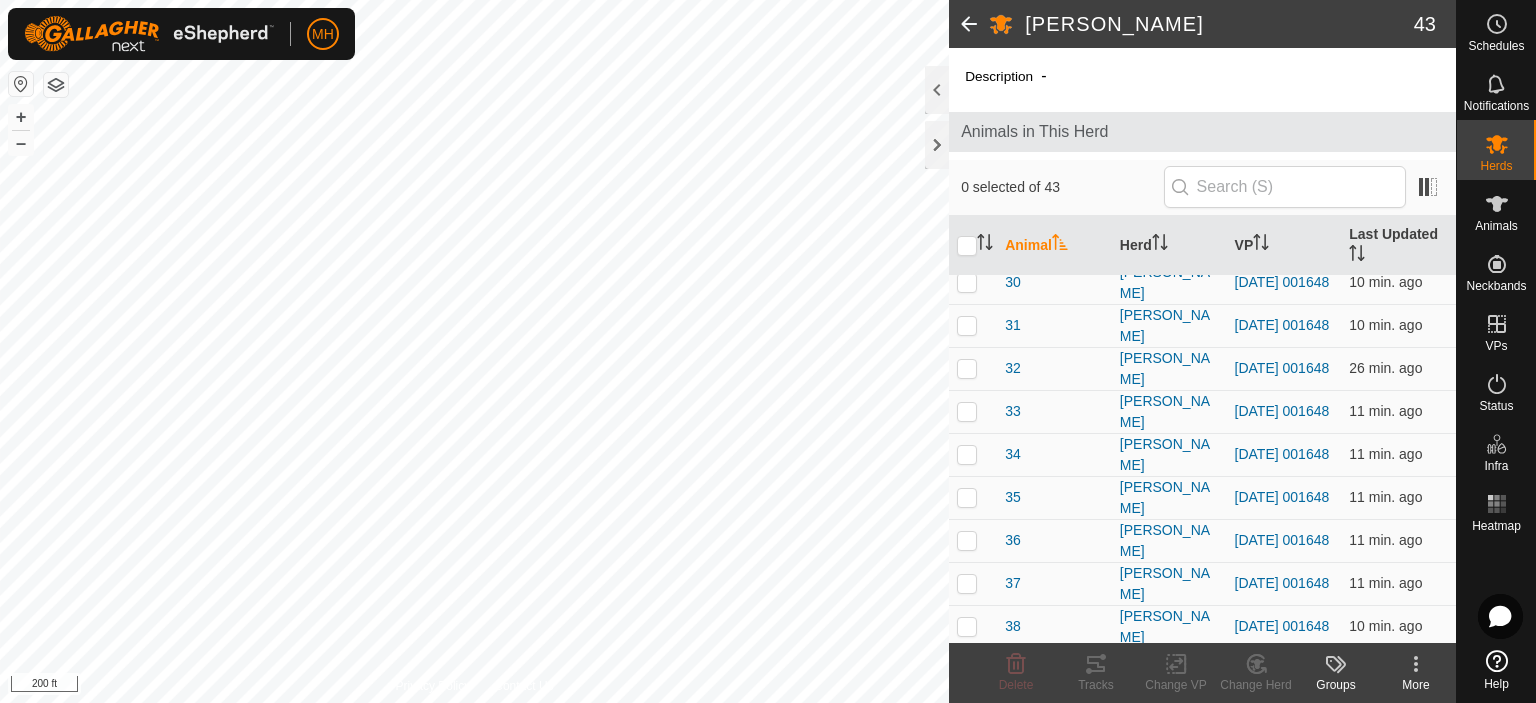 scroll, scrollTop: 1472, scrollLeft: 0, axis: vertical 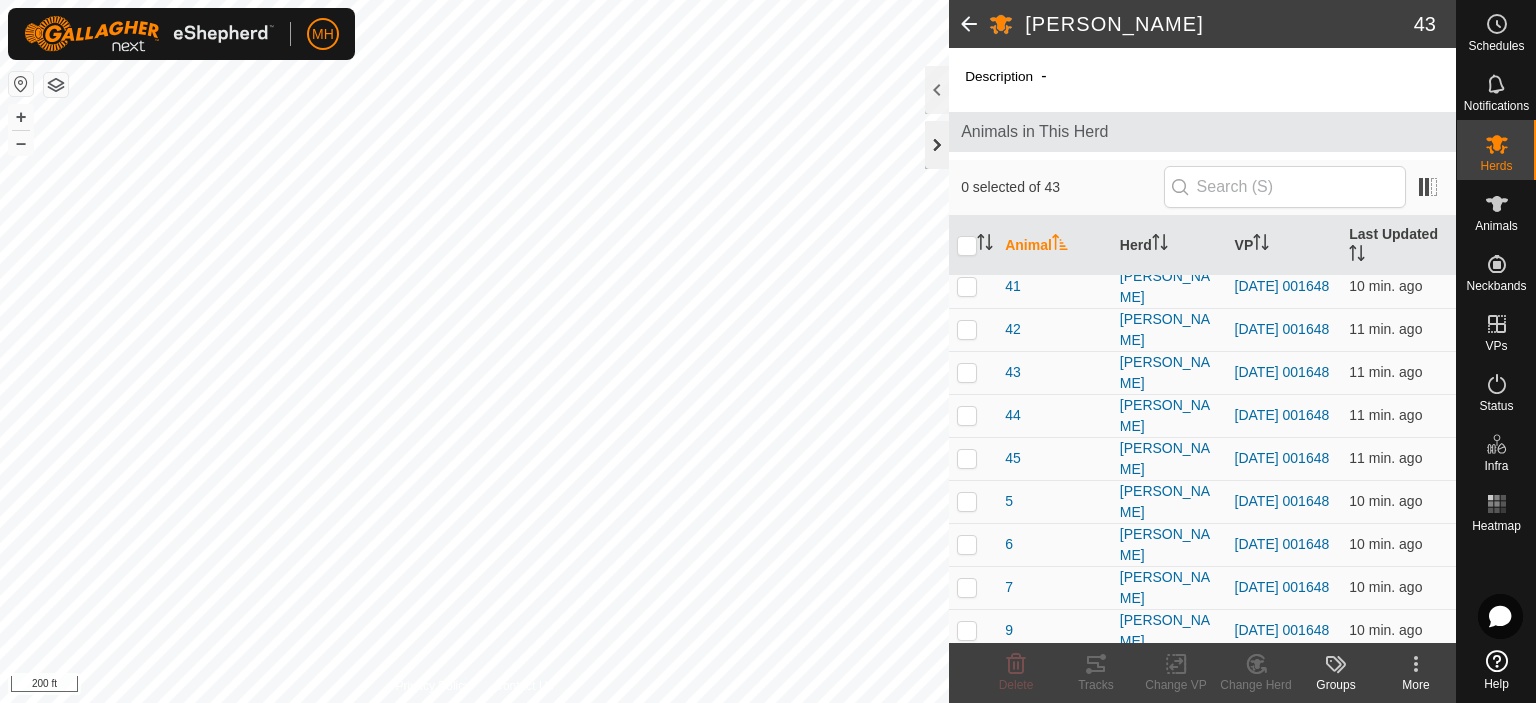 click 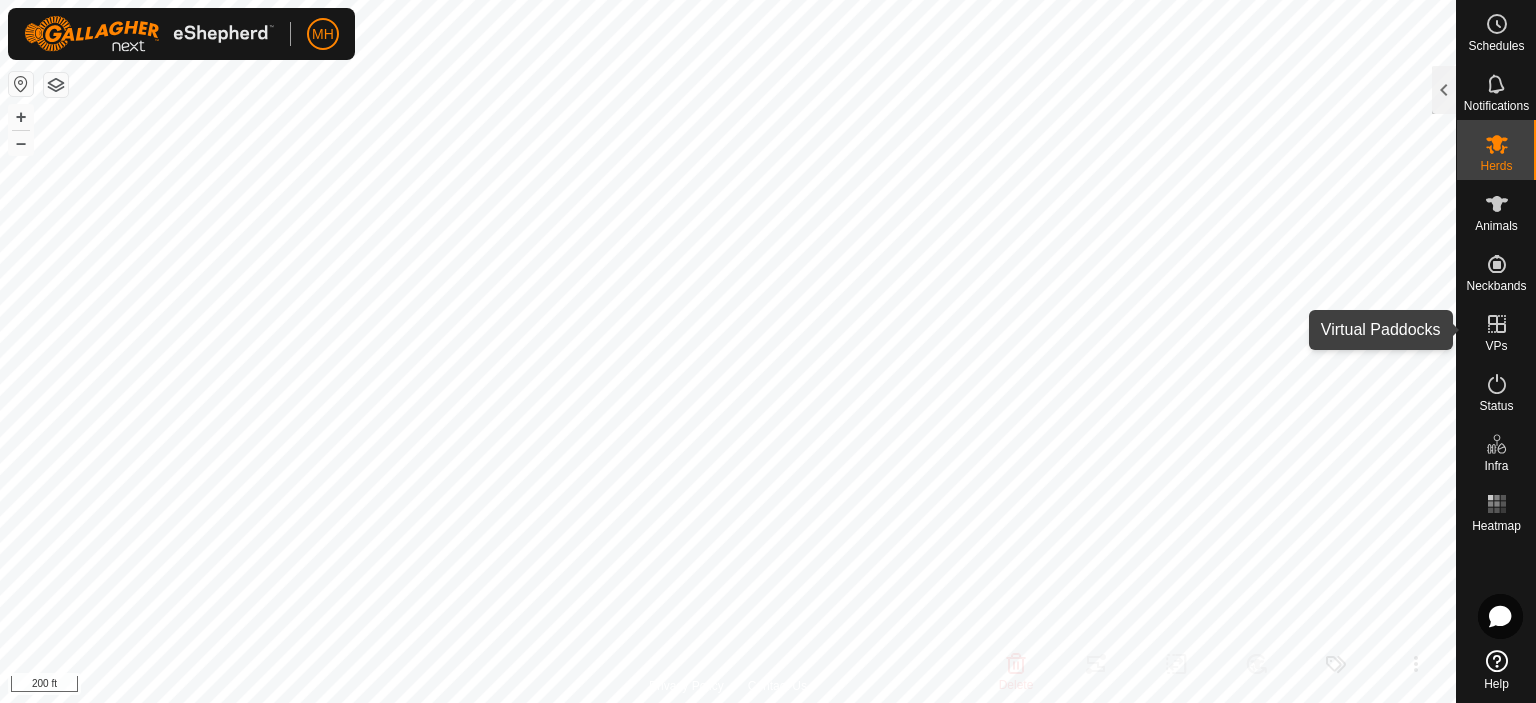click 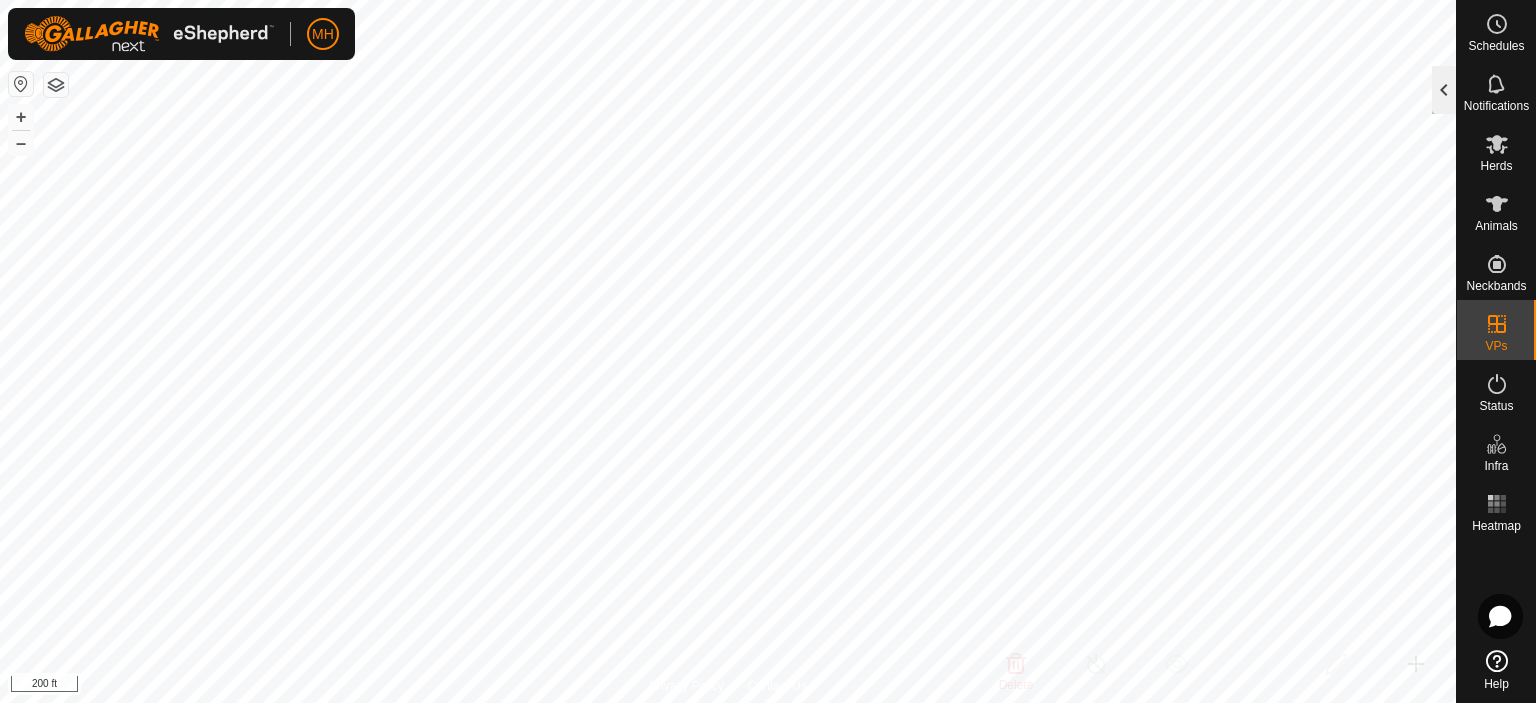 click 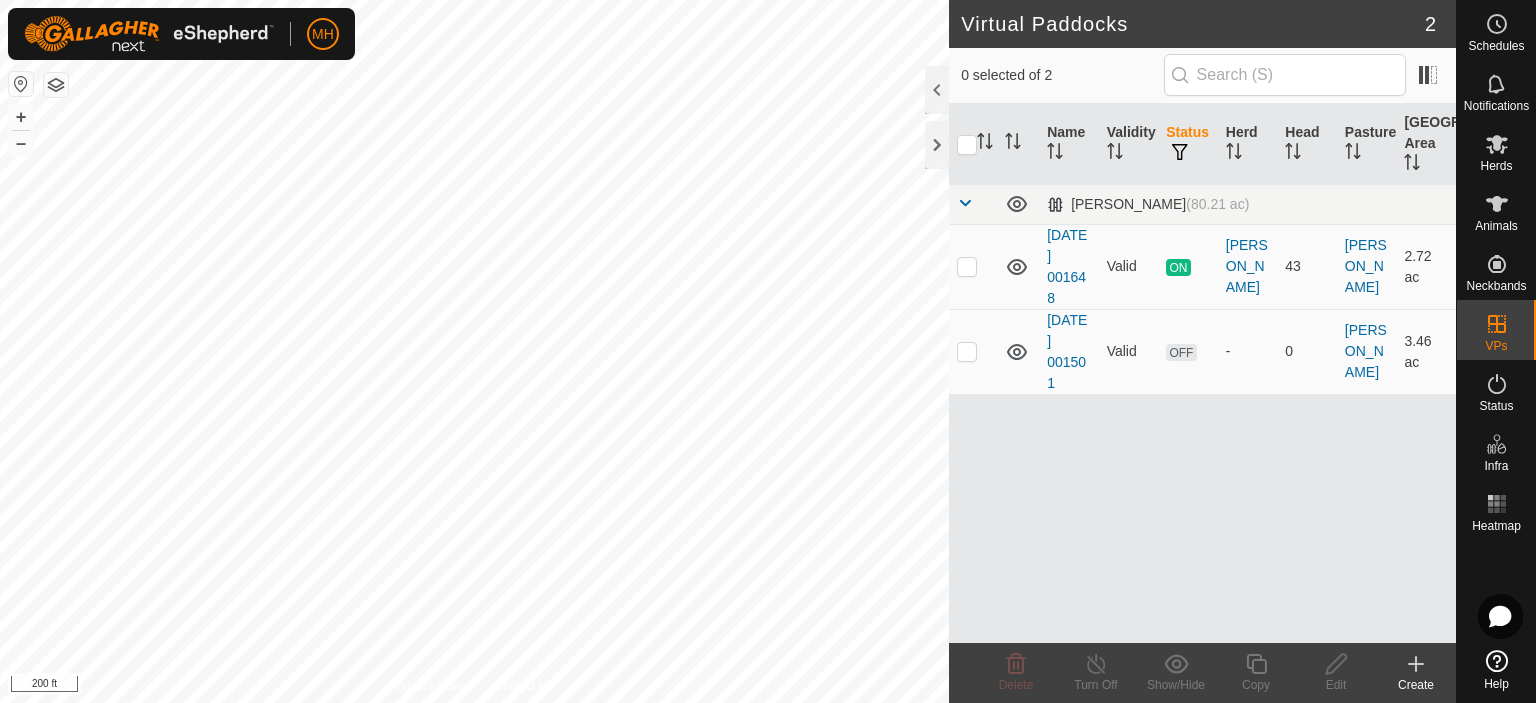 click 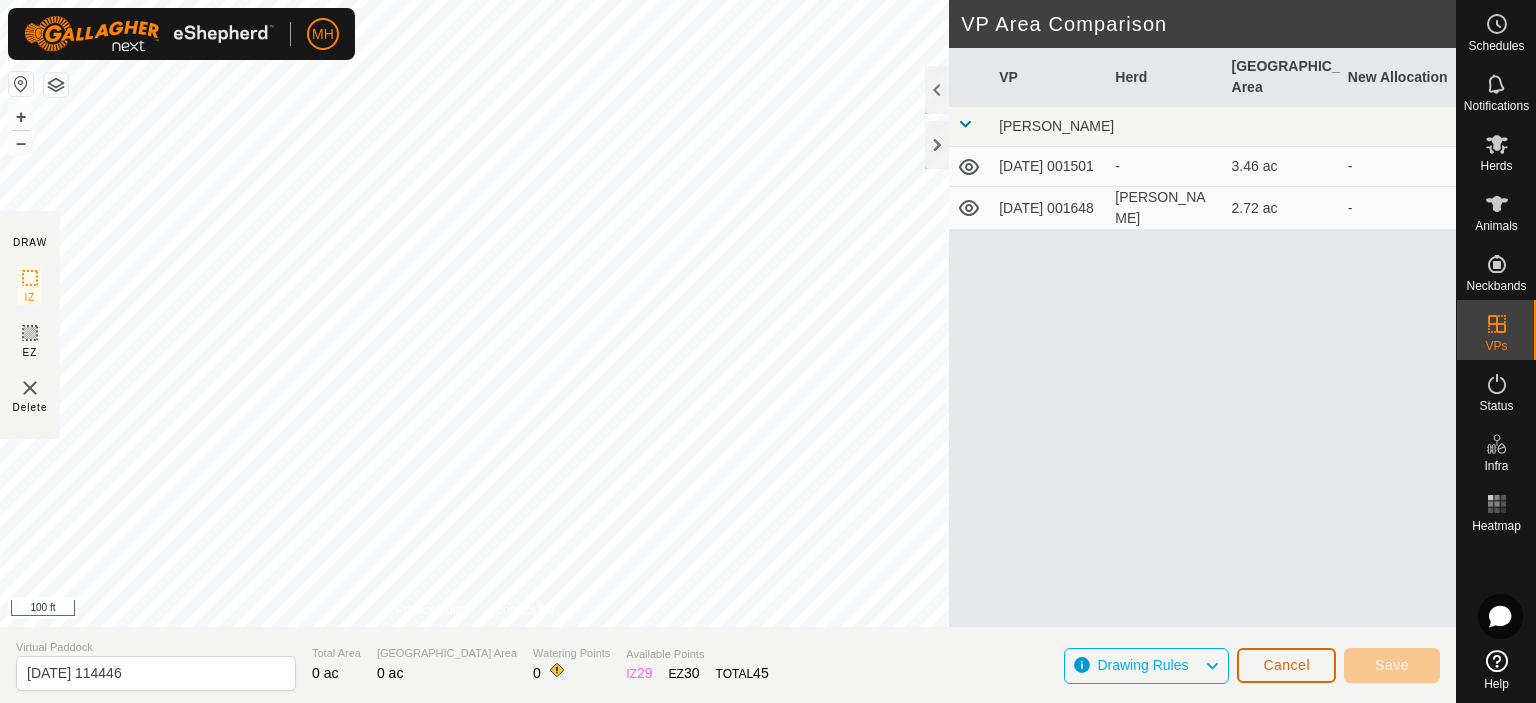 click on "Cancel" 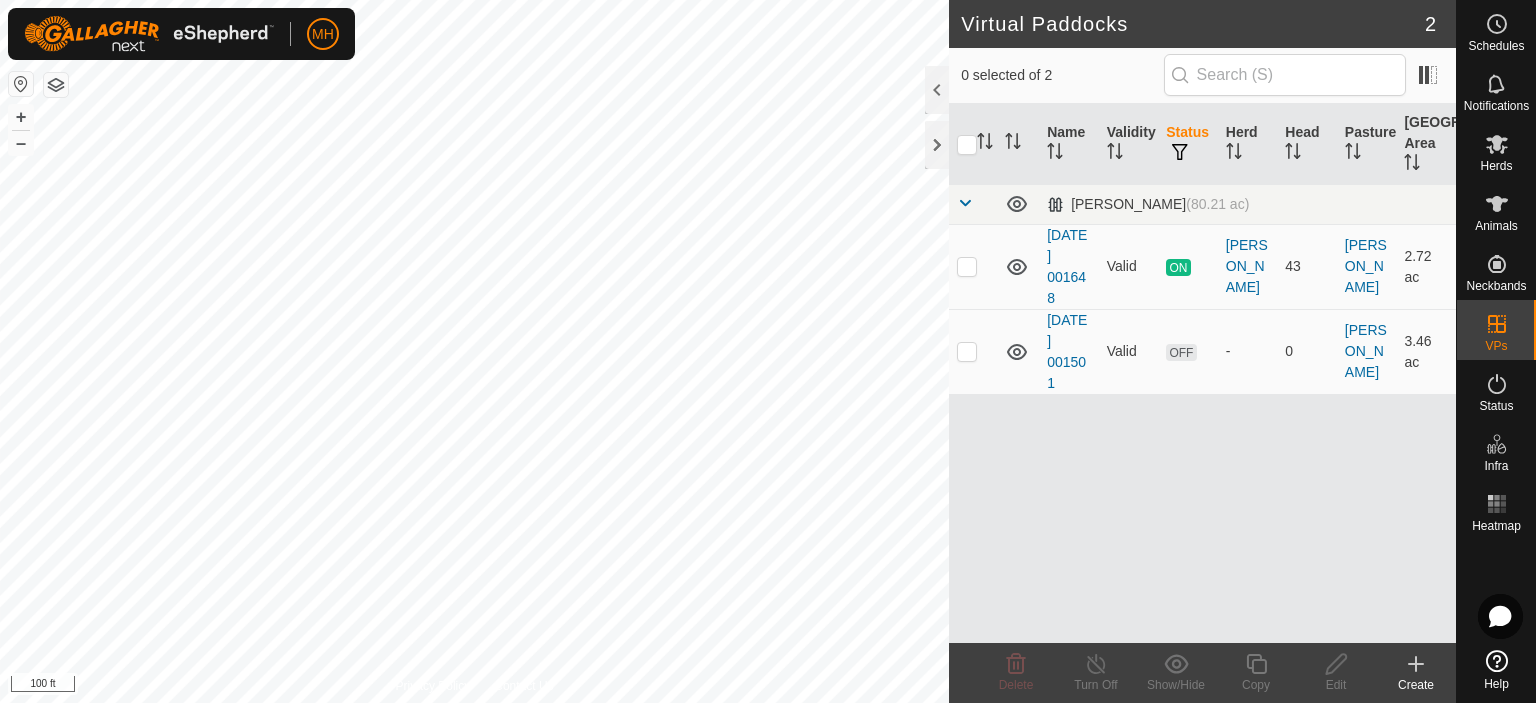 click on "Valid" at bounding box center [1129, 266] 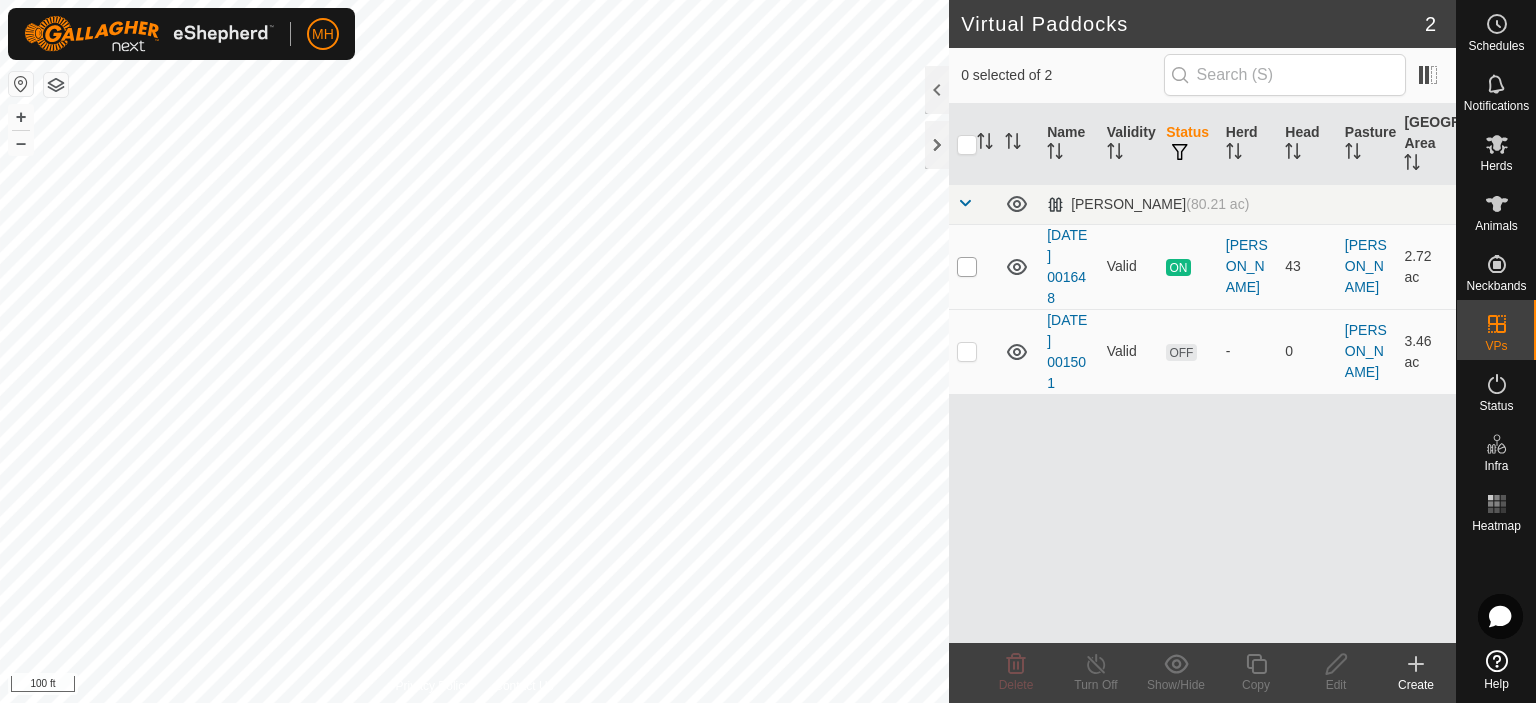click at bounding box center [967, 267] 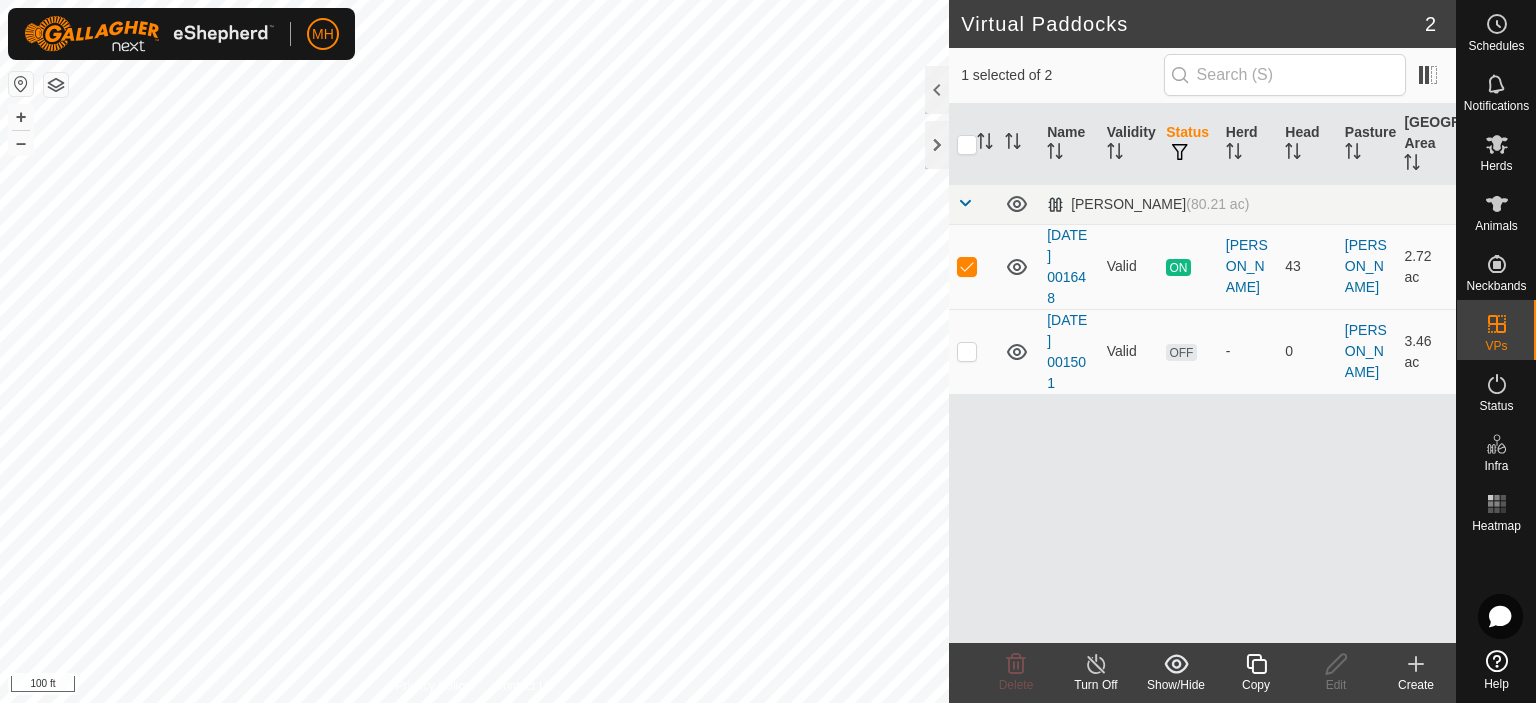 click 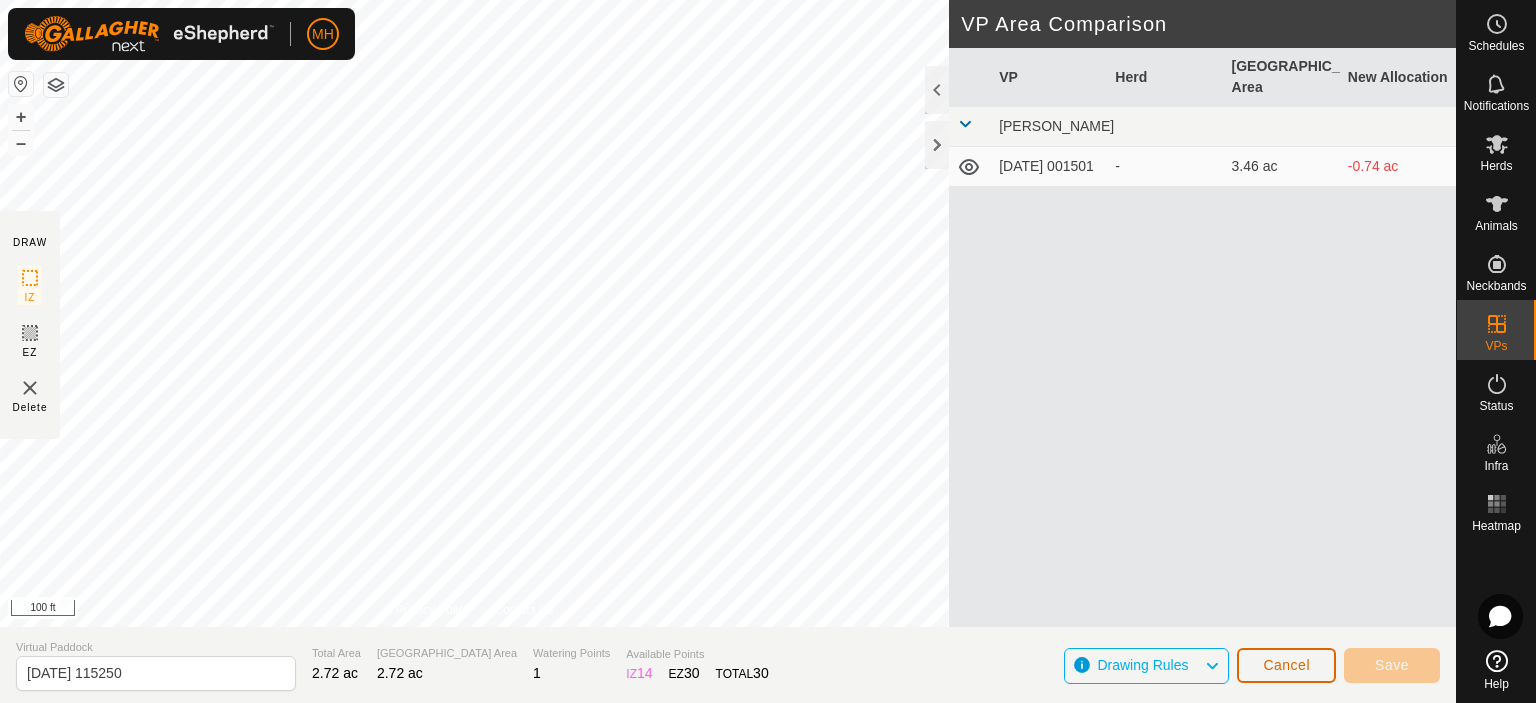 click on "Cancel" 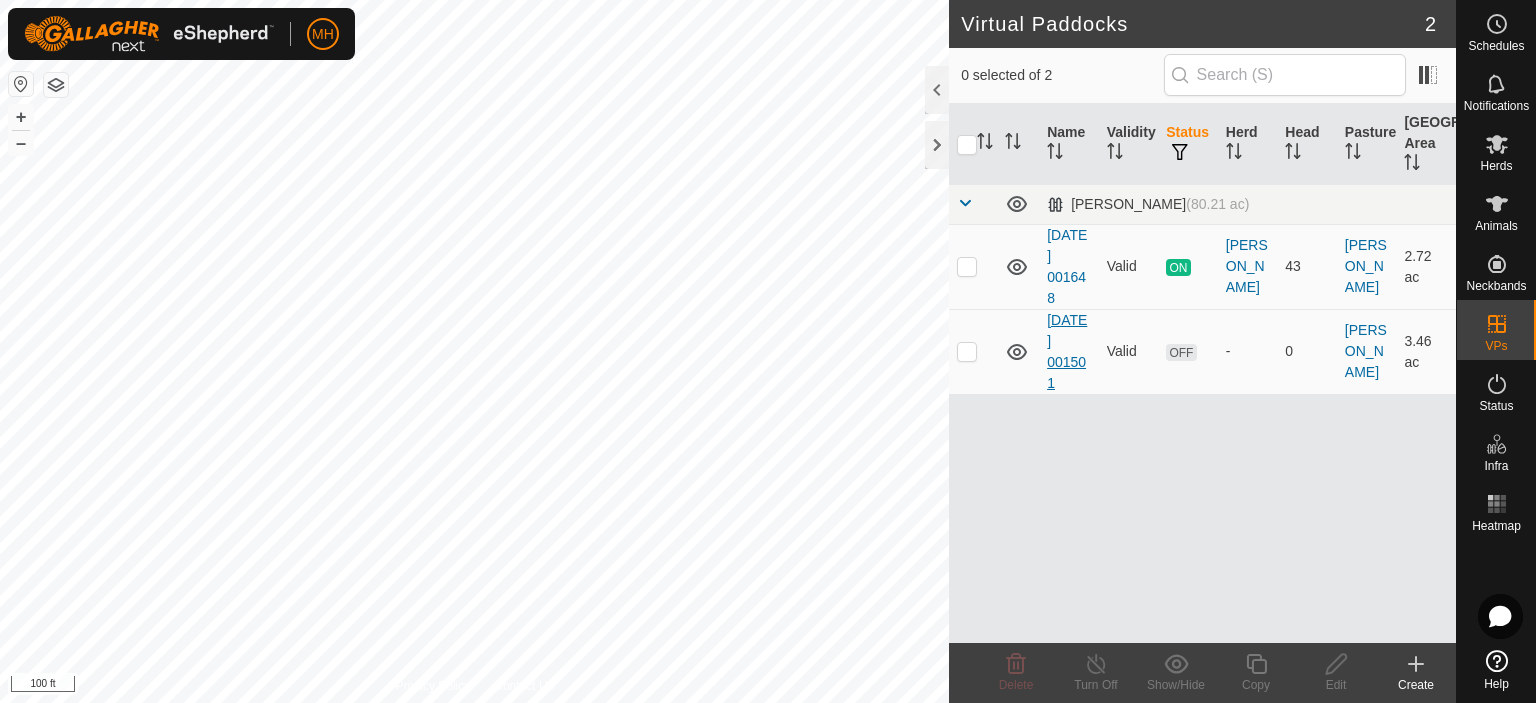 click on "2025-07-11 001501" at bounding box center [1067, 351] 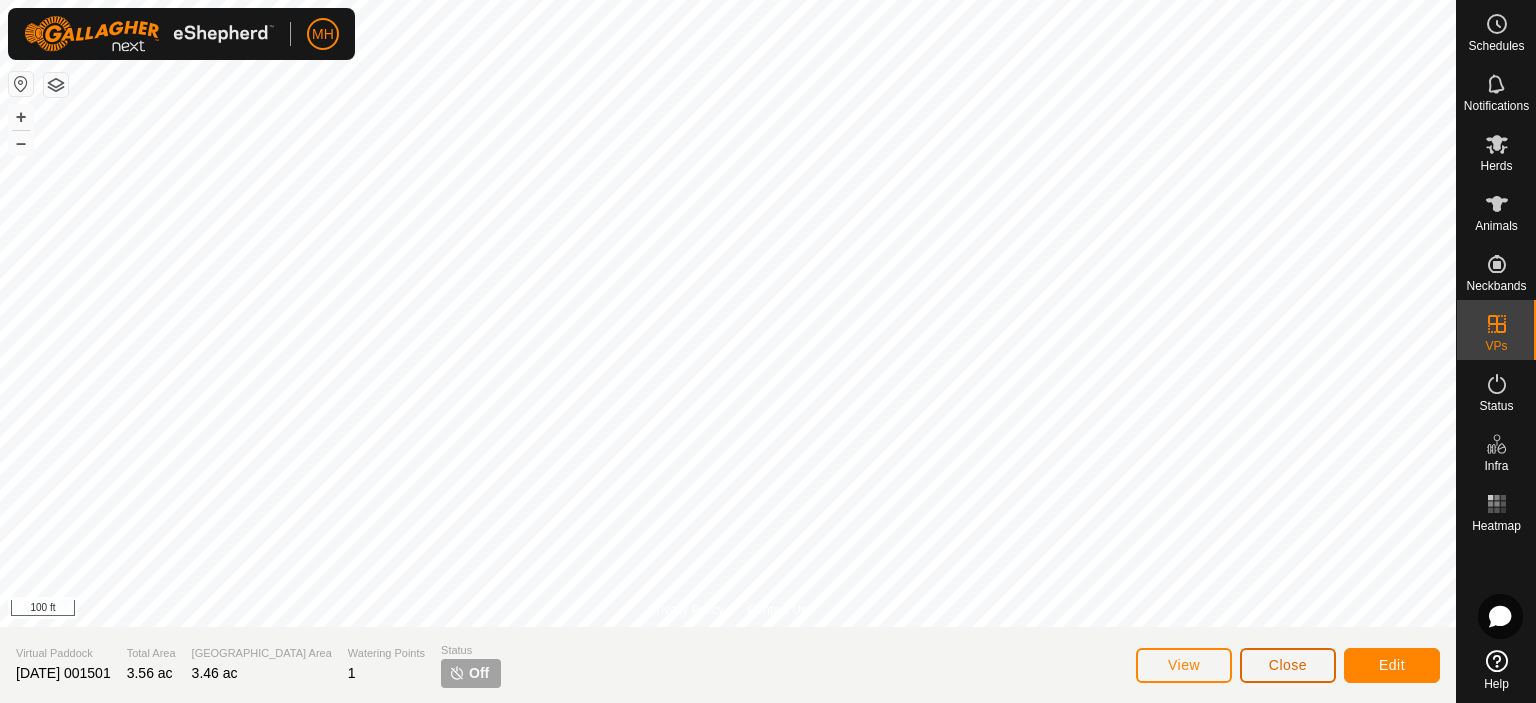 click on "Close" 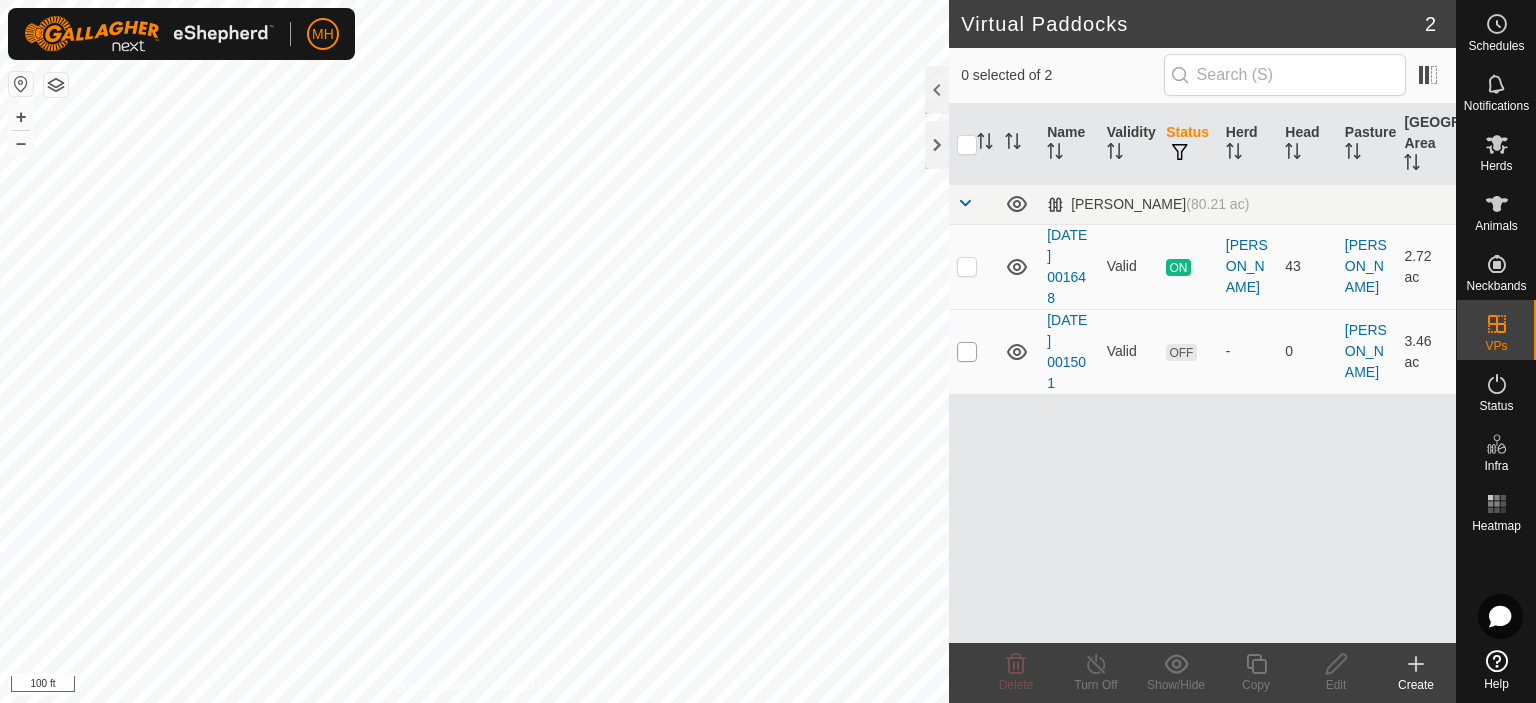 click at bounding box center (967, 352) 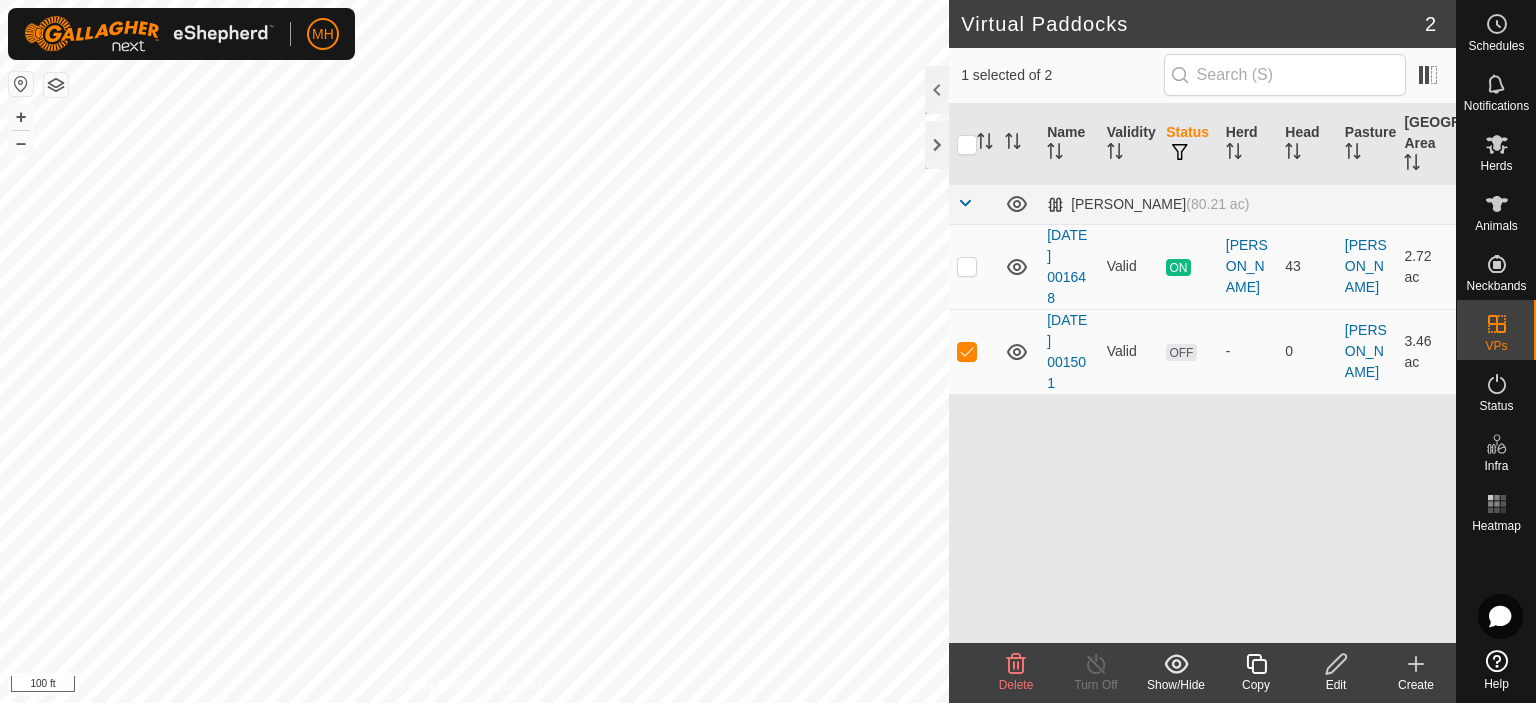 click 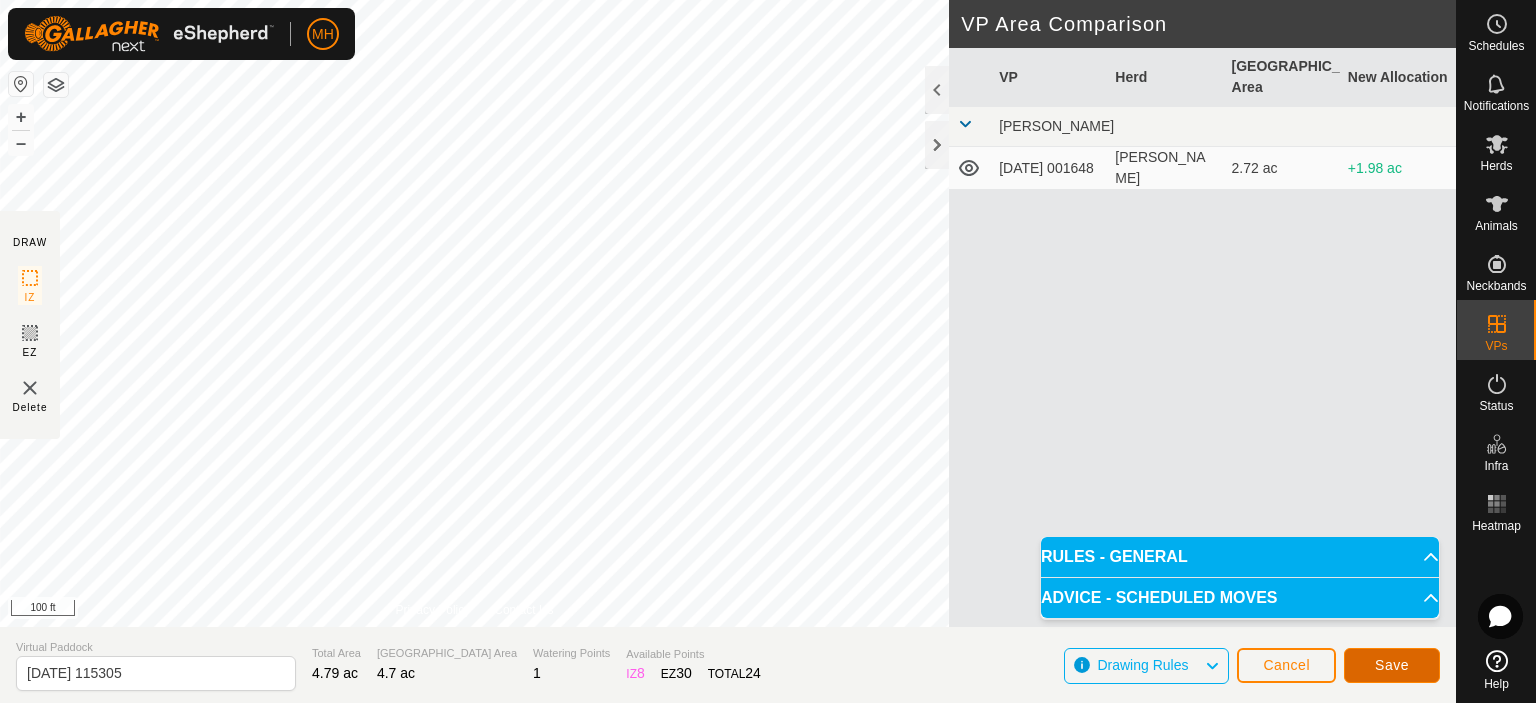click on "Save" 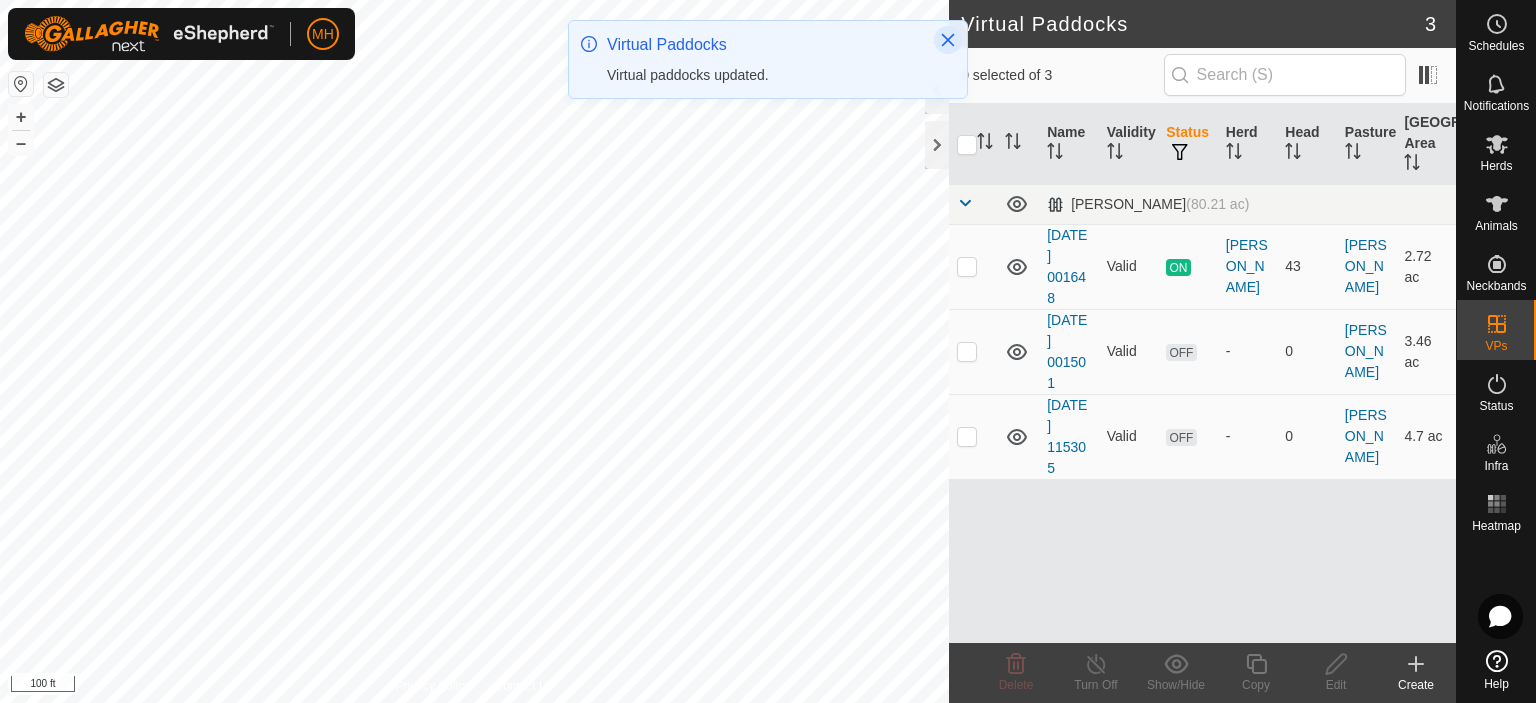 click 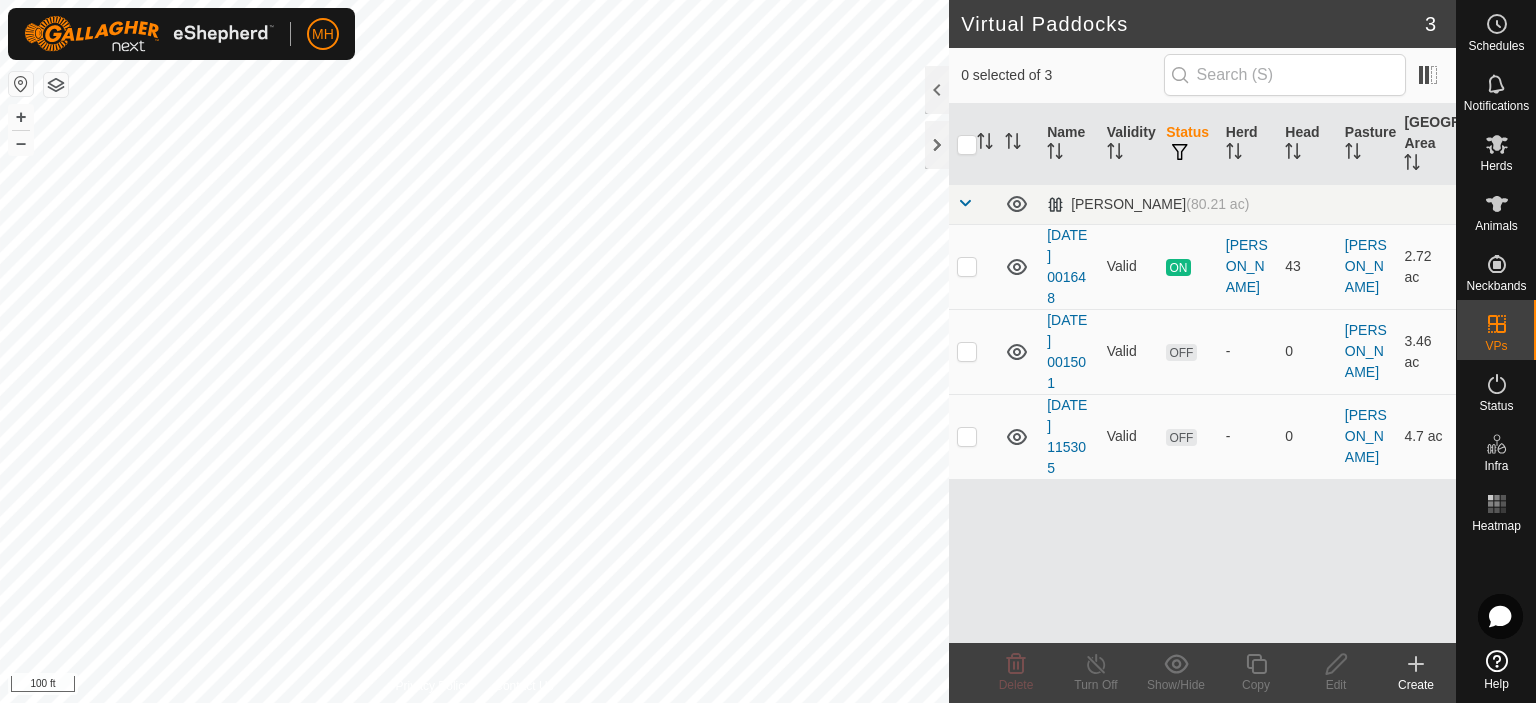 checkbox on "true" 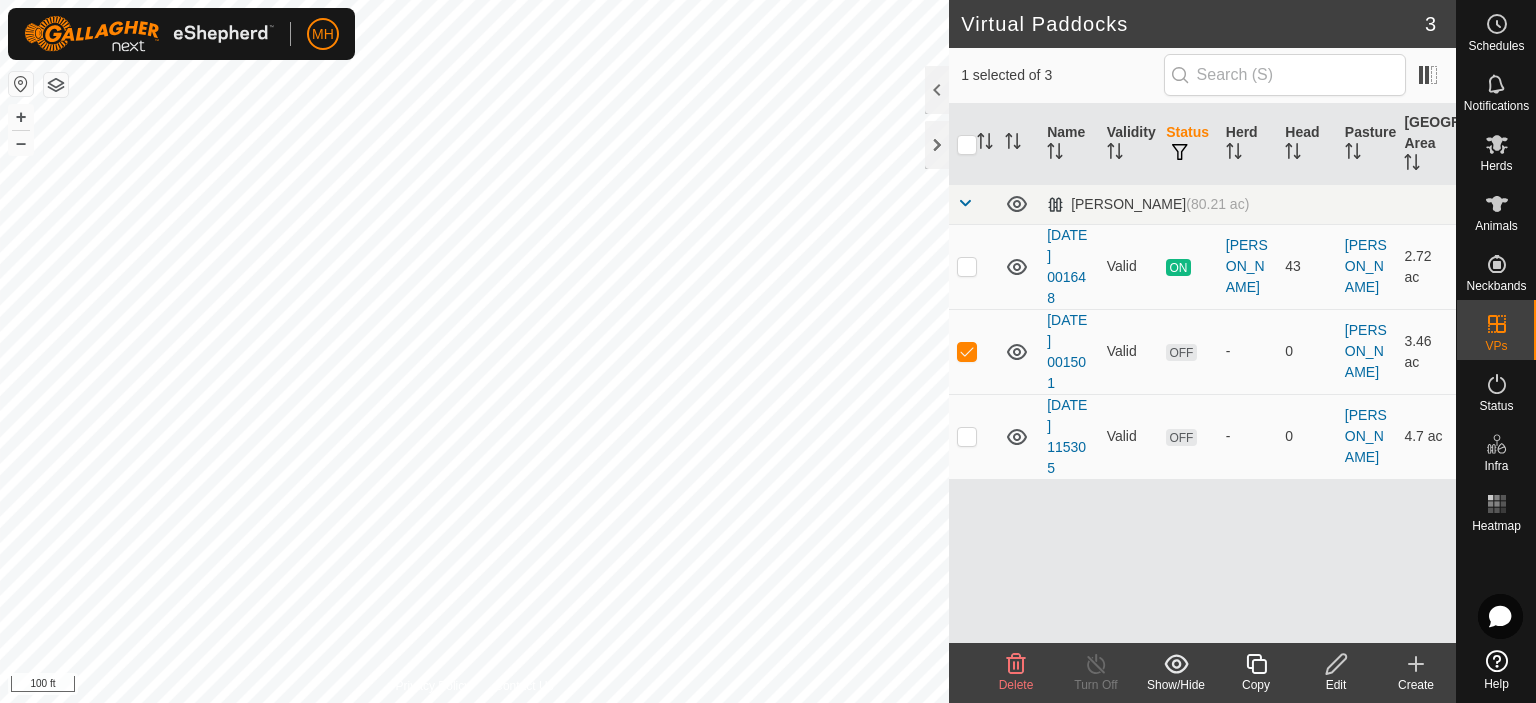 click 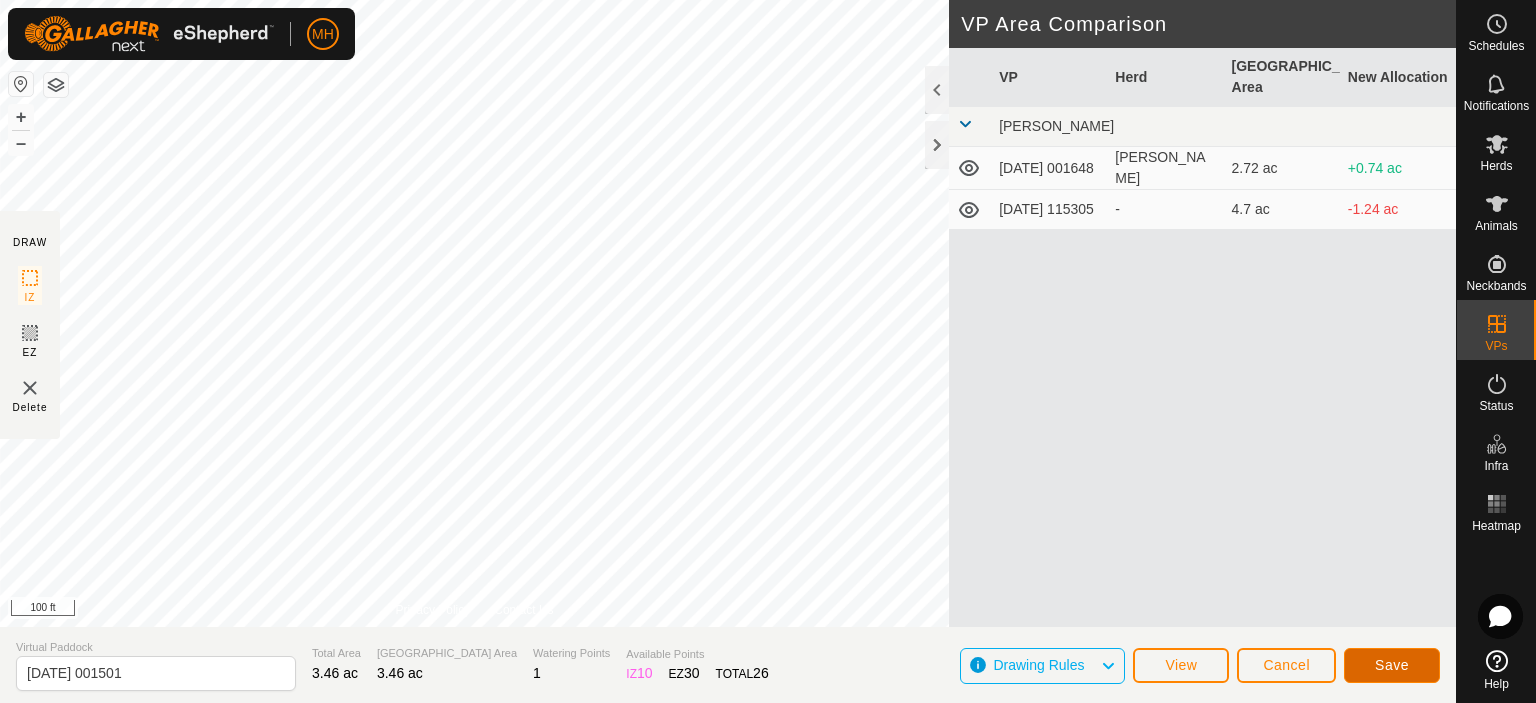 click on "Save" 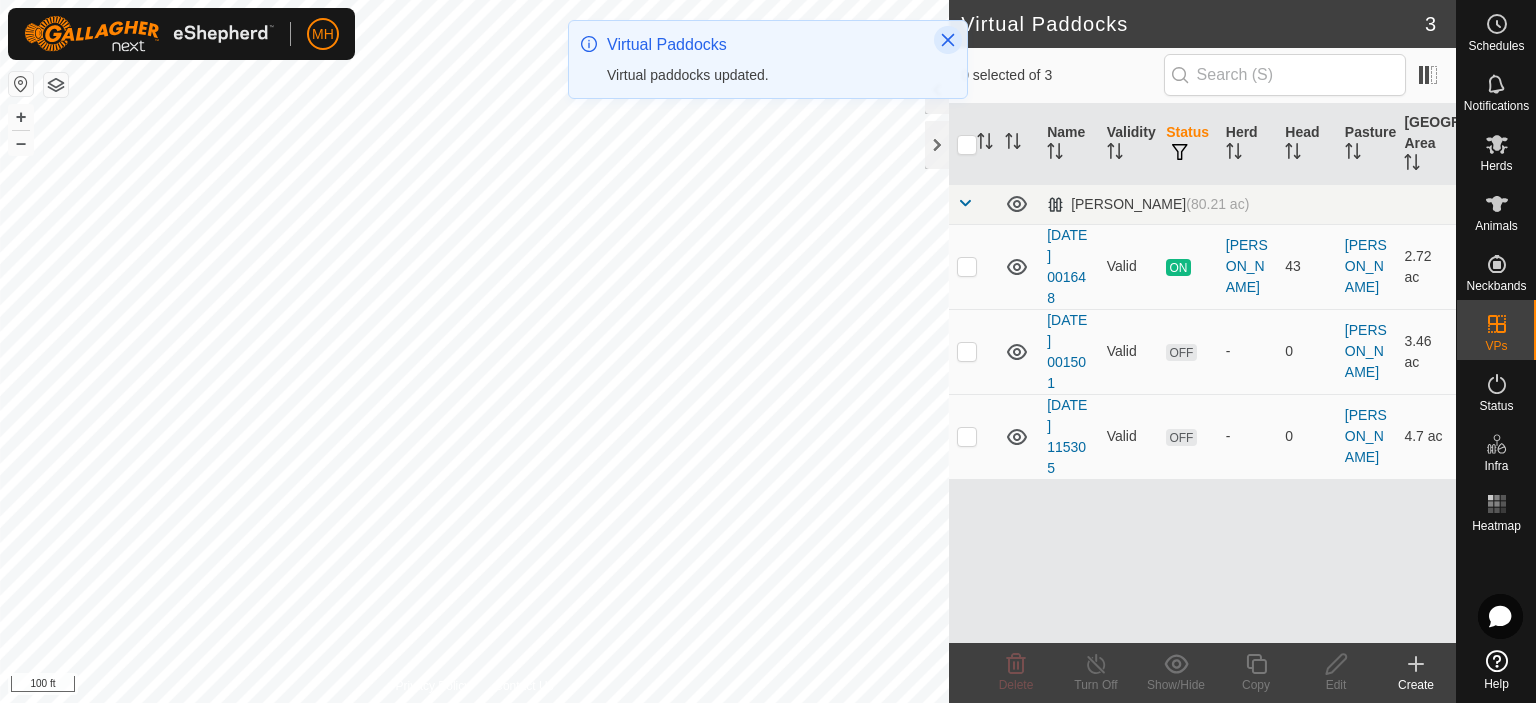 click 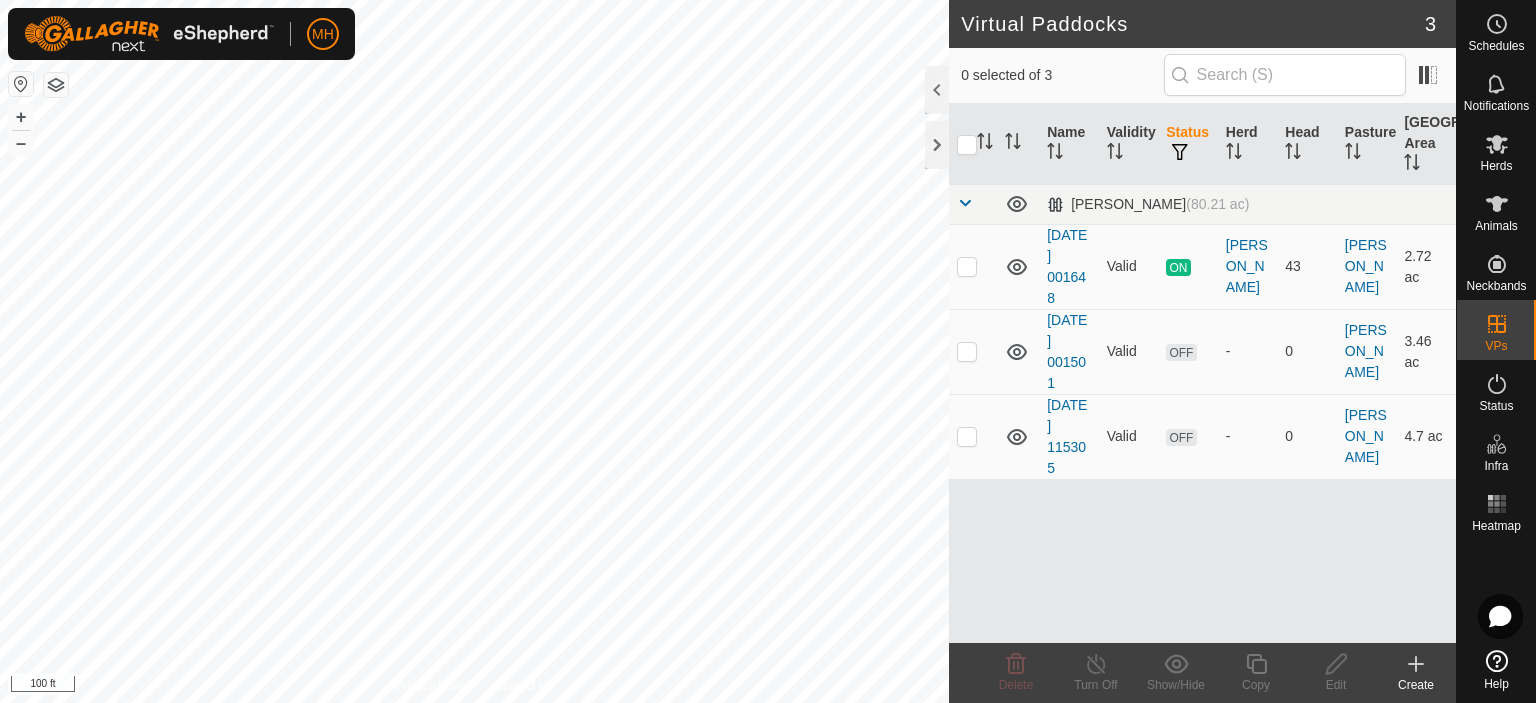 click 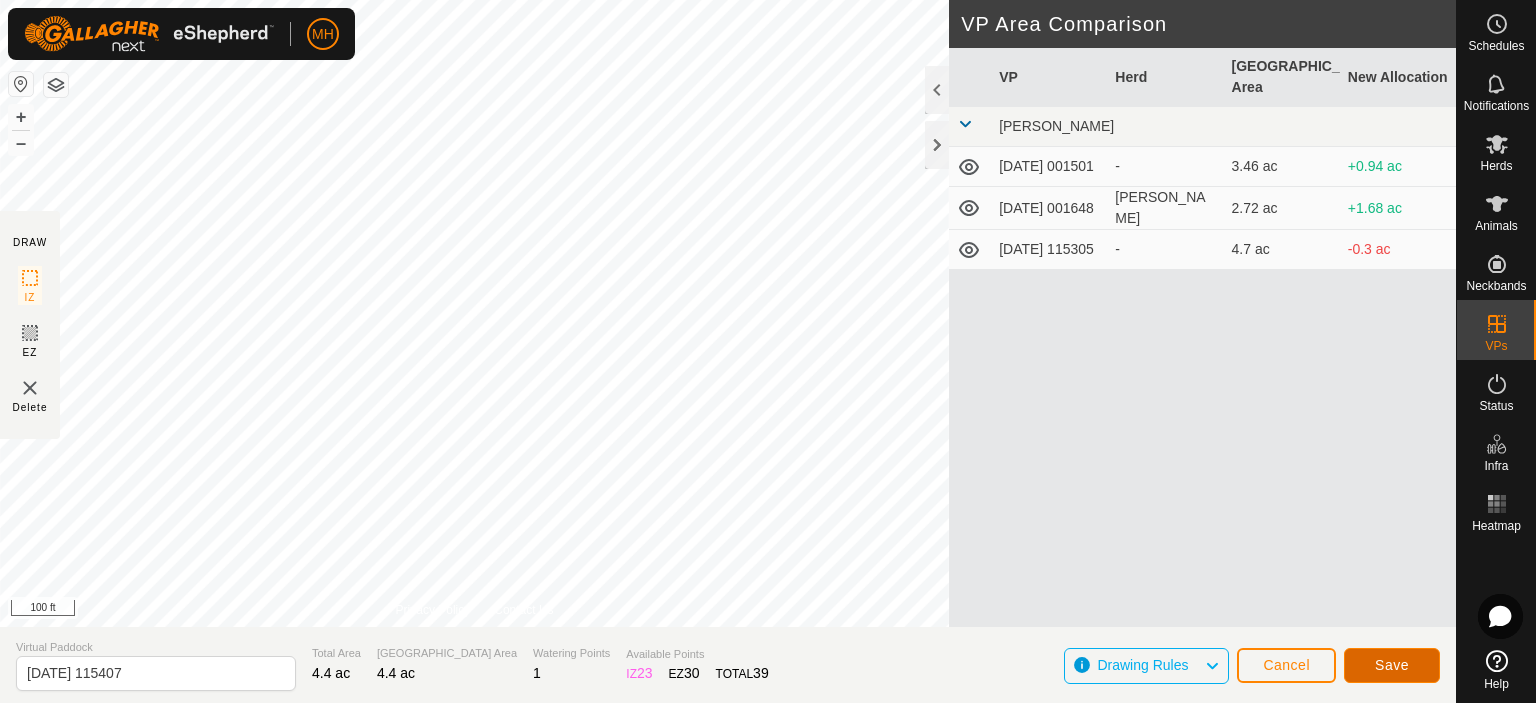 click on "Save" 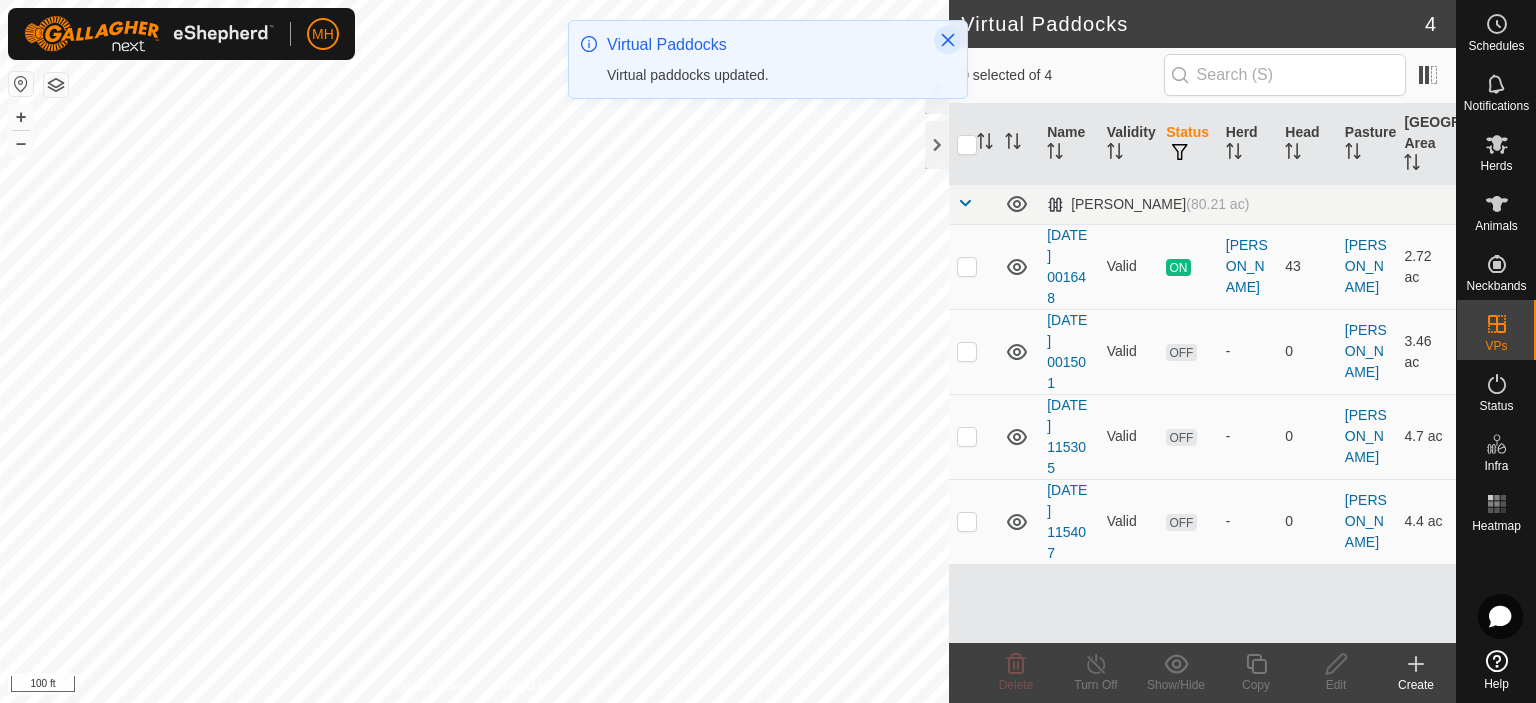 click 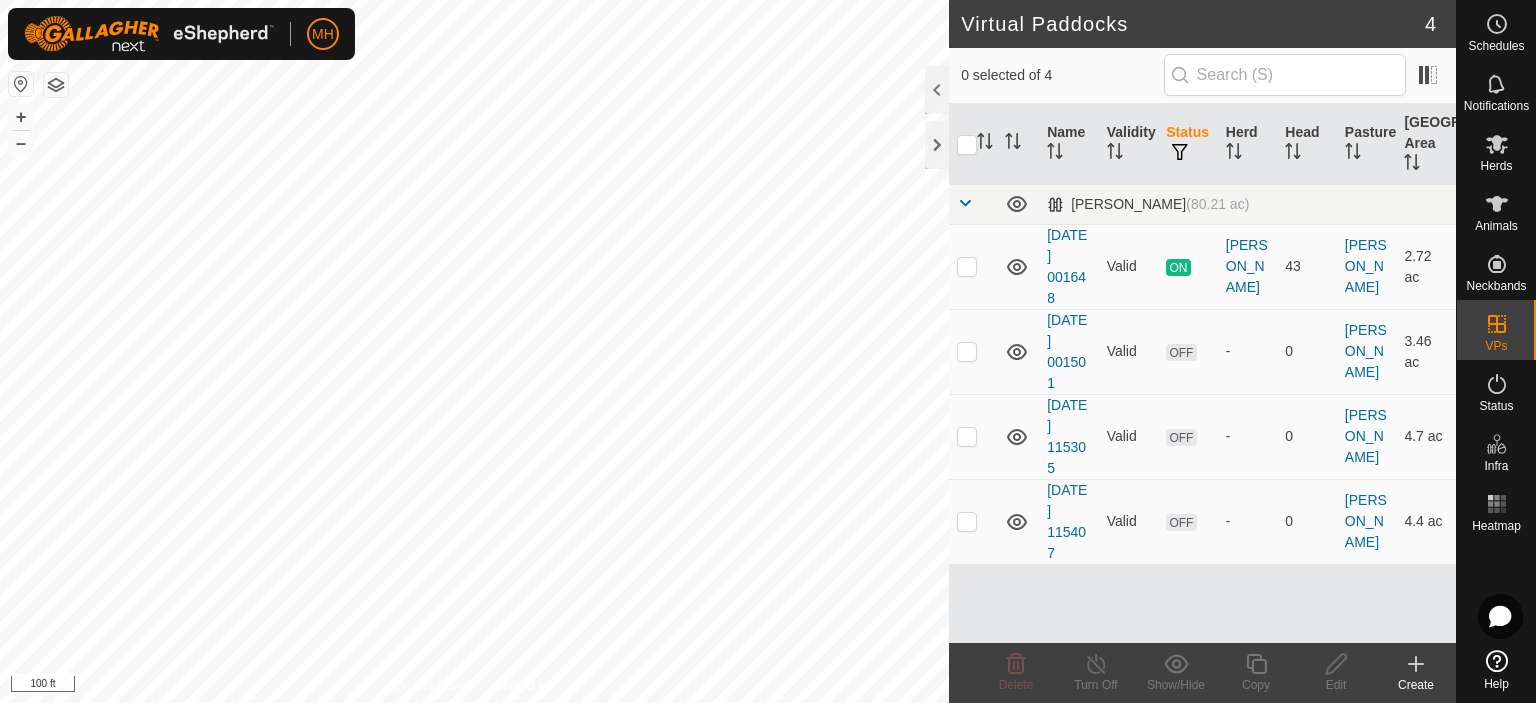 click 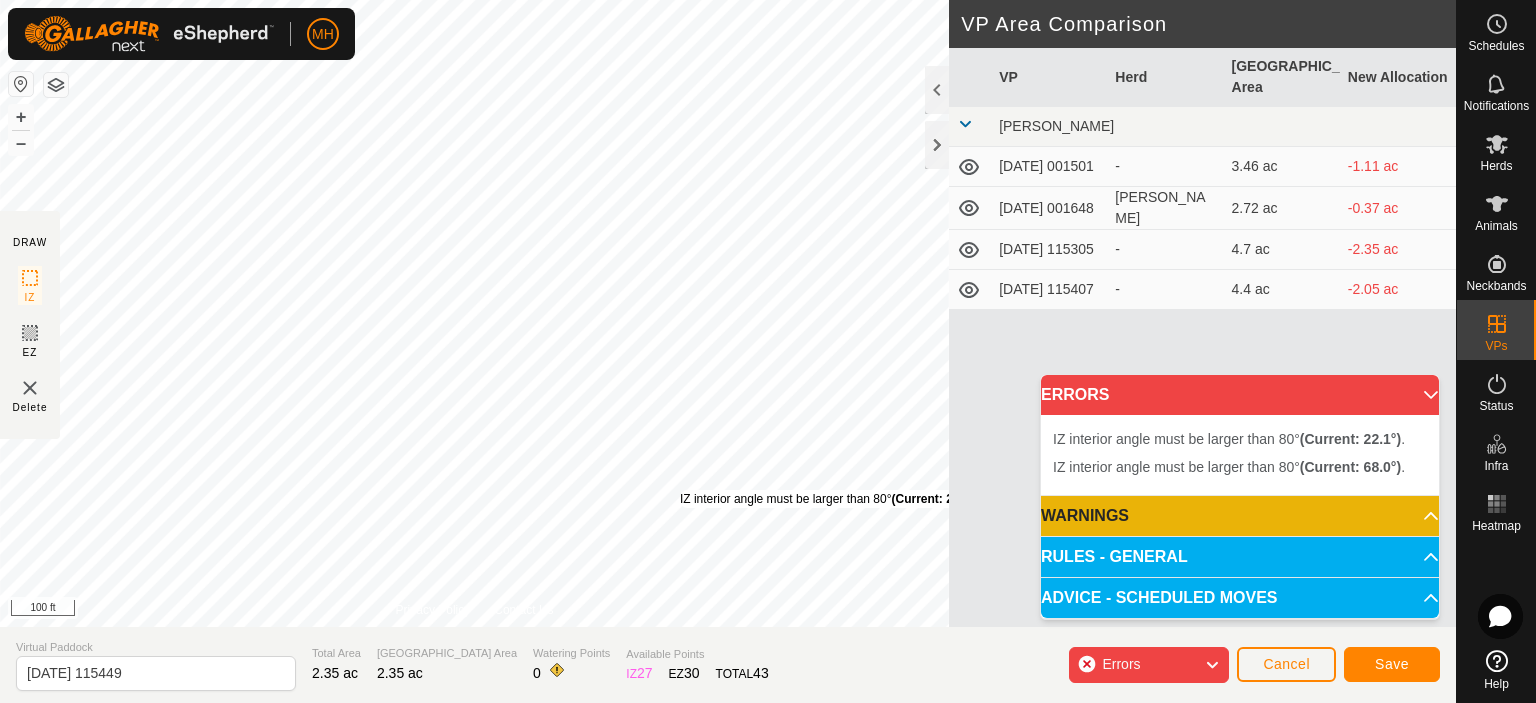 click on "IZ interior angle must be larger than 80°  (Current: 22.1°) ." at bounding box center [831, 499] 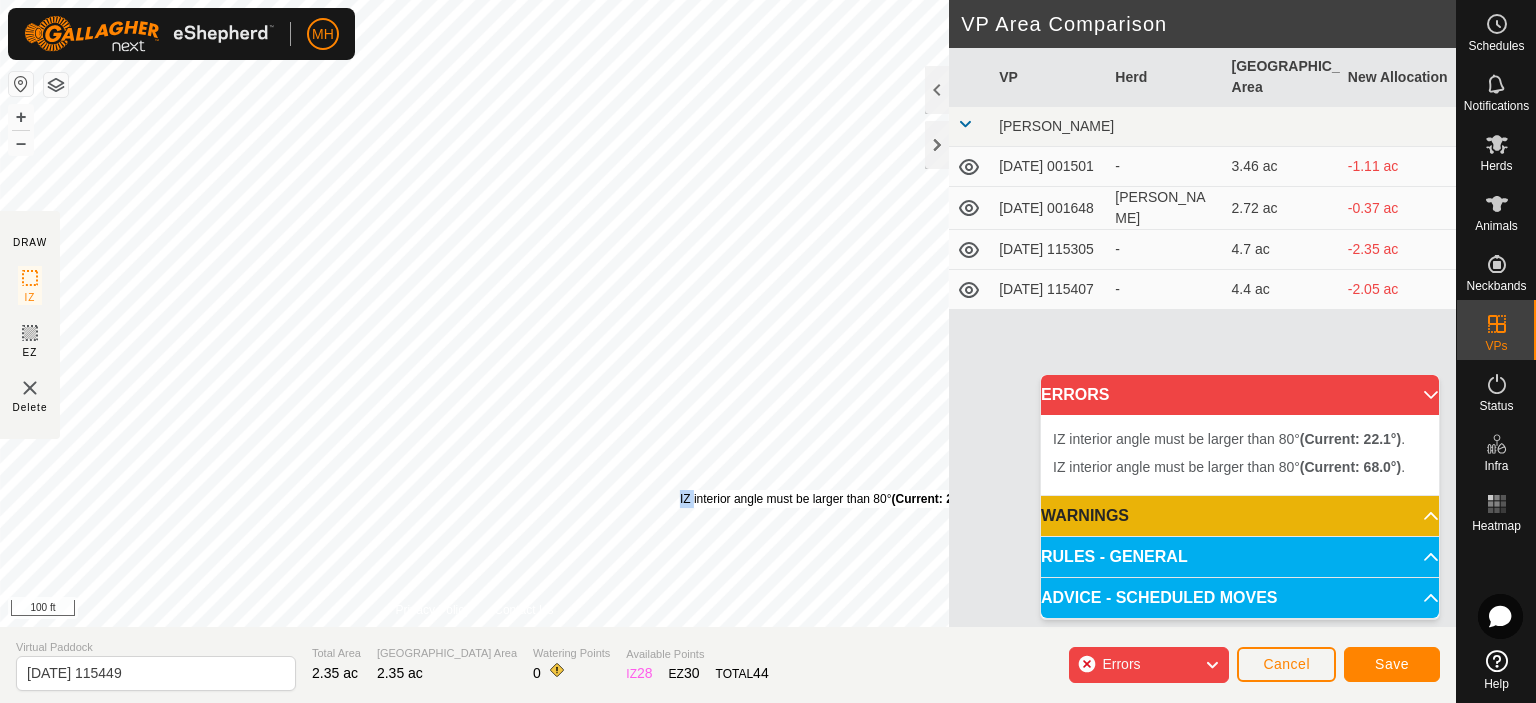 click on "IZ interior angle must be larger than 80°  (Current: 22.1°) ." at bounding box center (831, 499) 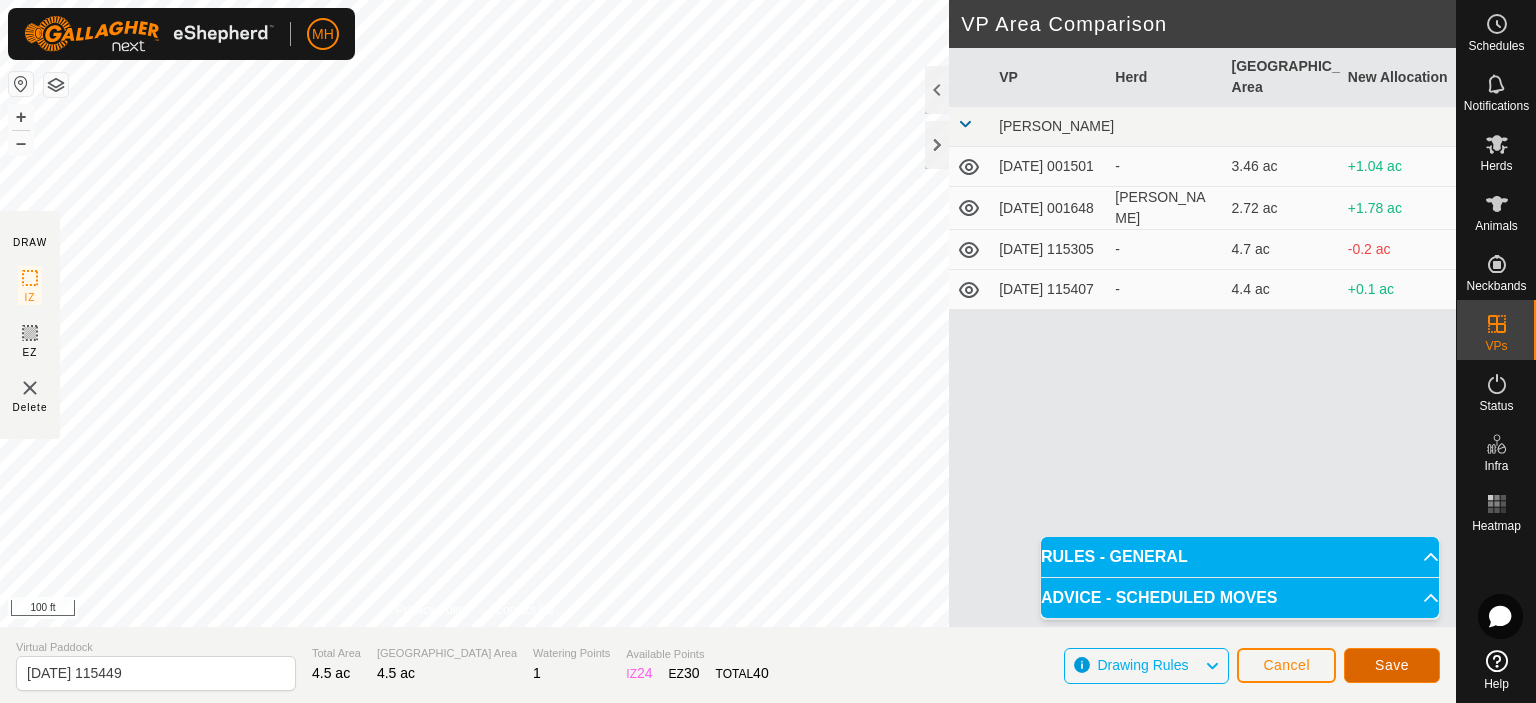 click on "Save" 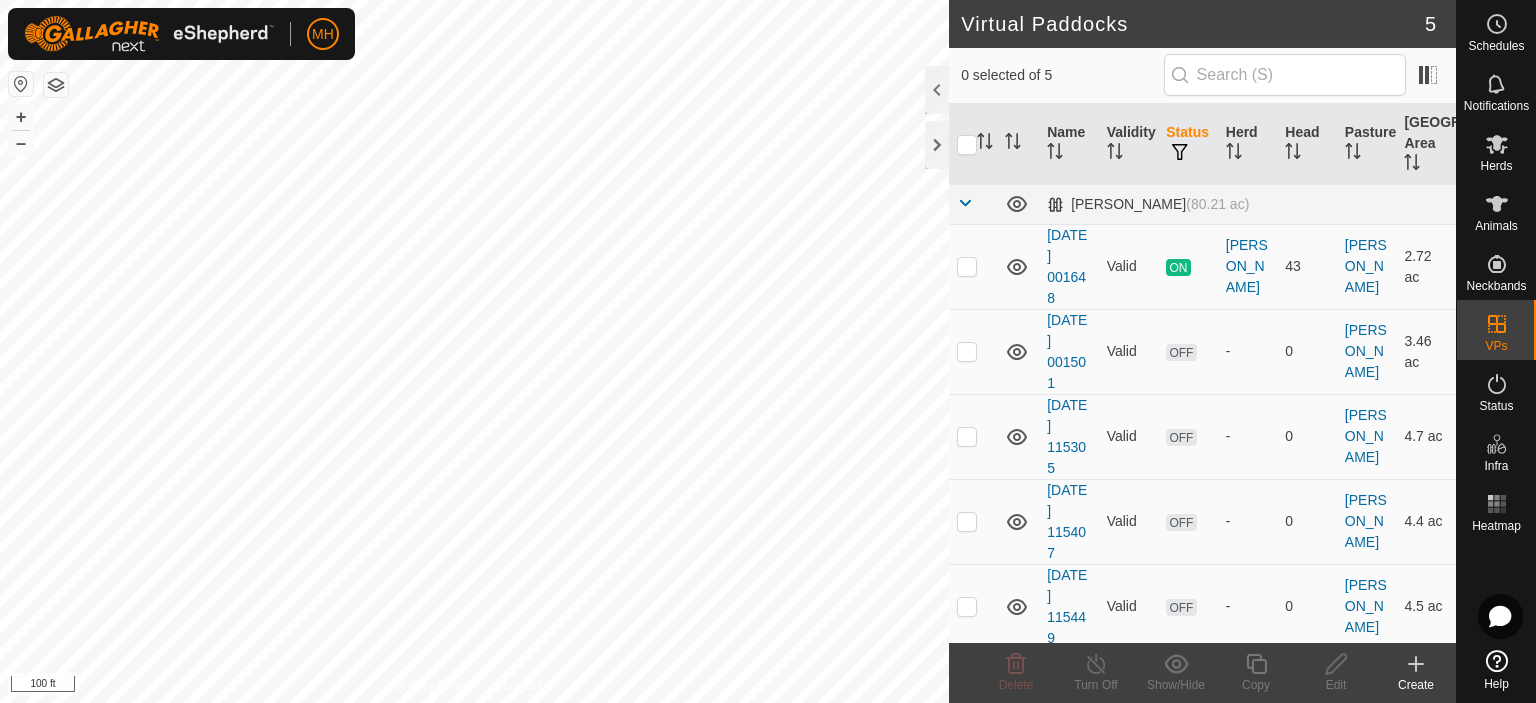 click 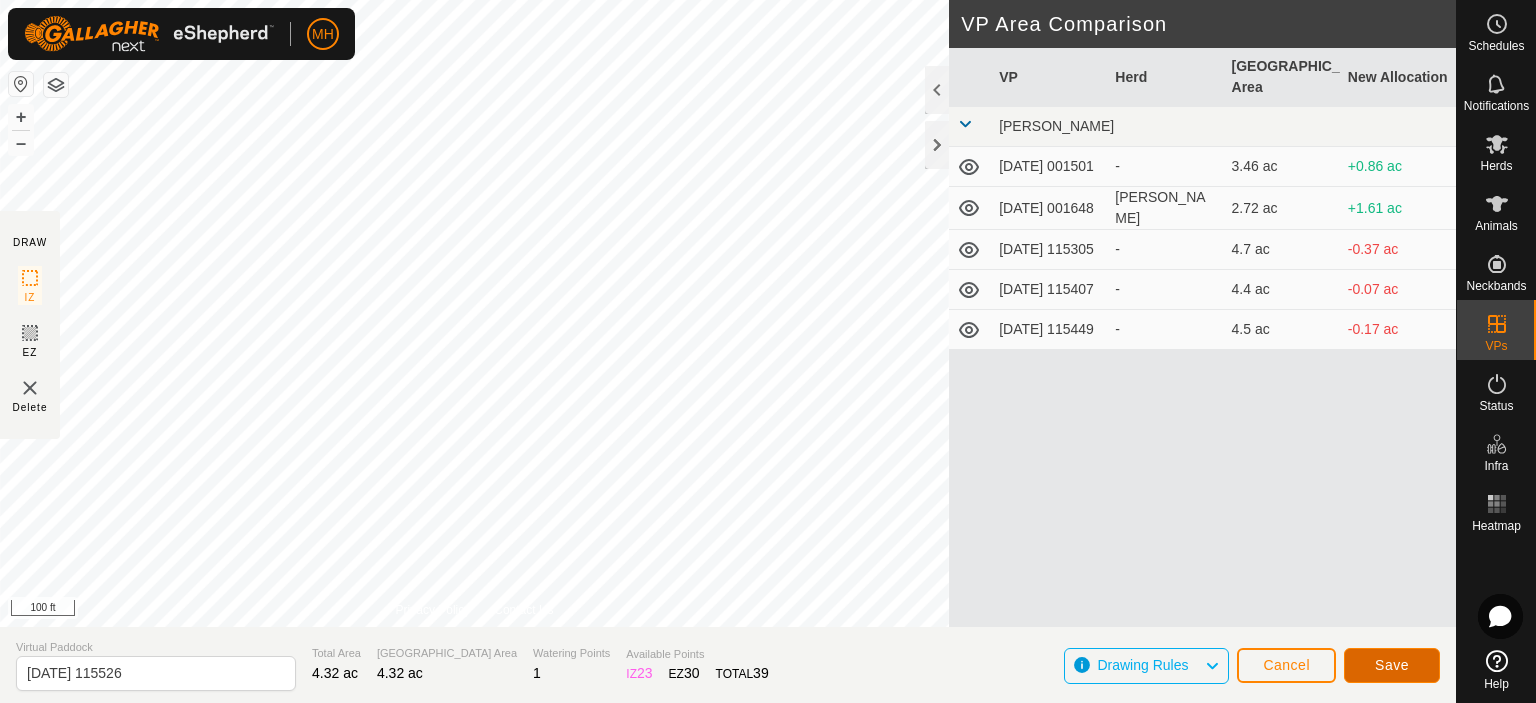 click on "Save" 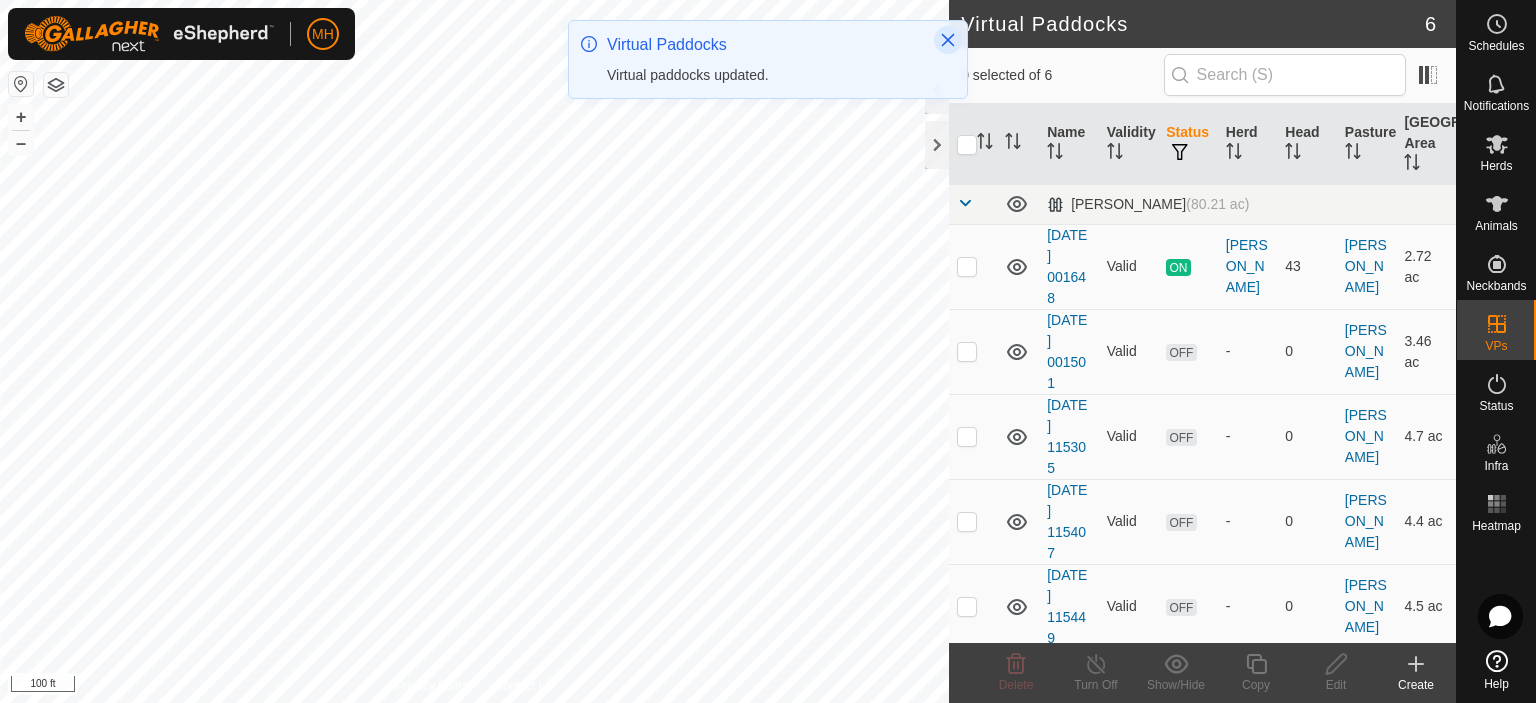 click 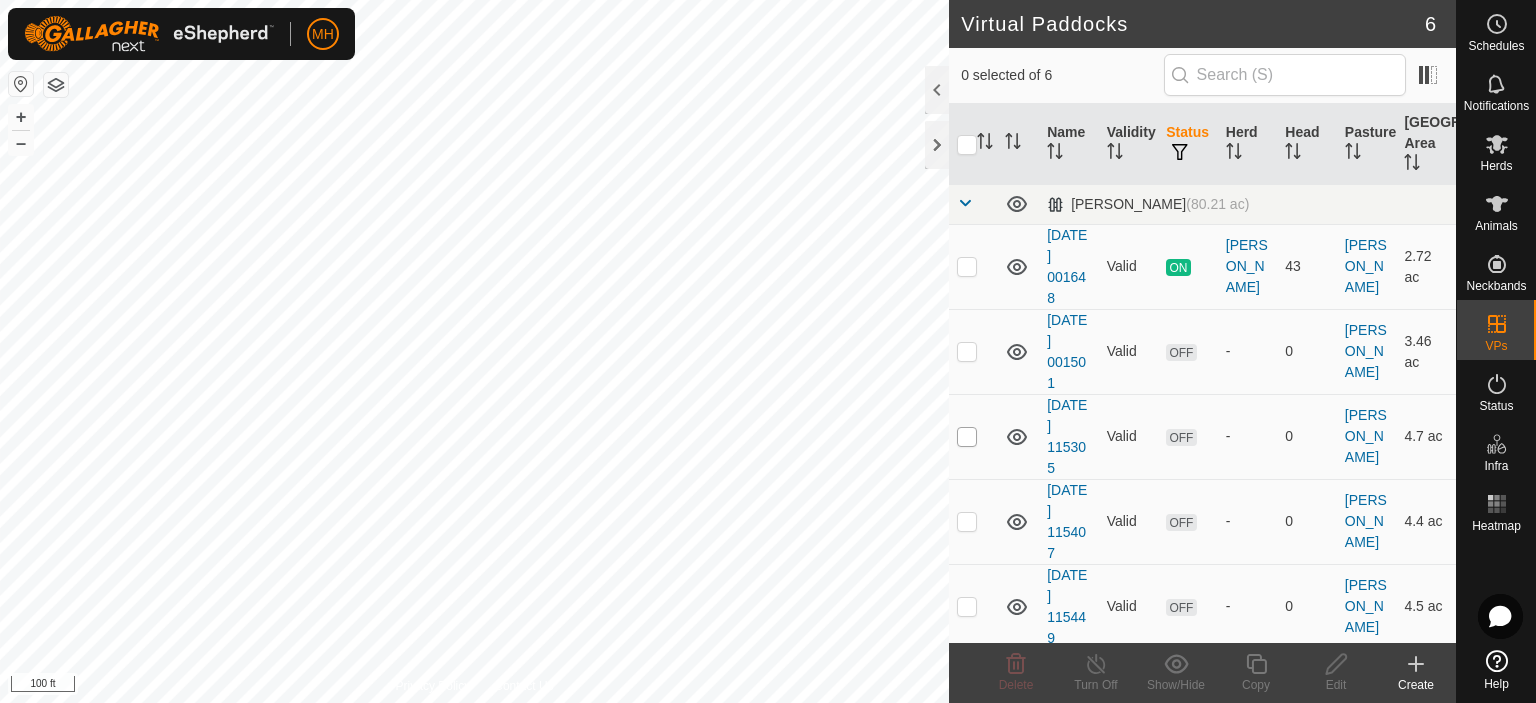 checkbox on "true" 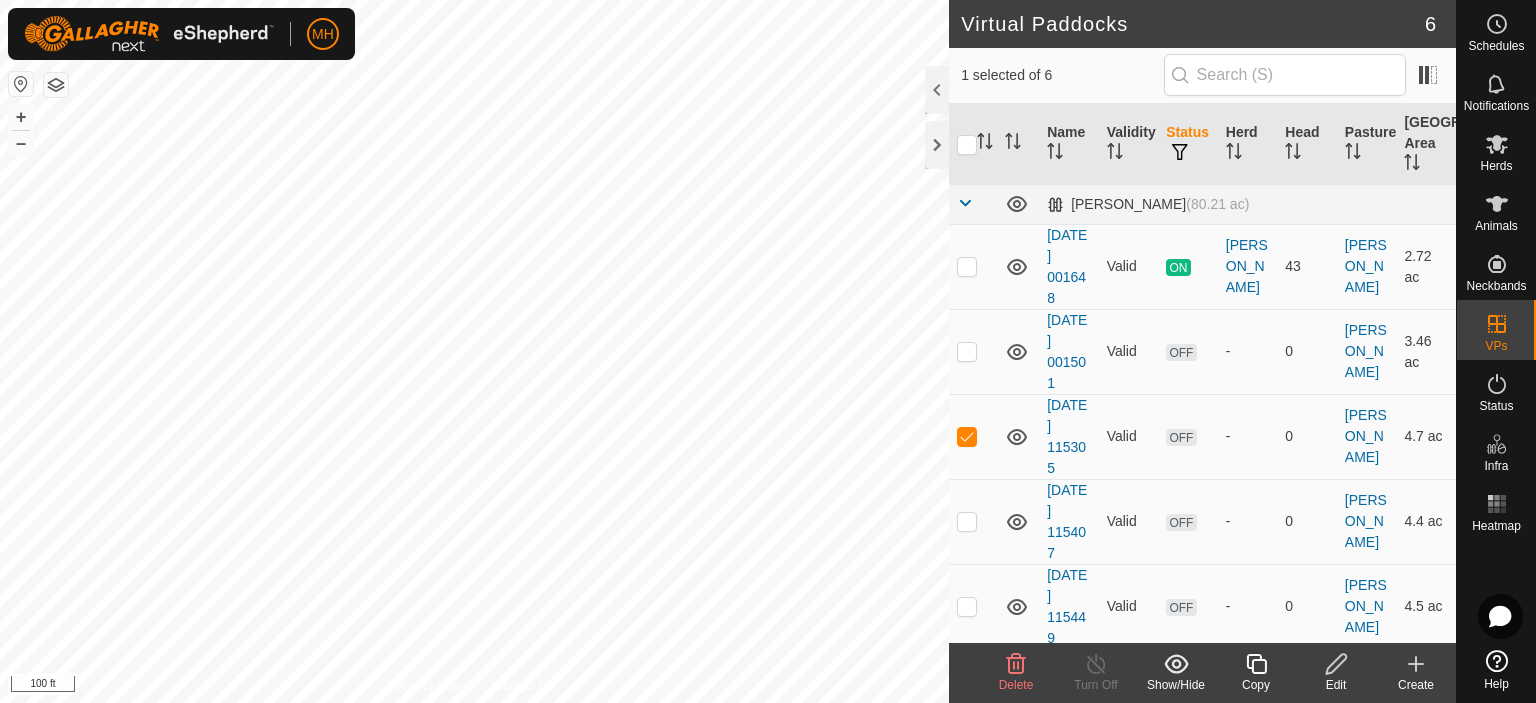 click 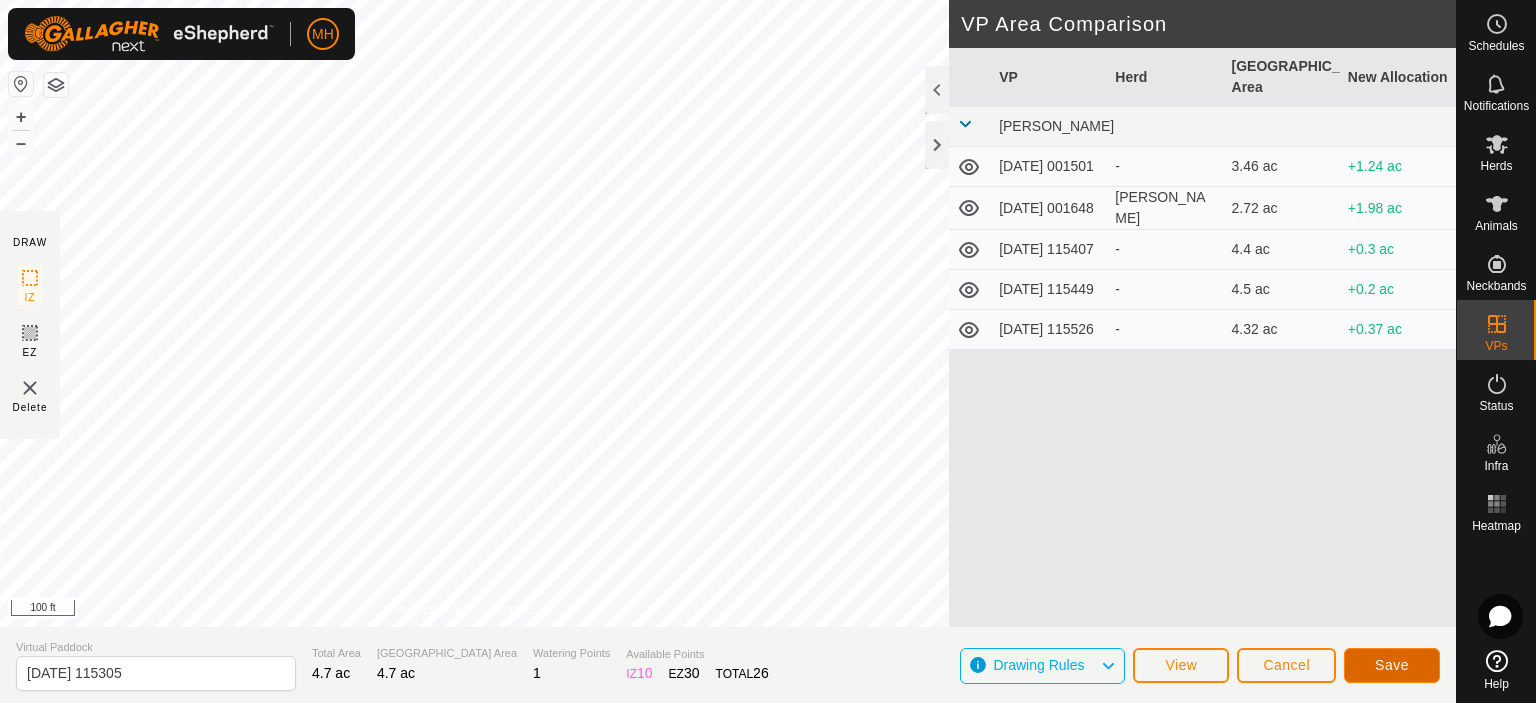 click on "Save" 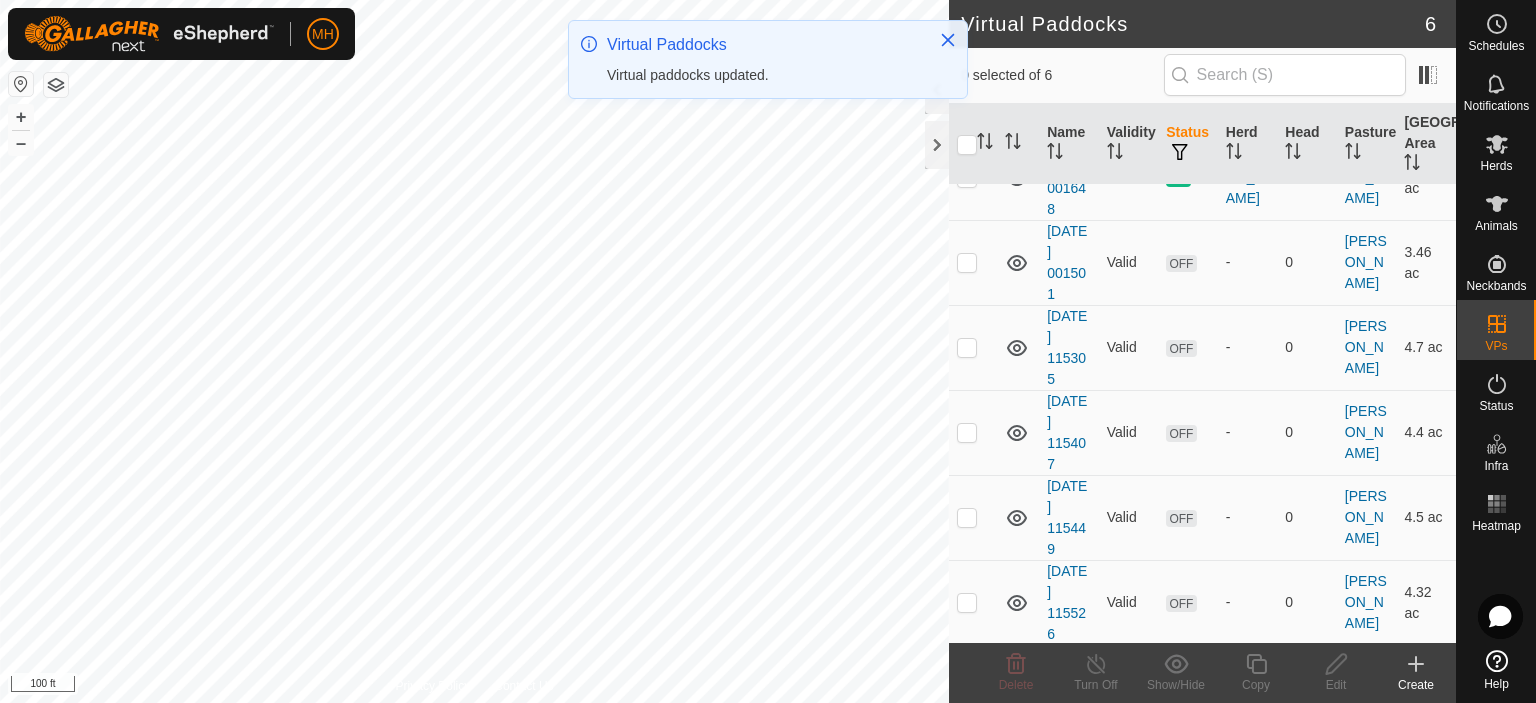 scroll, scrollTop: 0, scrollLeft: 0, axis: both 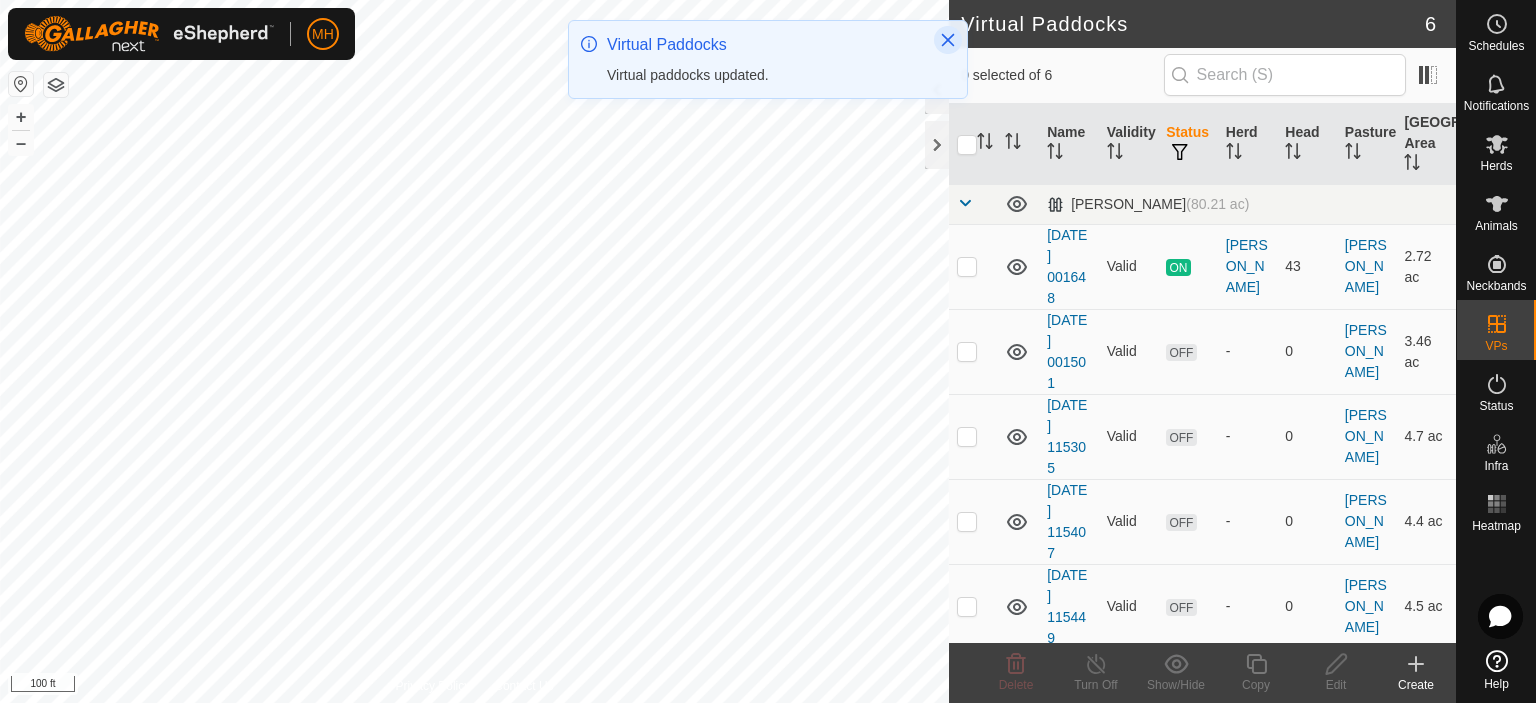 click 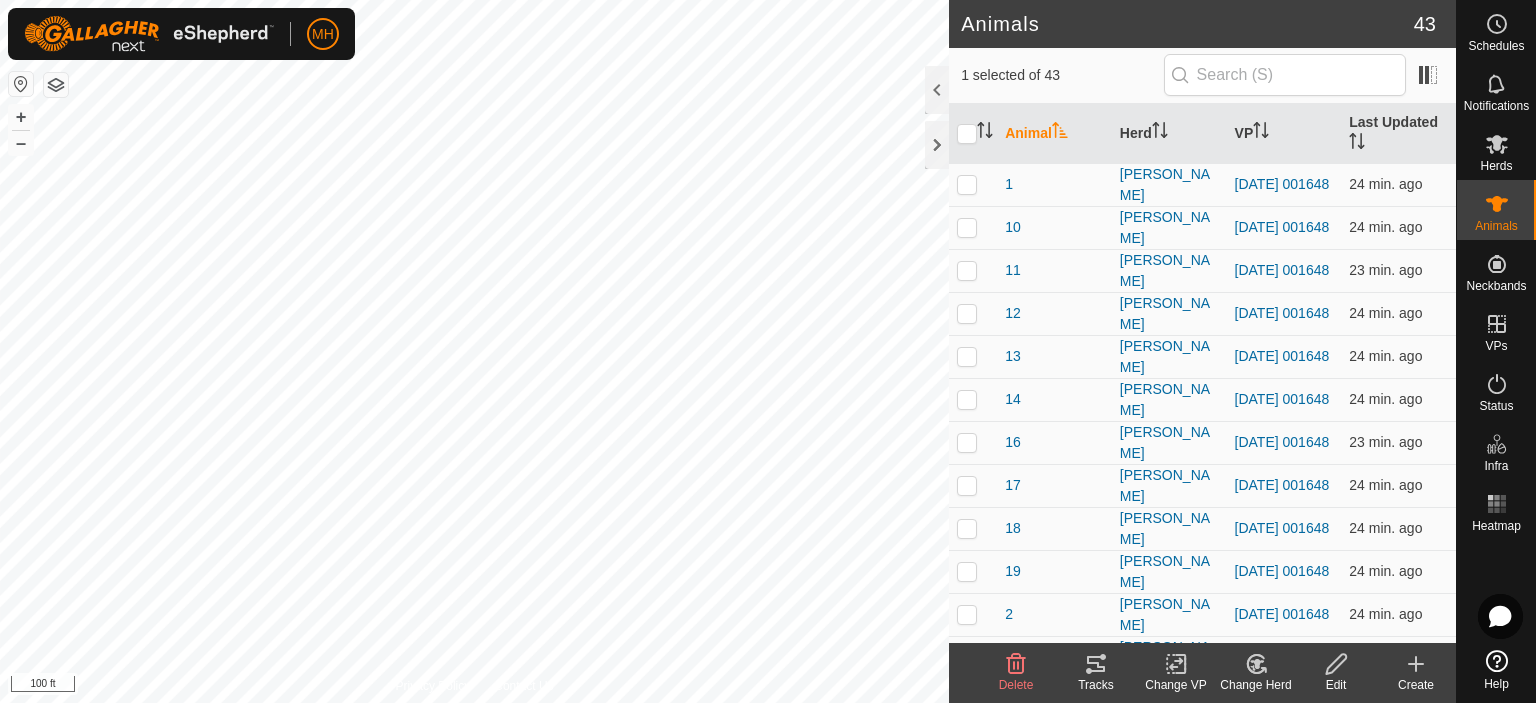 click 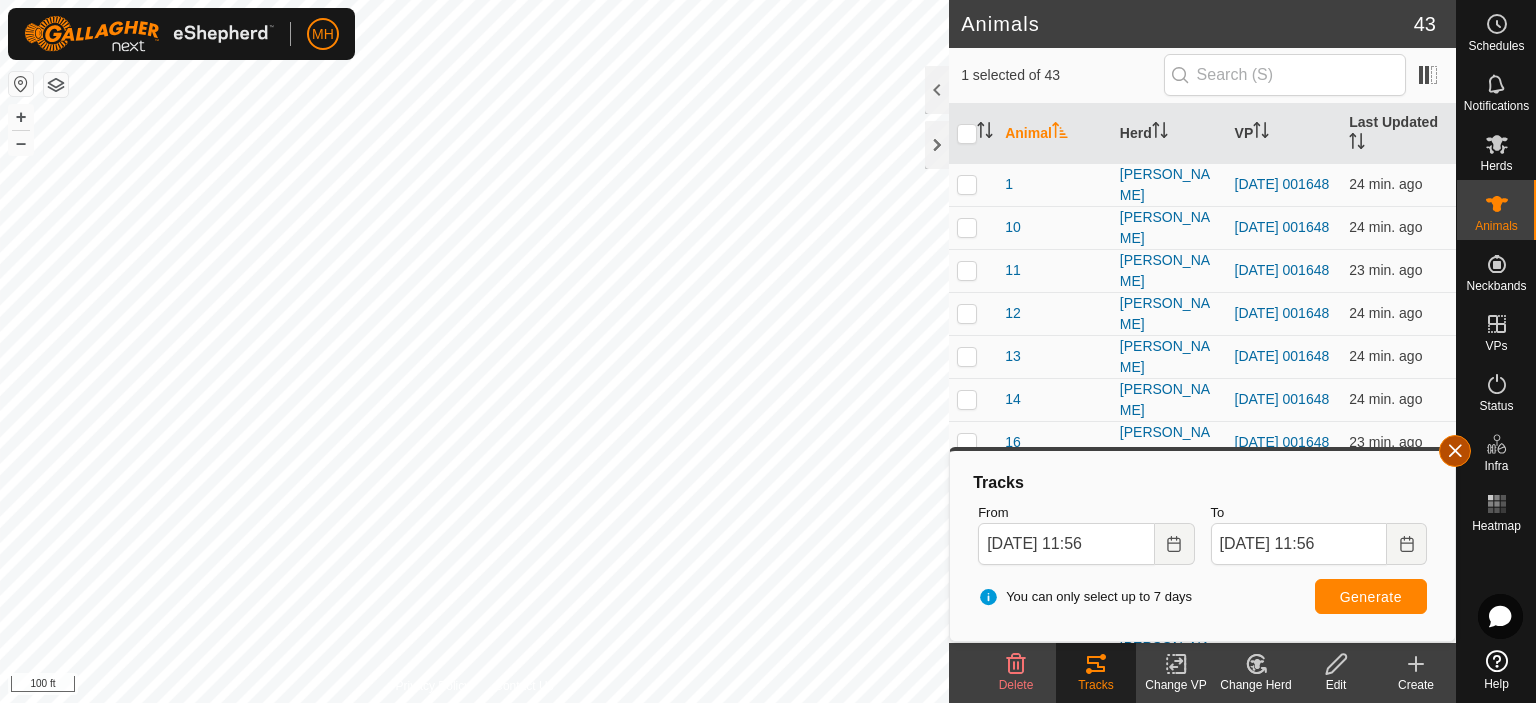 click at bounding box center [1455, 451] 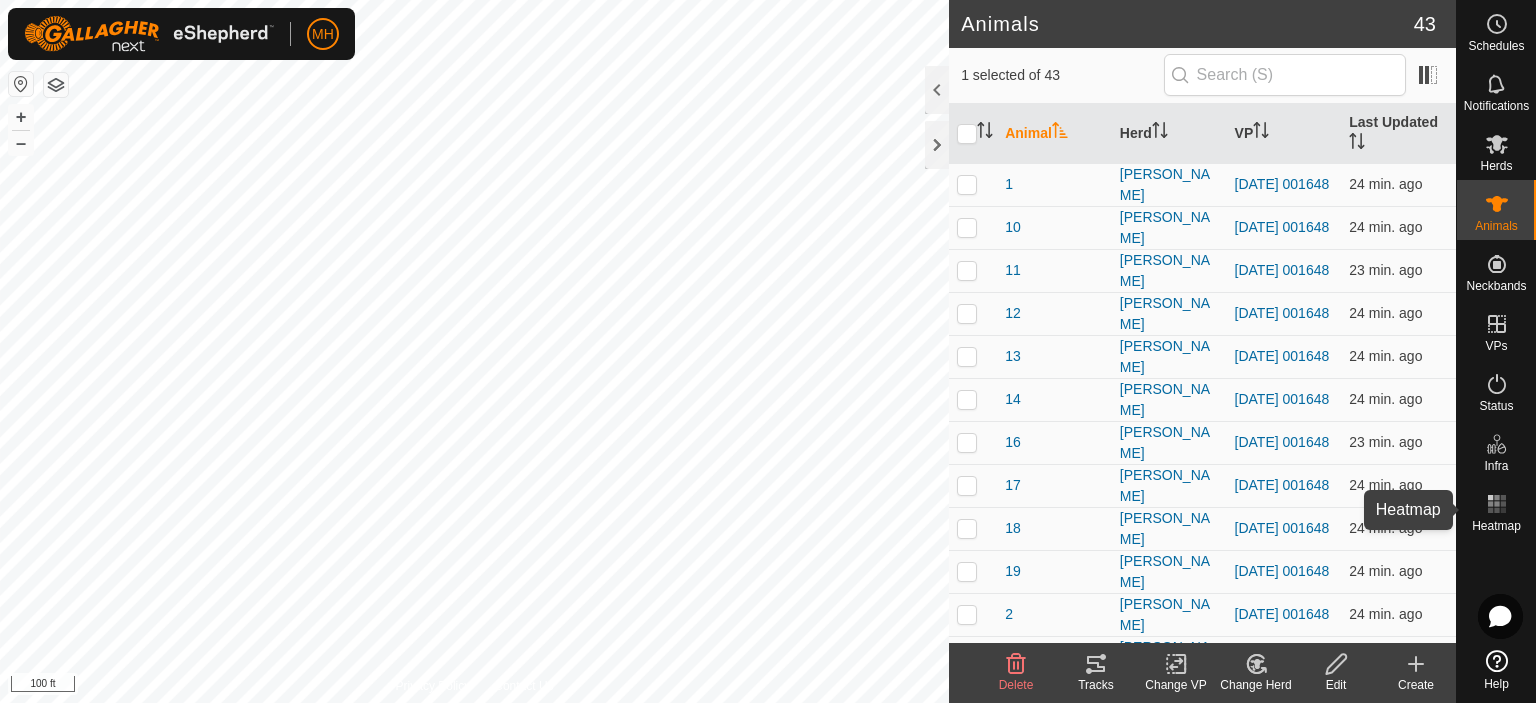 click 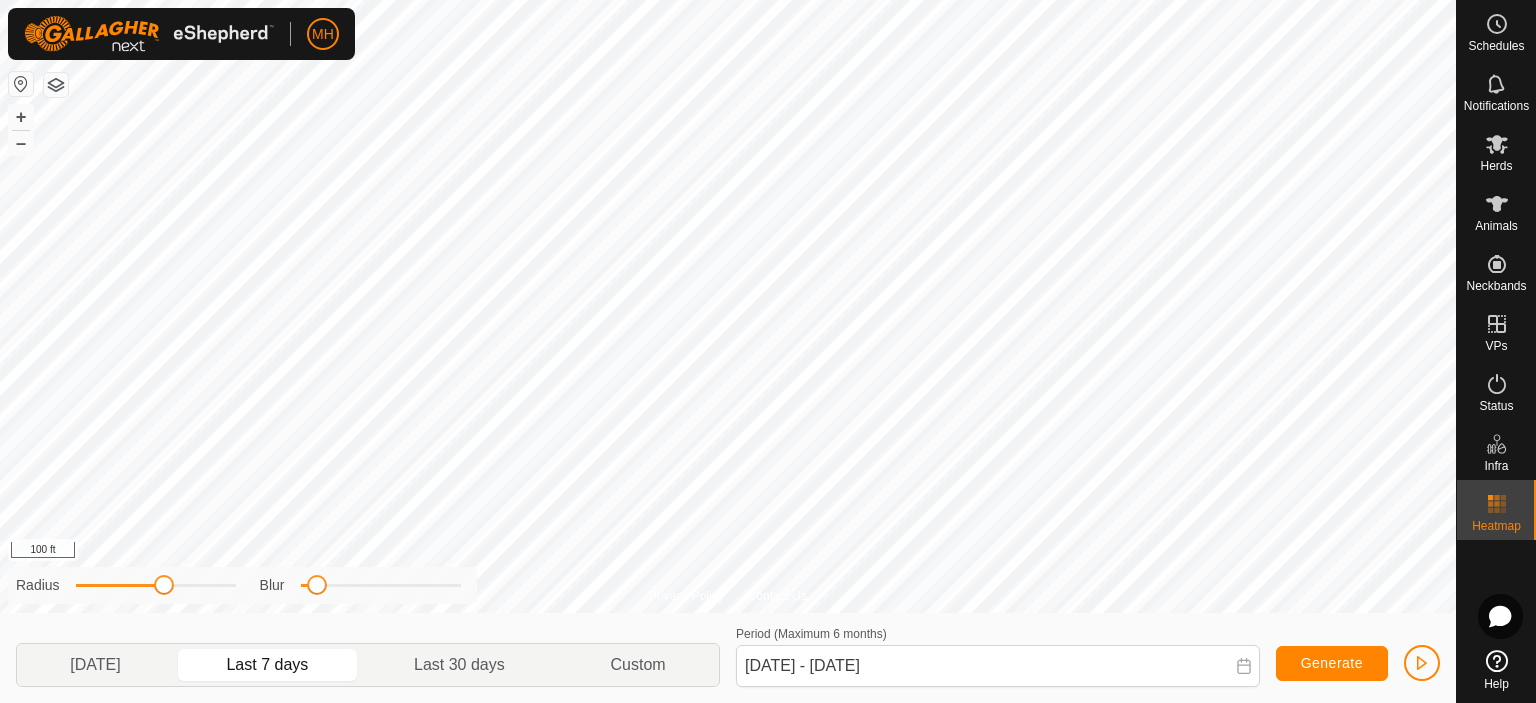 click 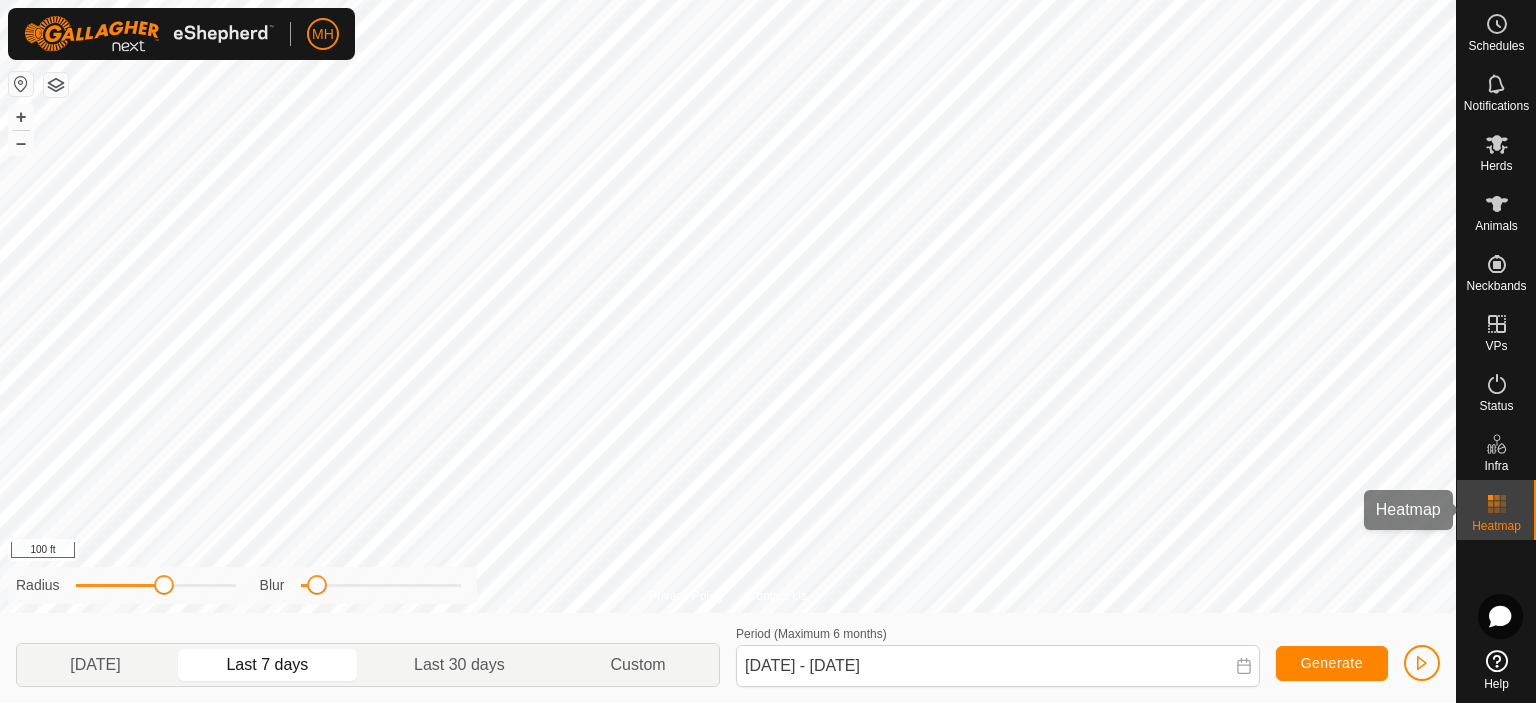 click 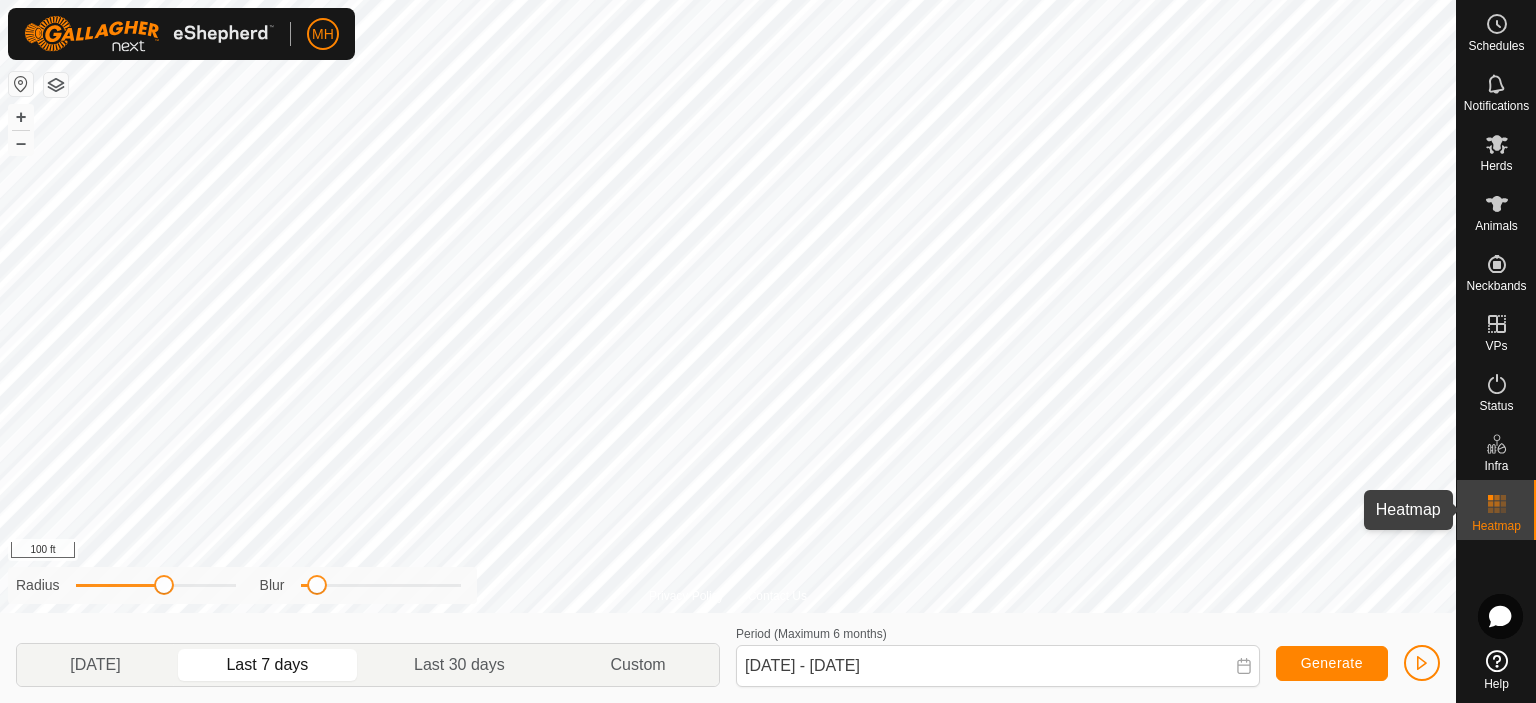 click on "Heatmap" at bounding box center (1496, 510) 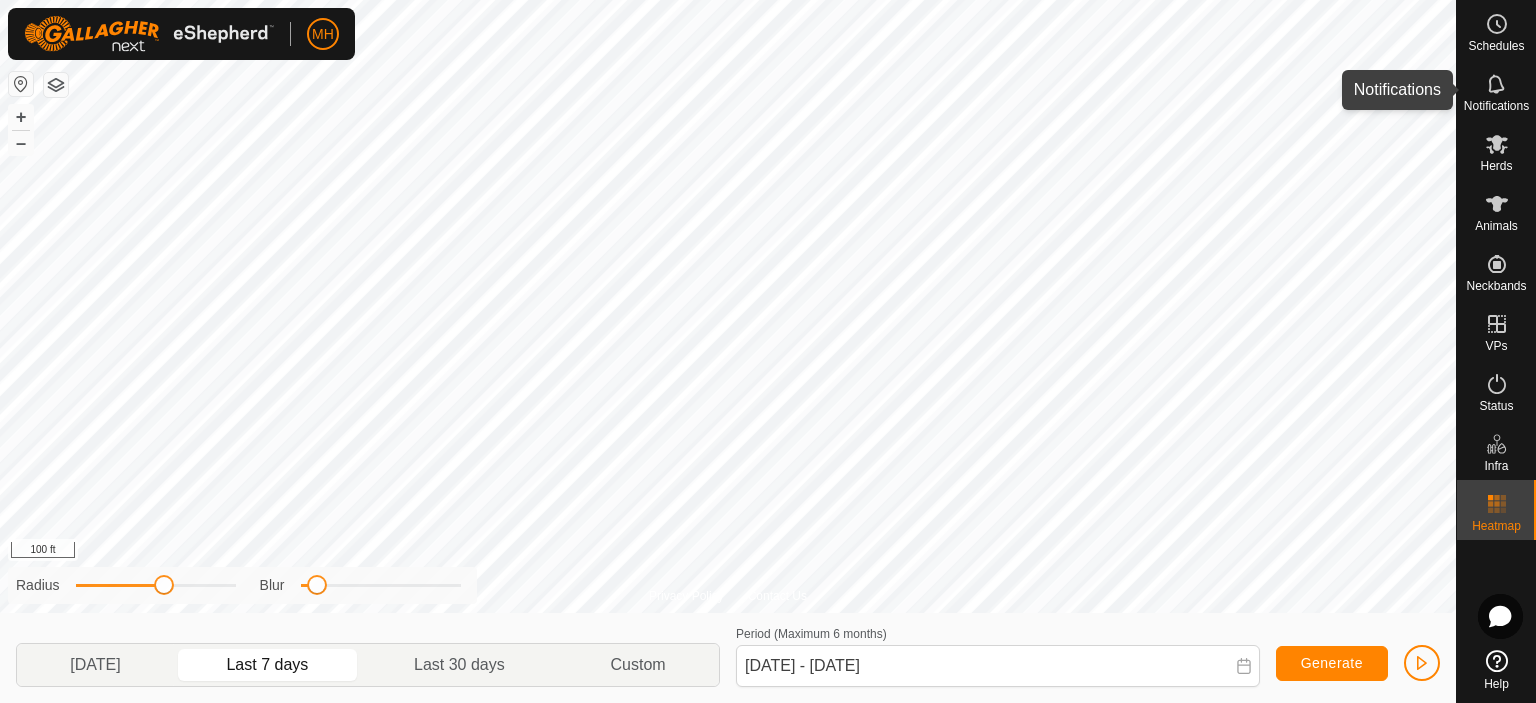click 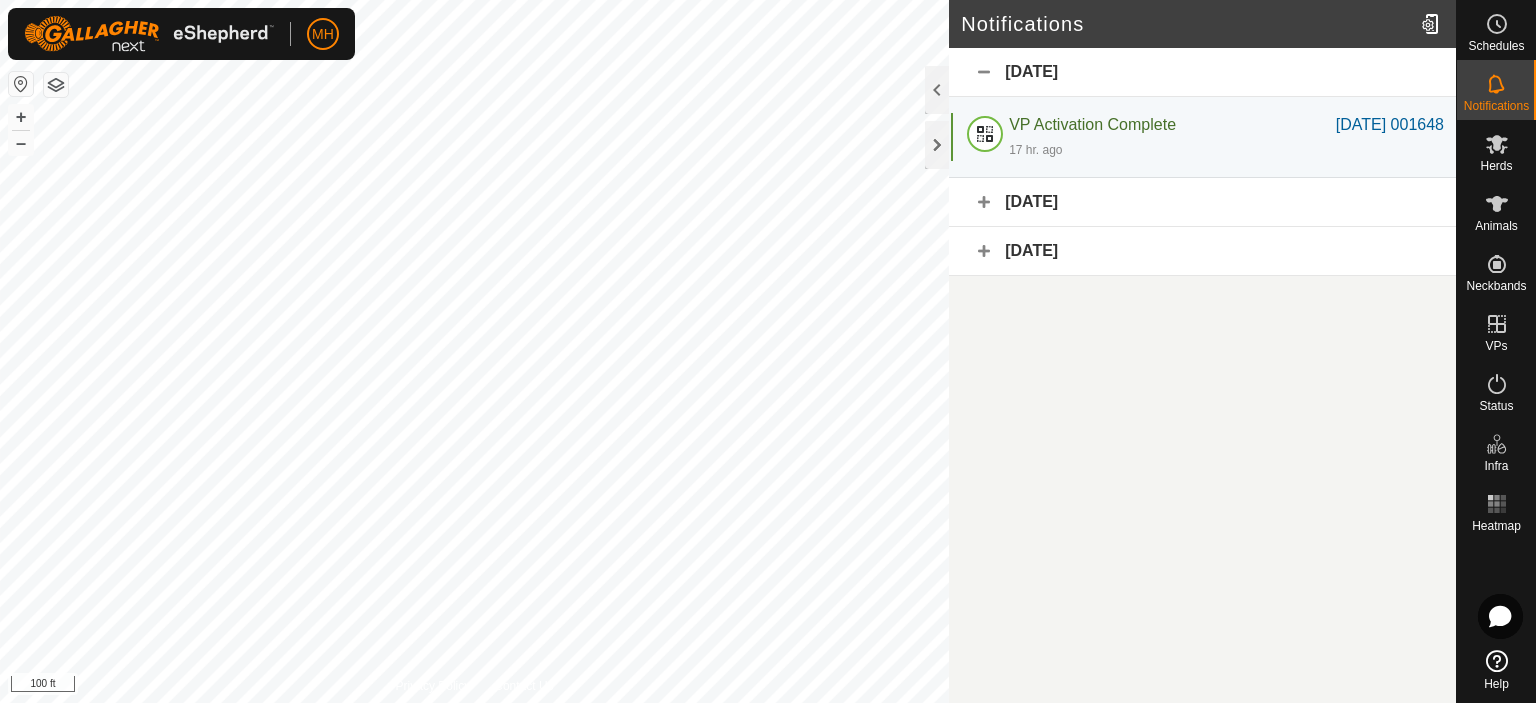 click 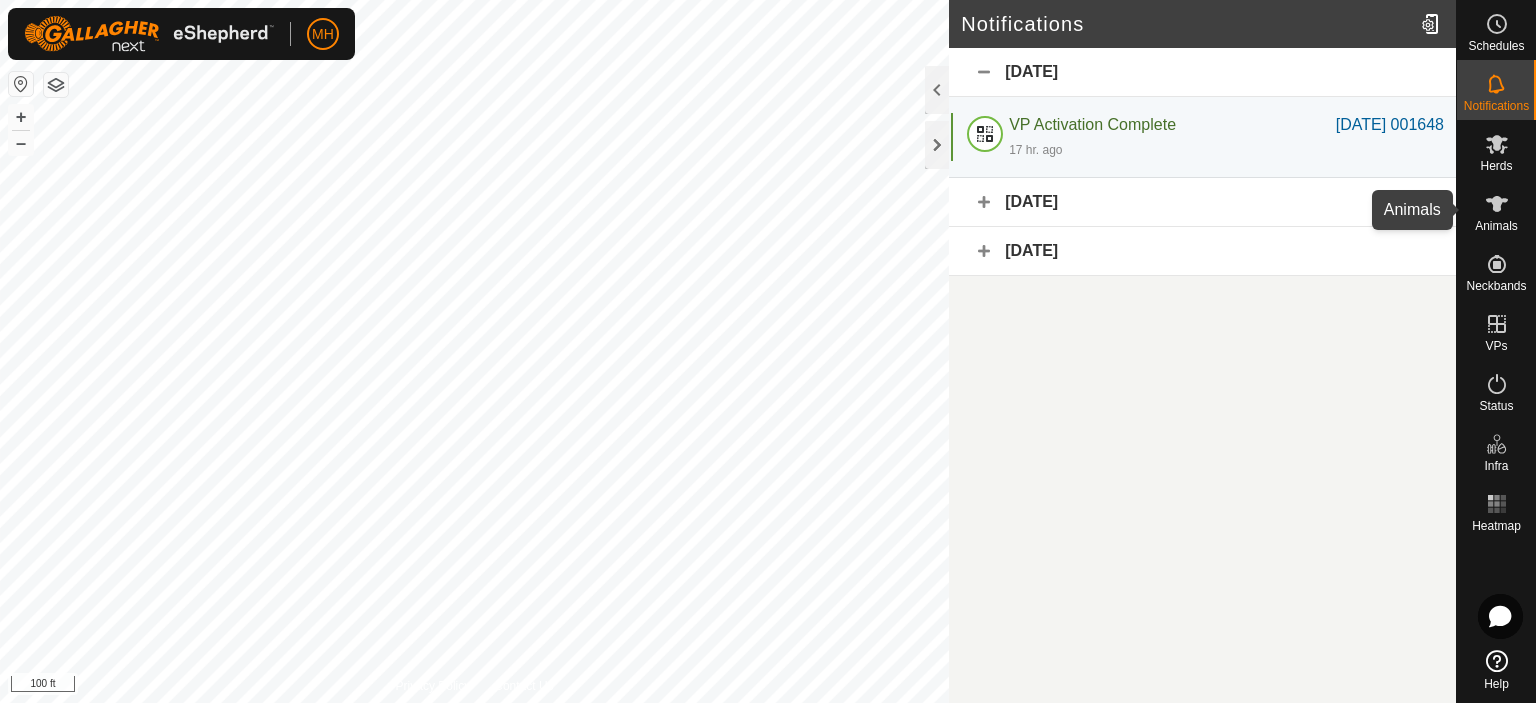 click 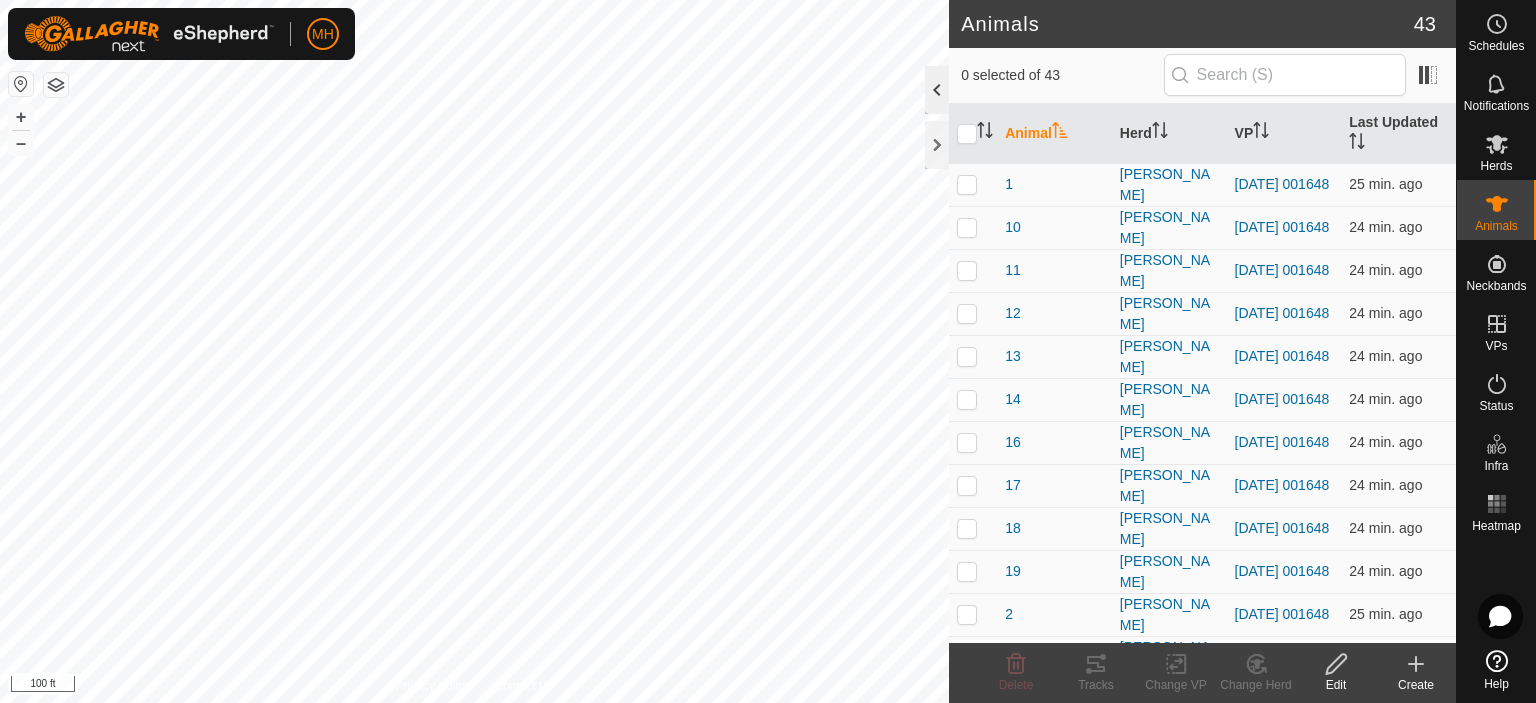 click 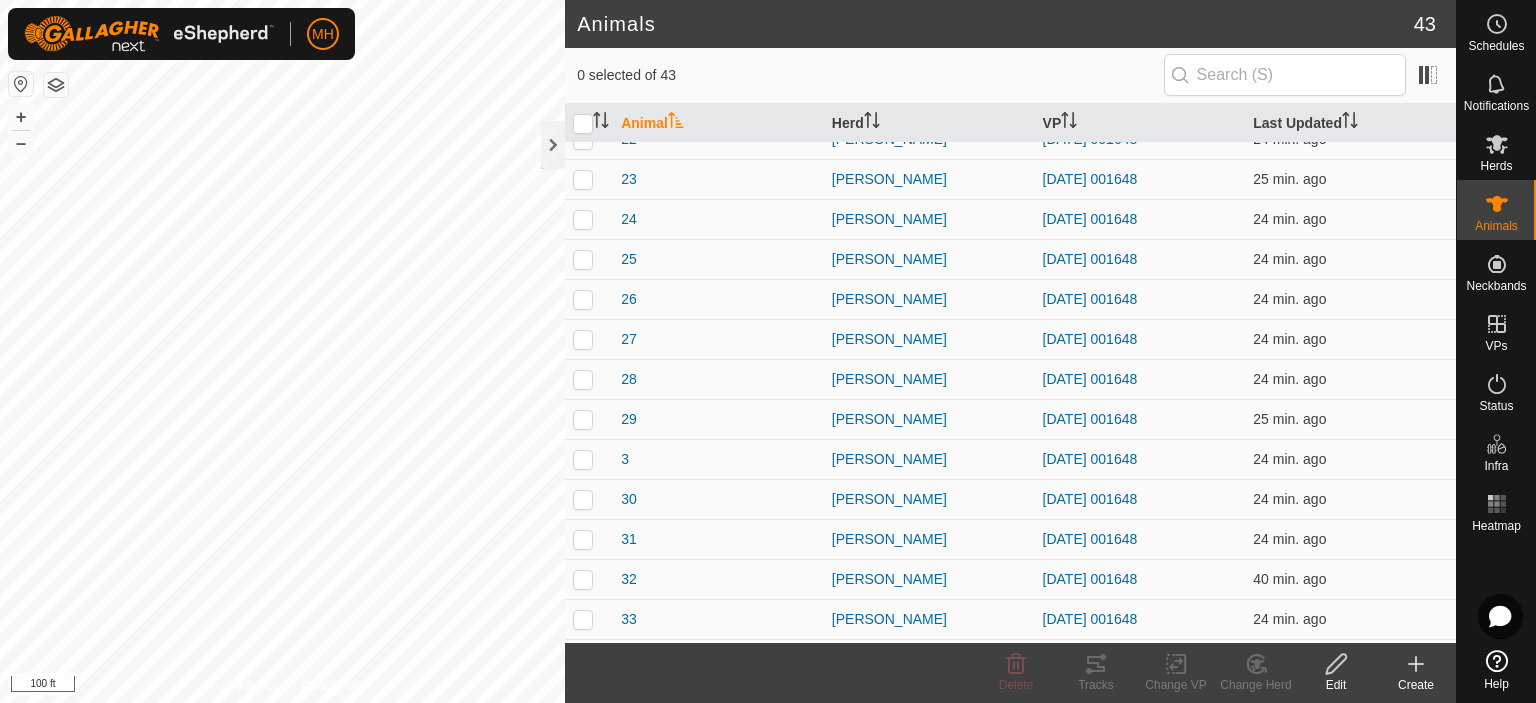 scroll, scrollTop: 0, scrollLeft: 0, axis: both 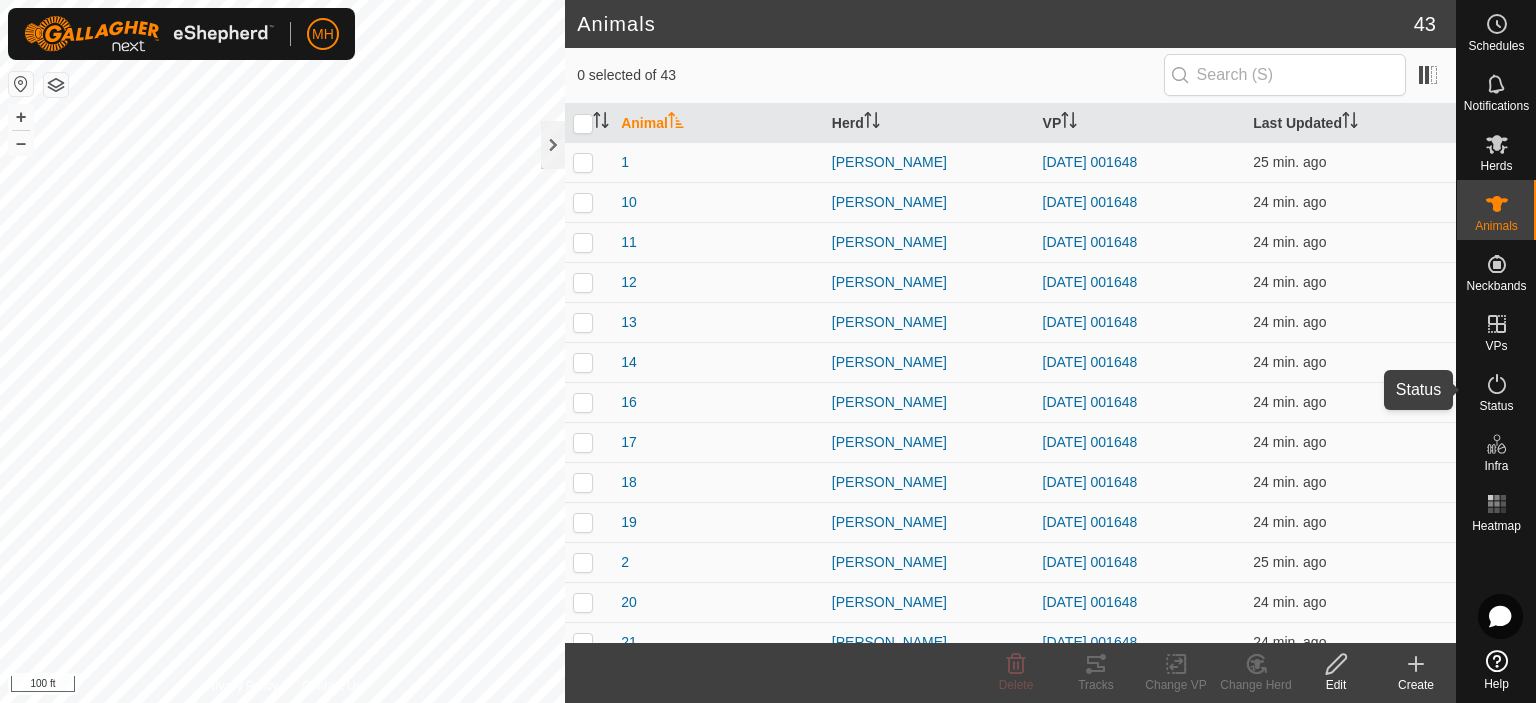 click 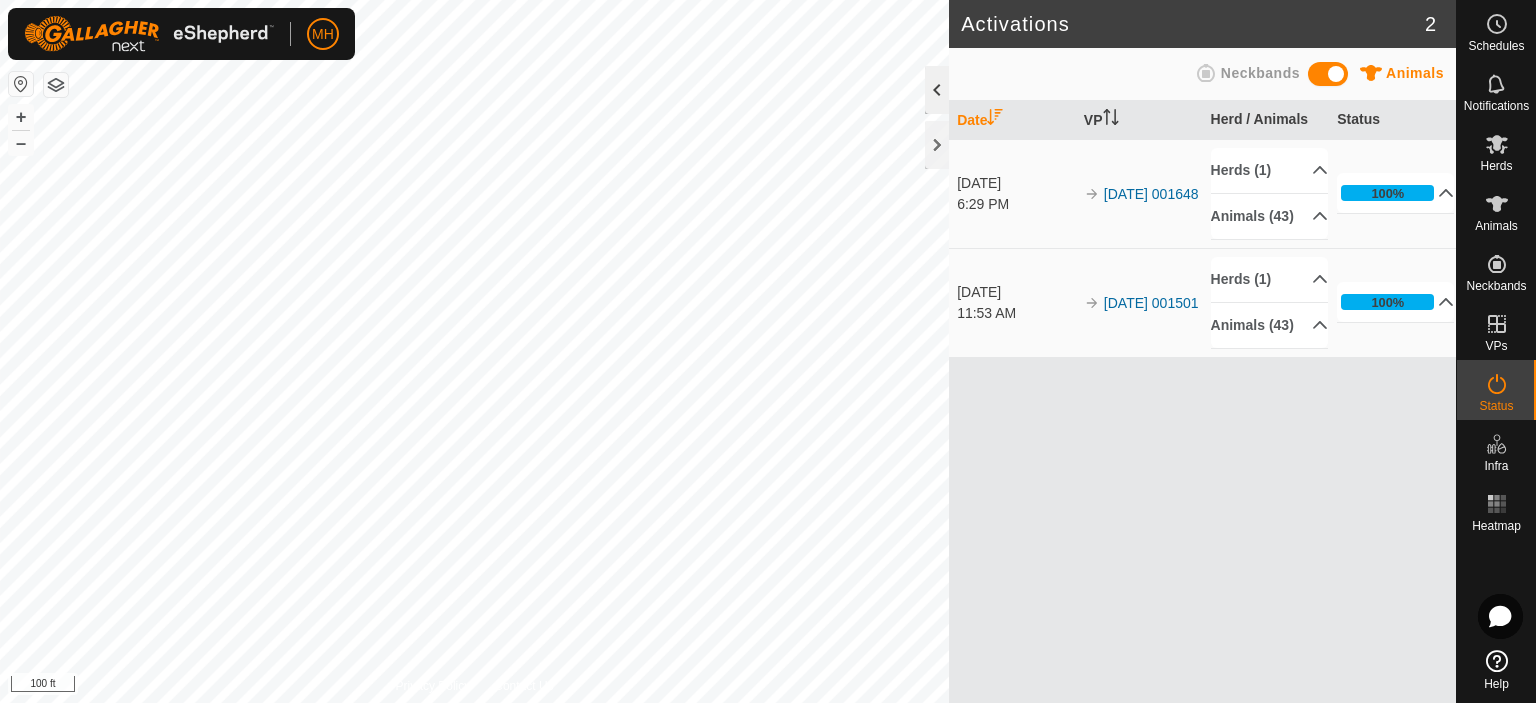 click 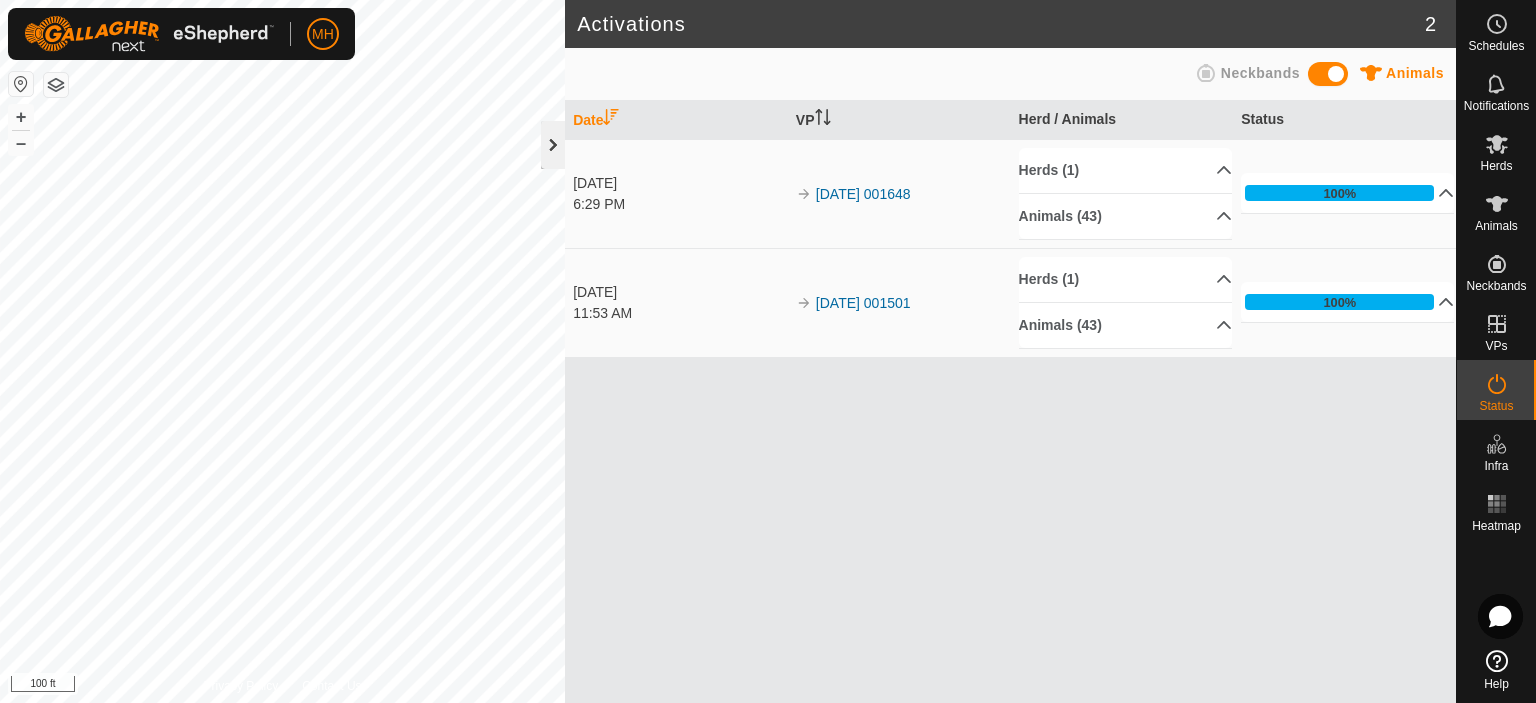 click 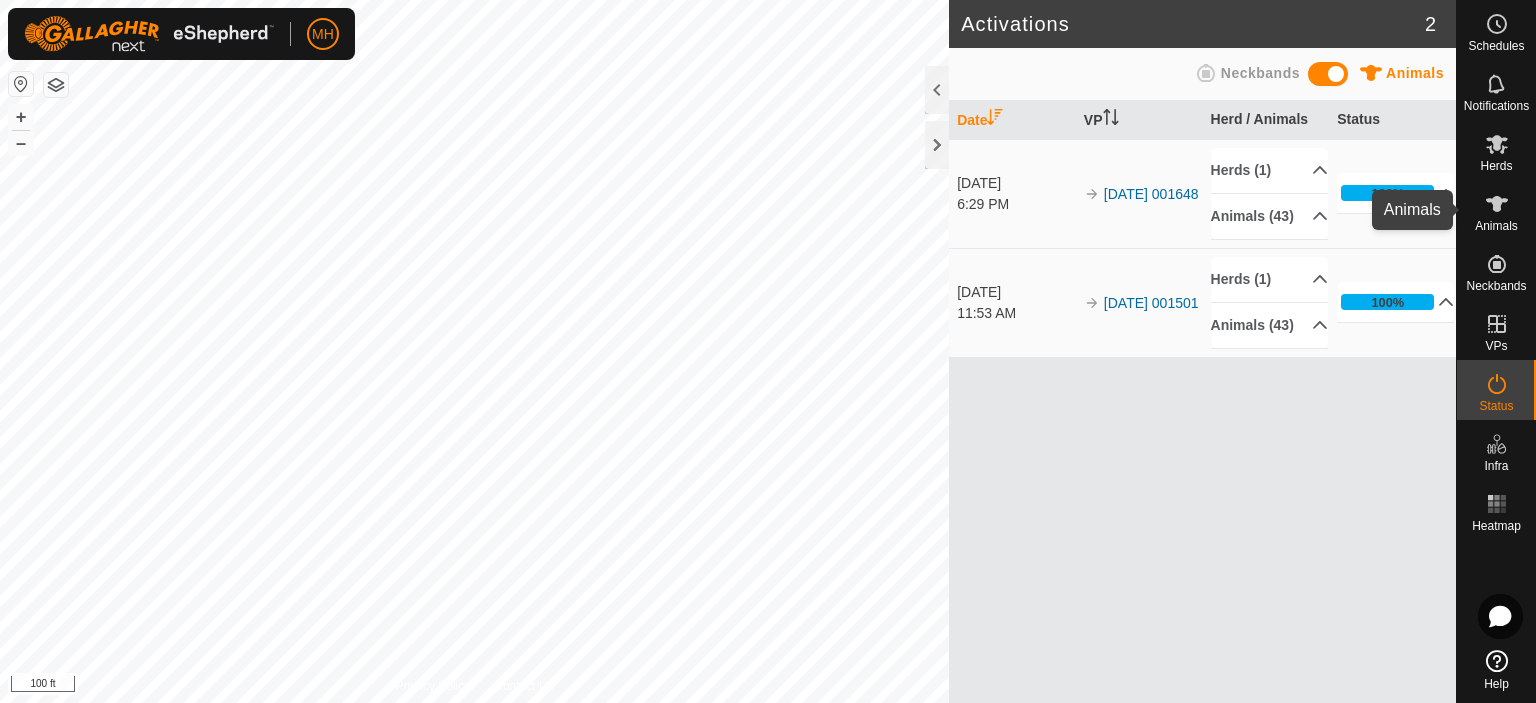 click 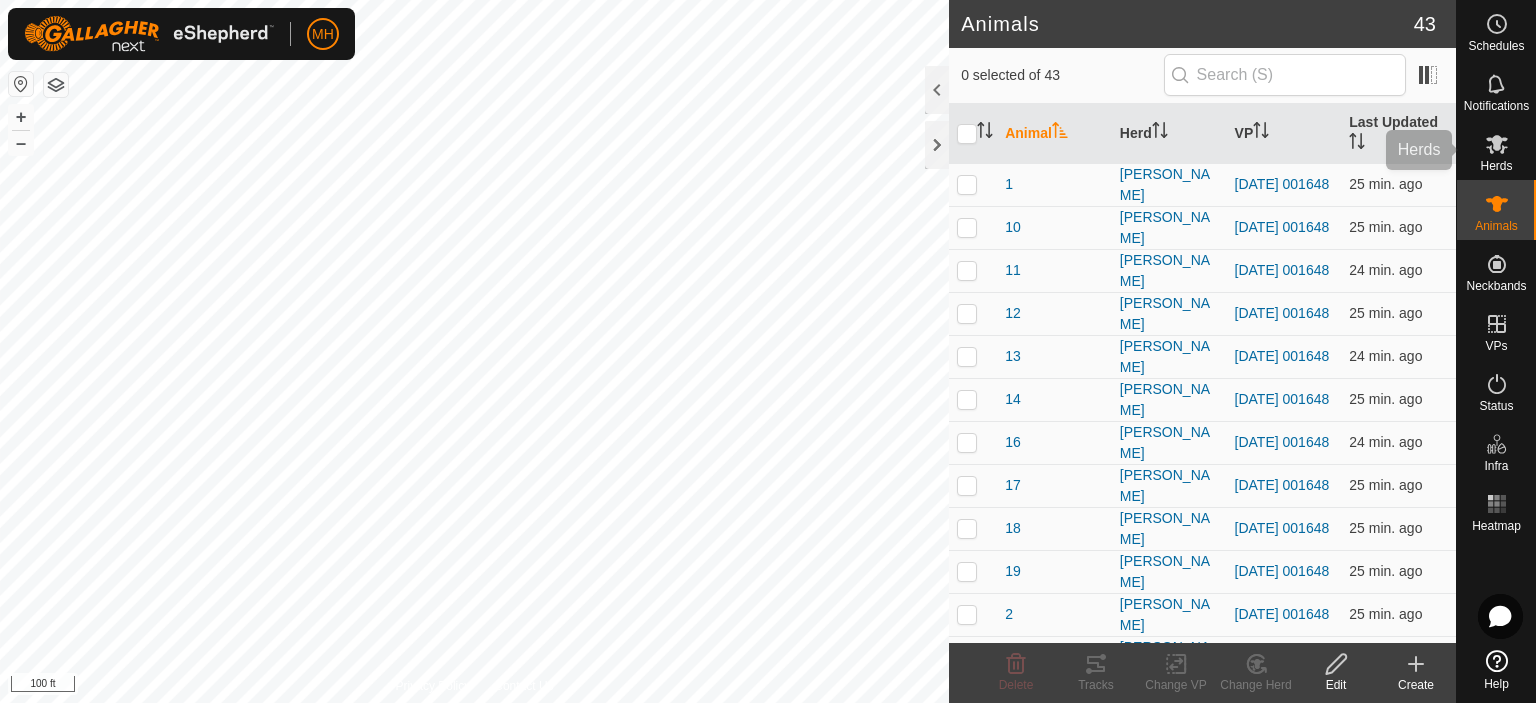 click on "Herds" at bounding box center (1496, 166) 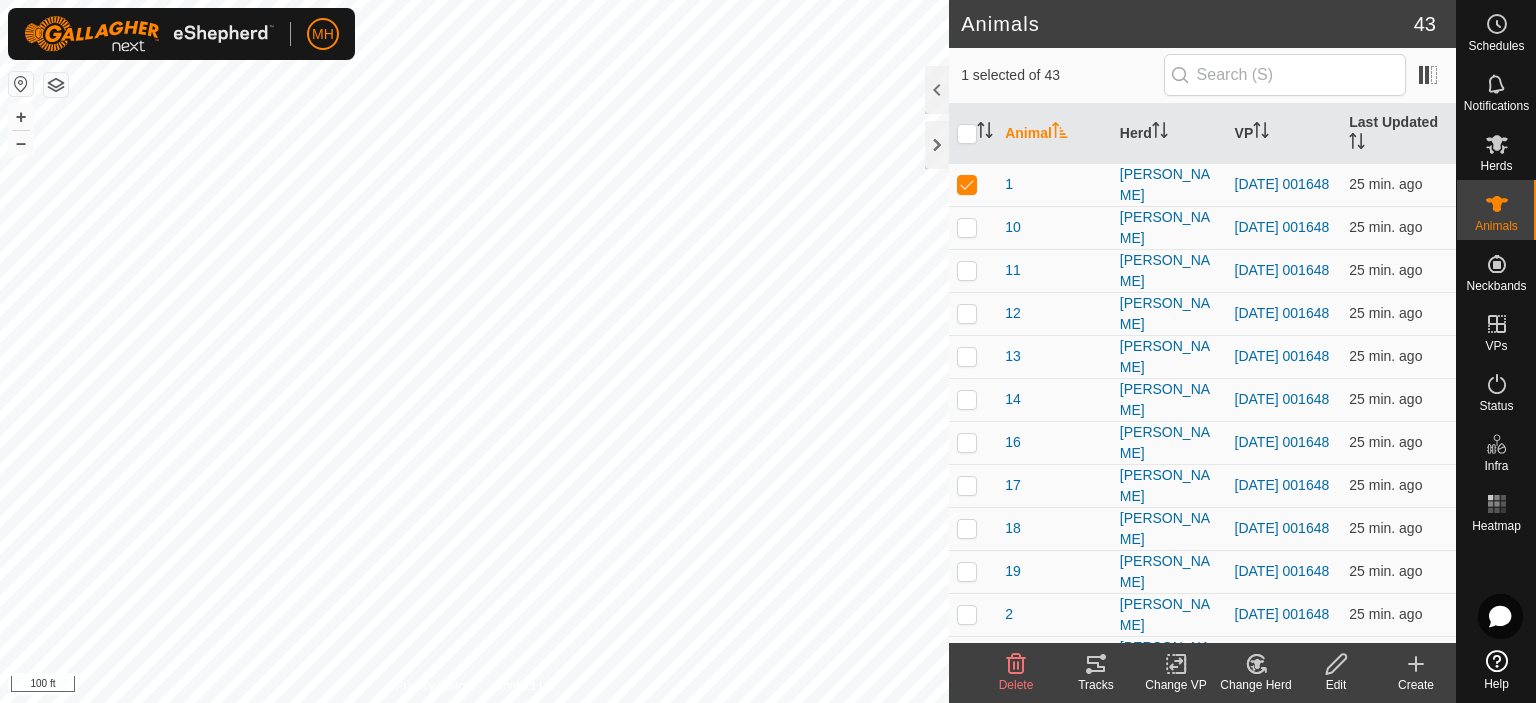 click 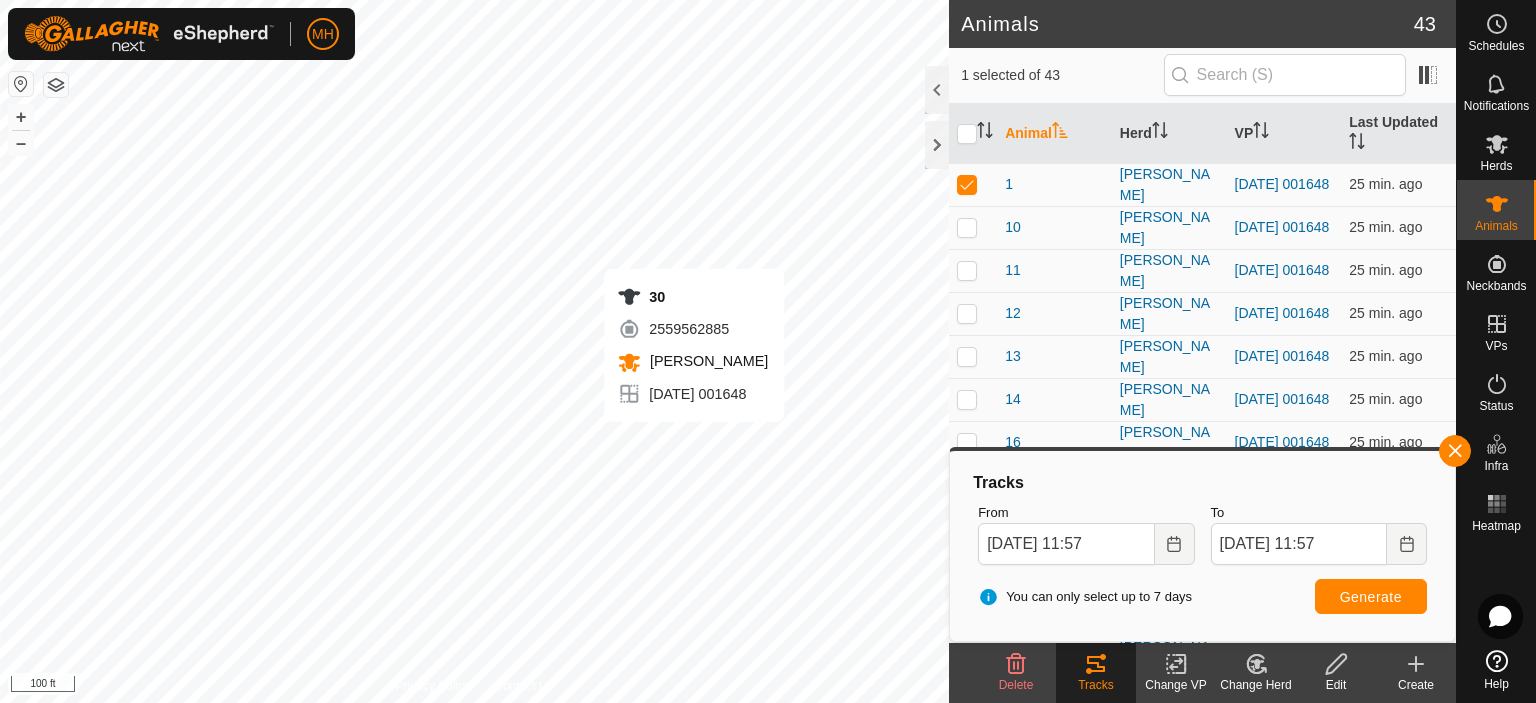 checkbox on "false" 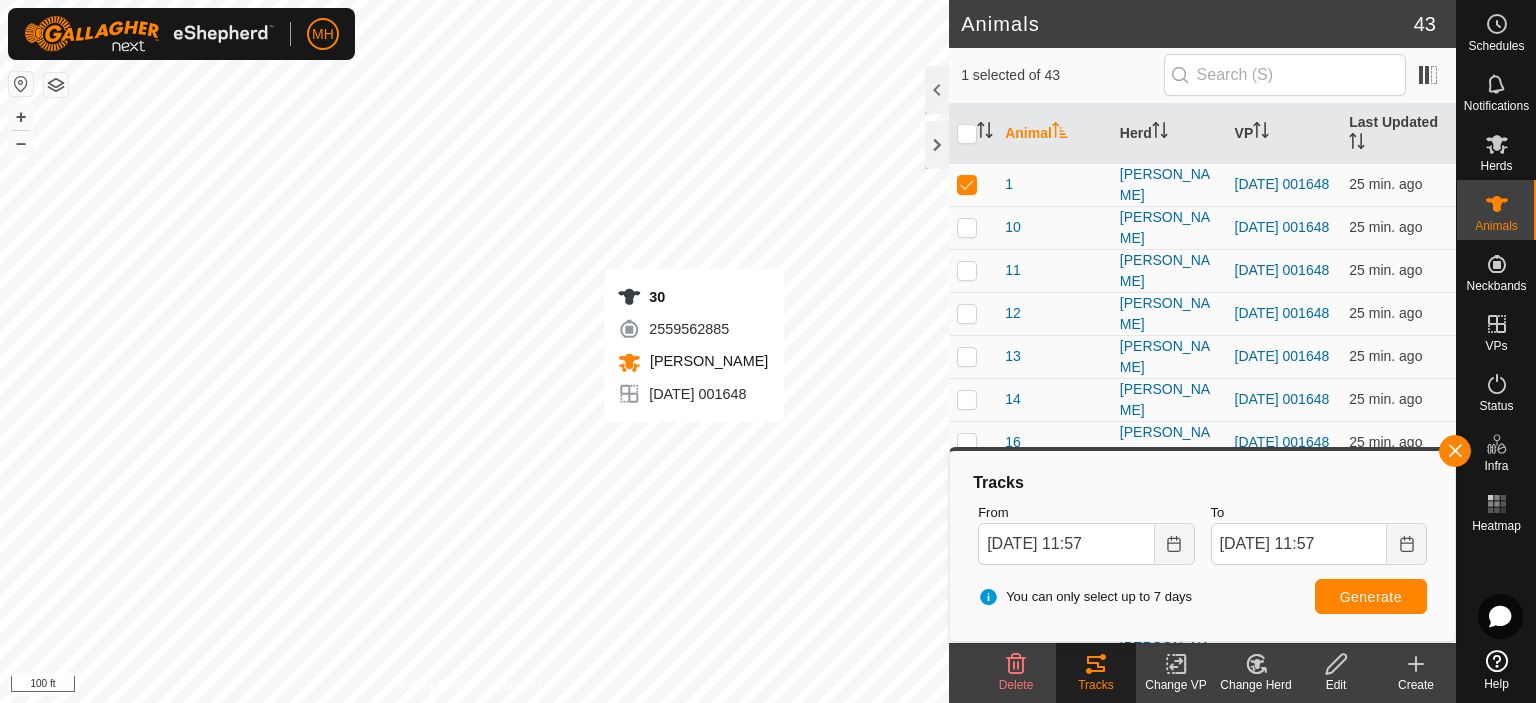 checkbox on "true" 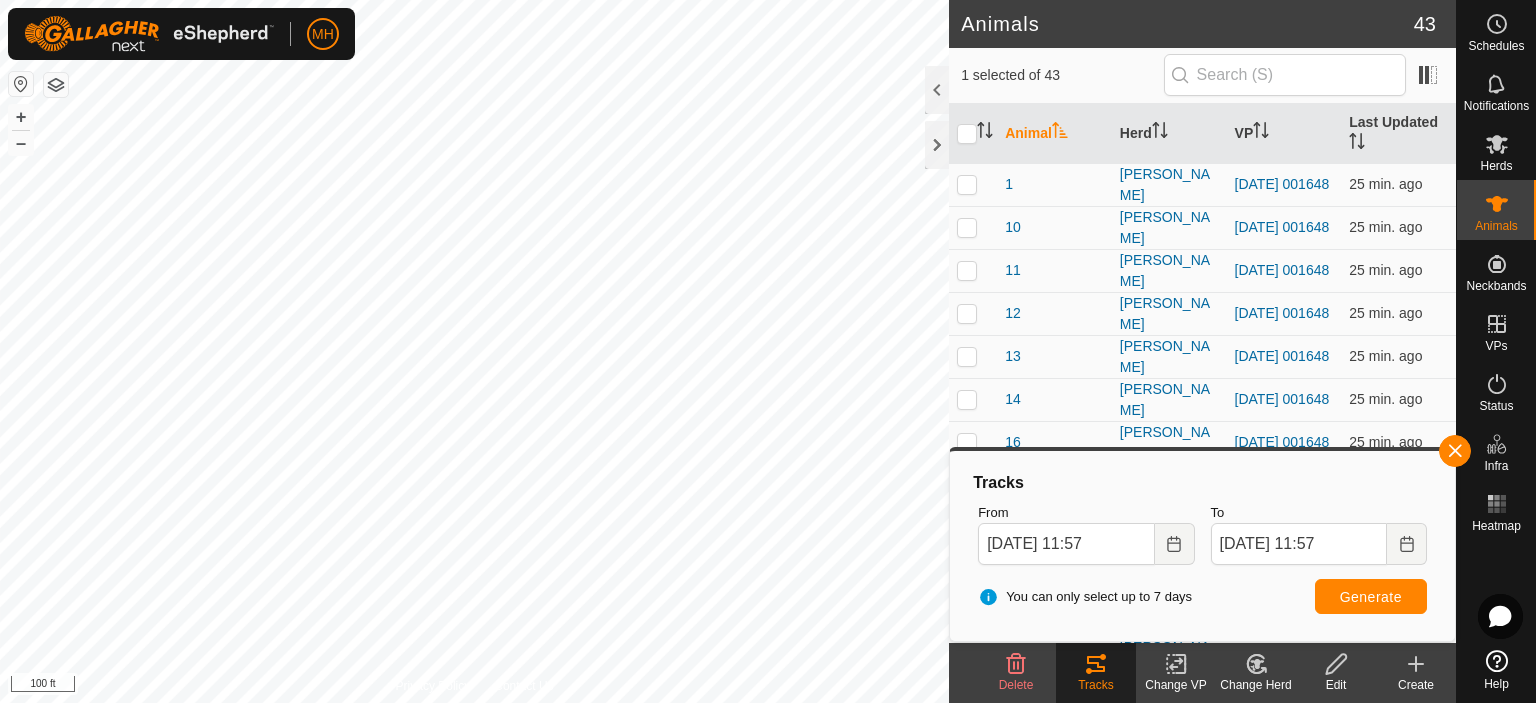click 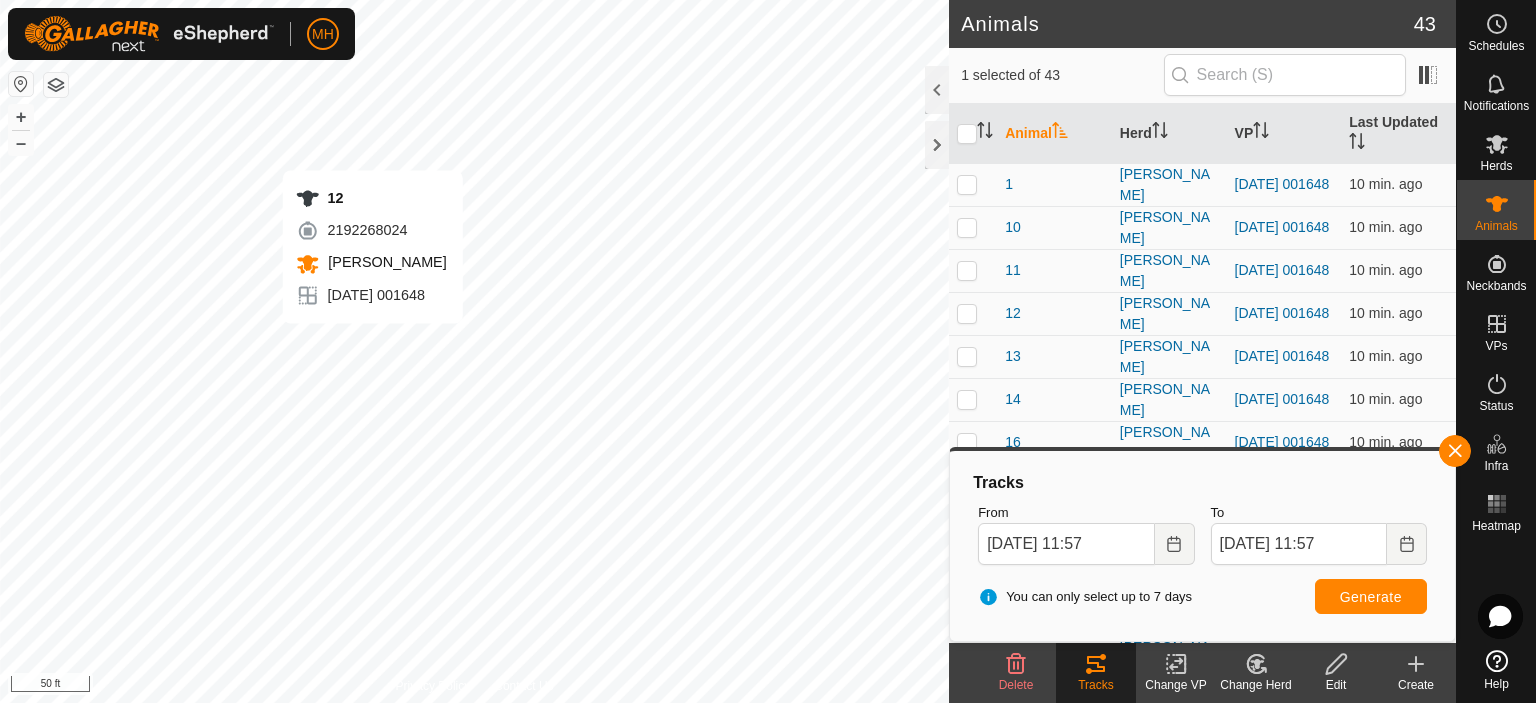 checkbox on "true" 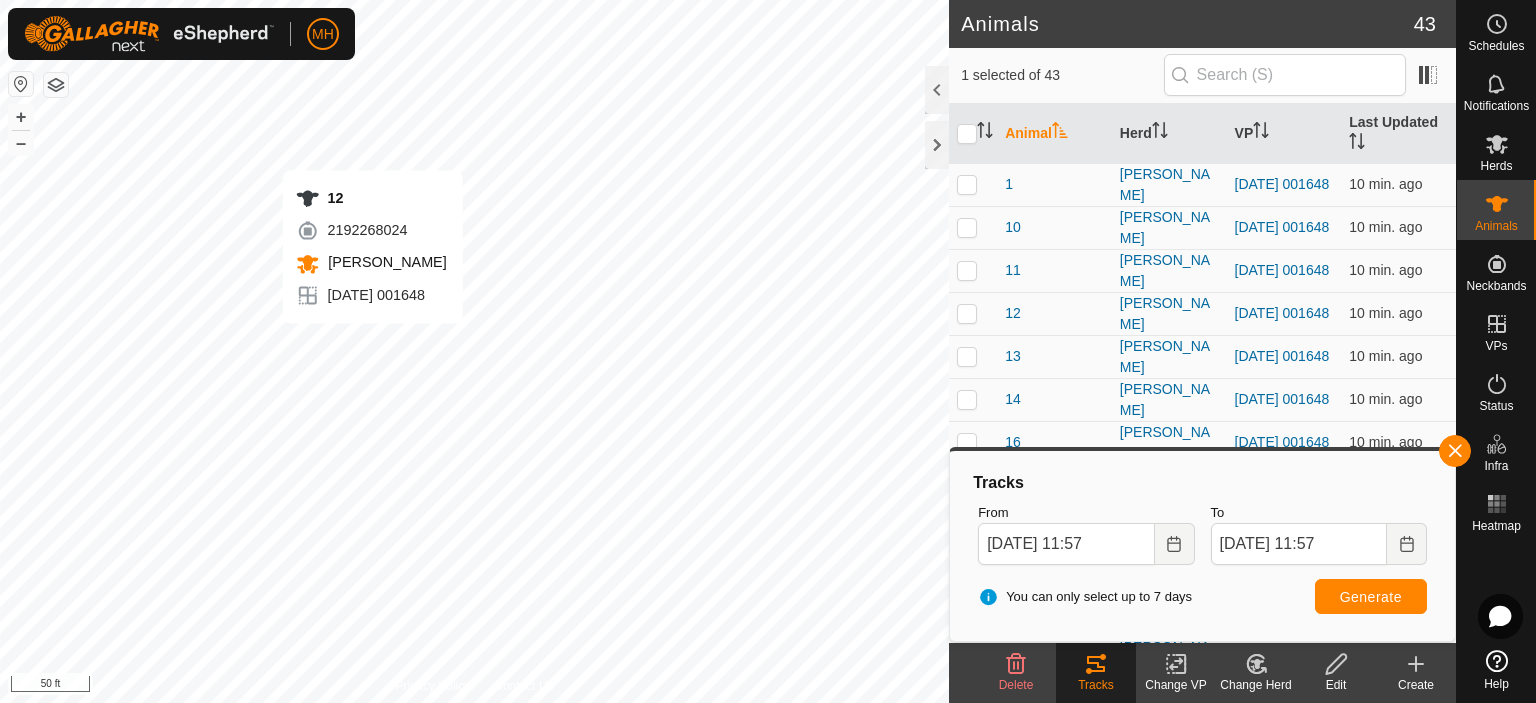 checkbox on "false" 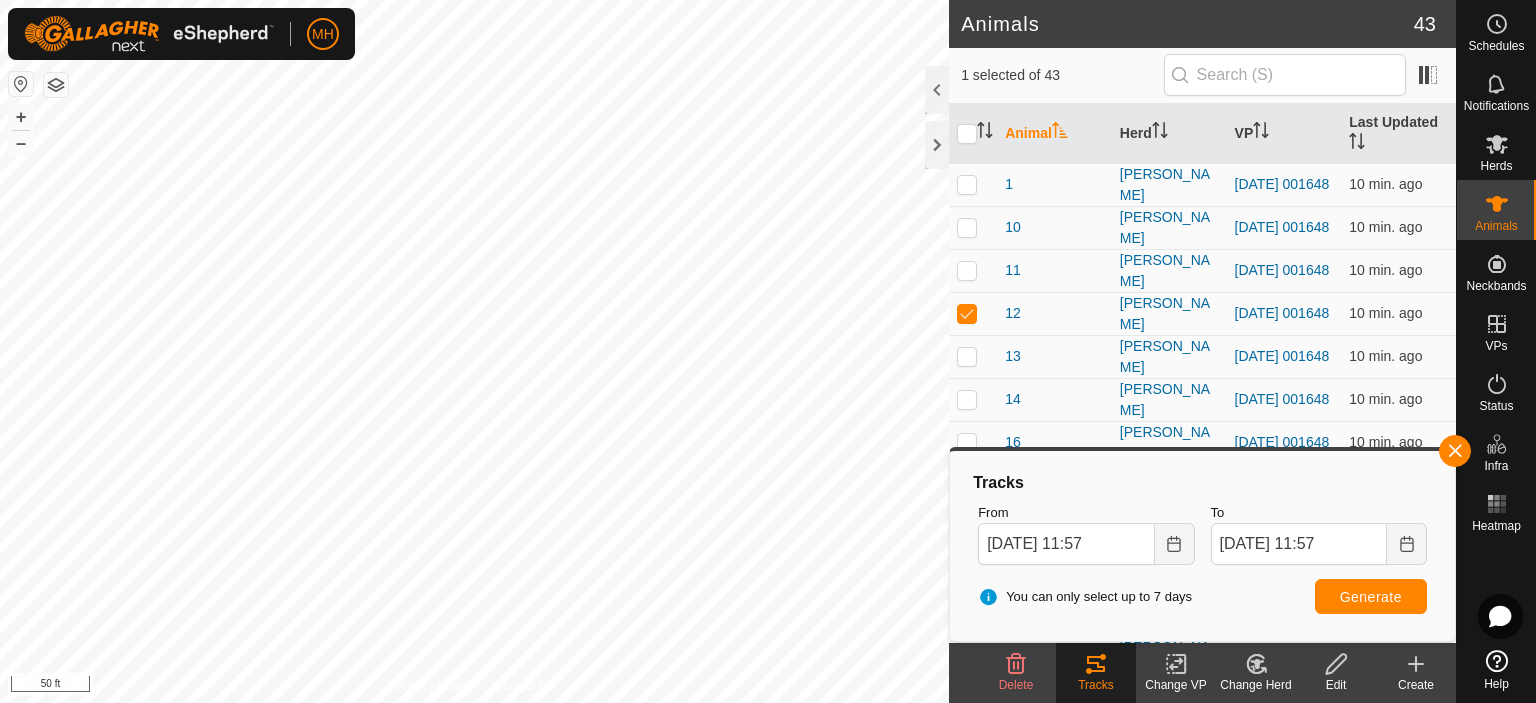 click 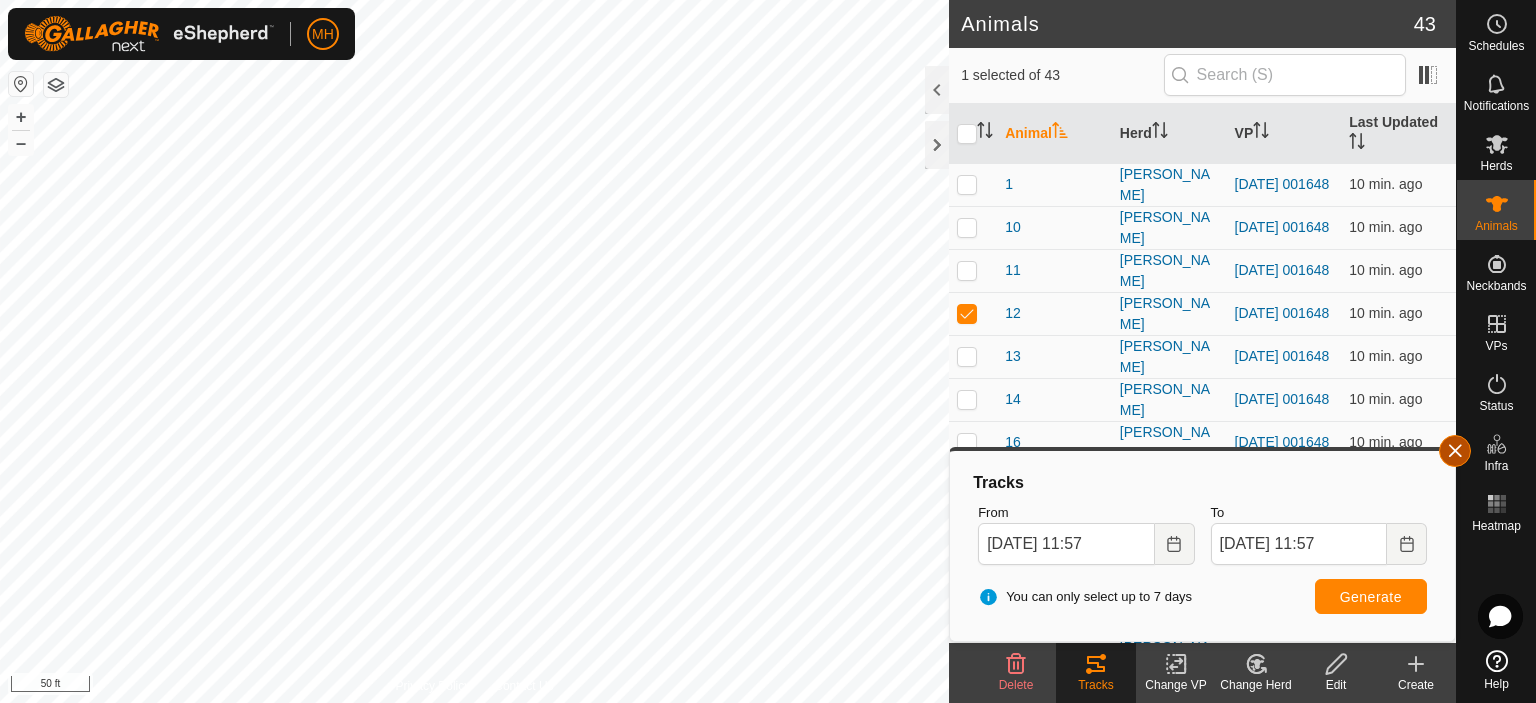 click at bounding box center (1455, 451) 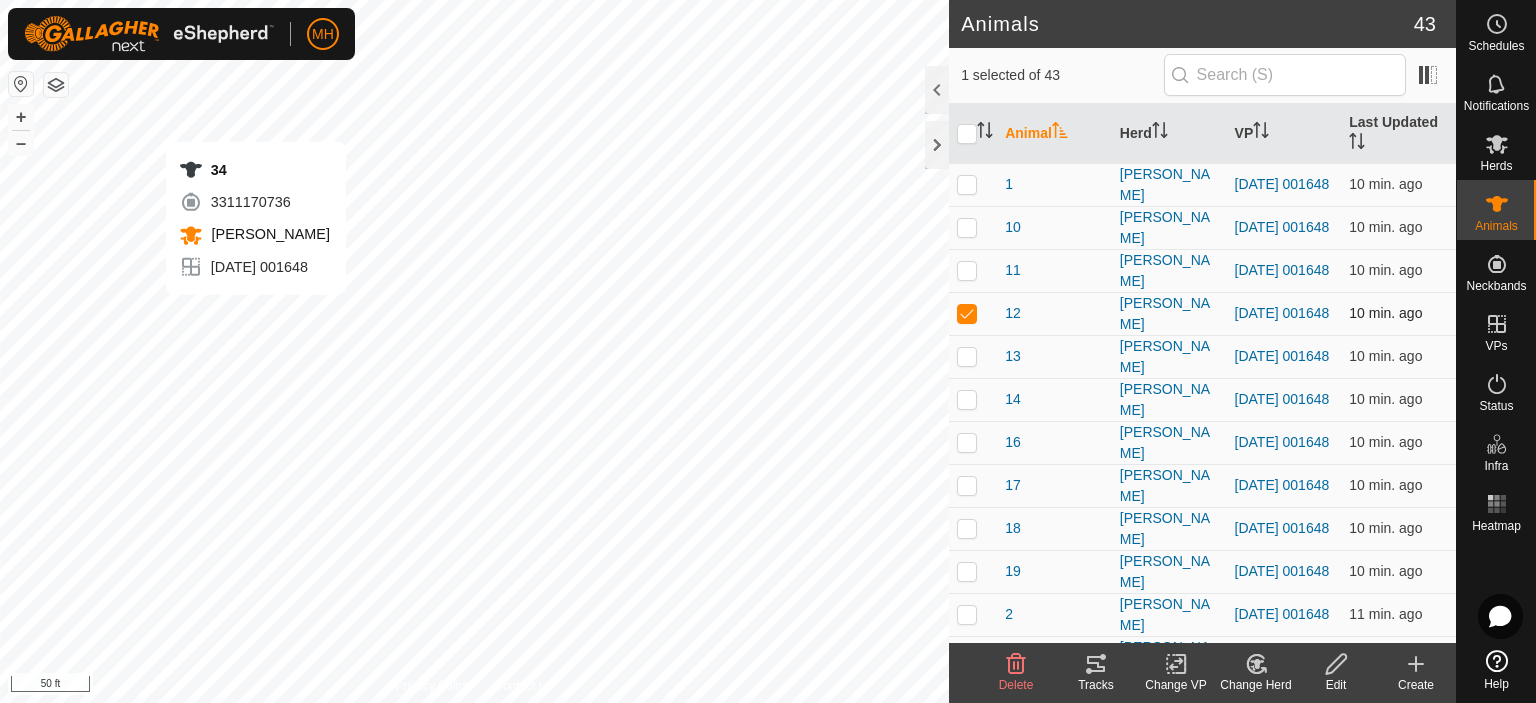 checkbox on "false" 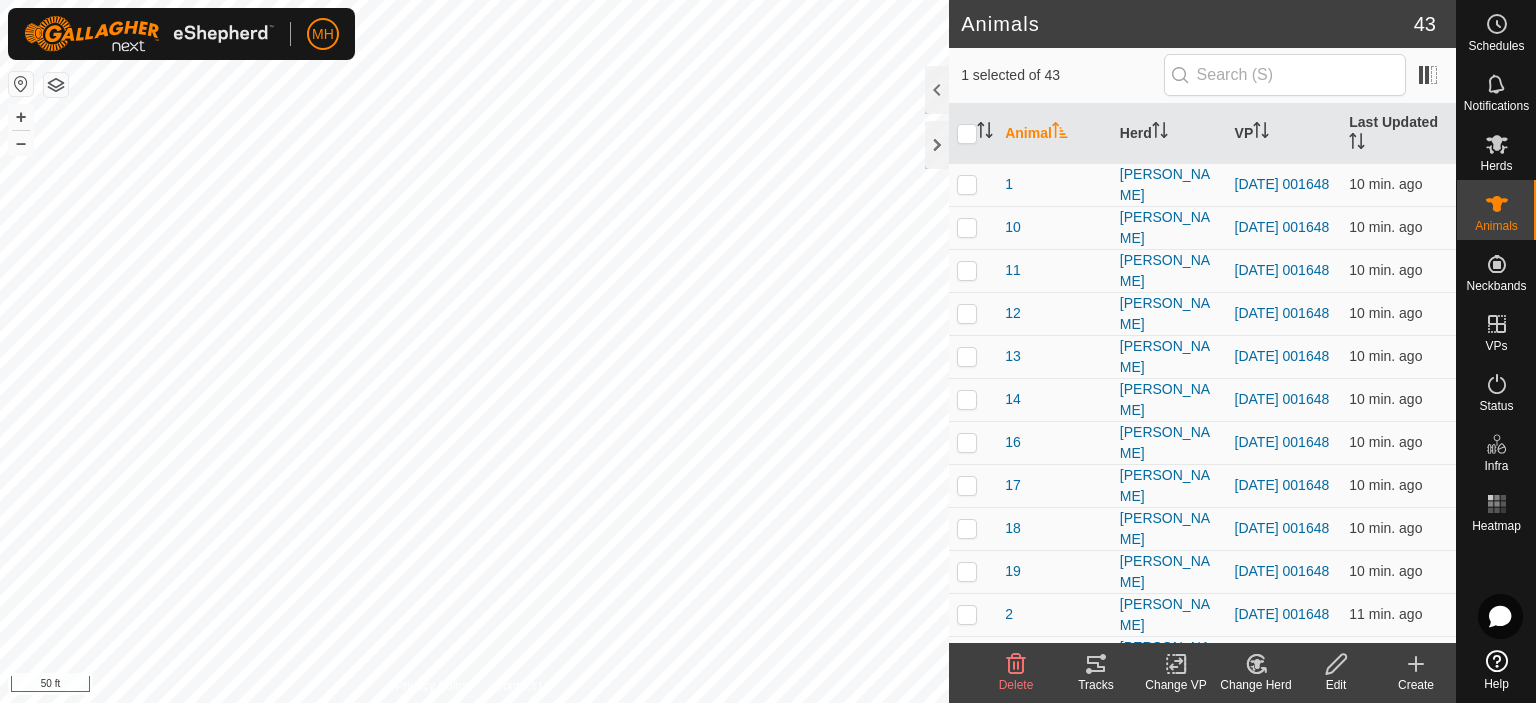 click 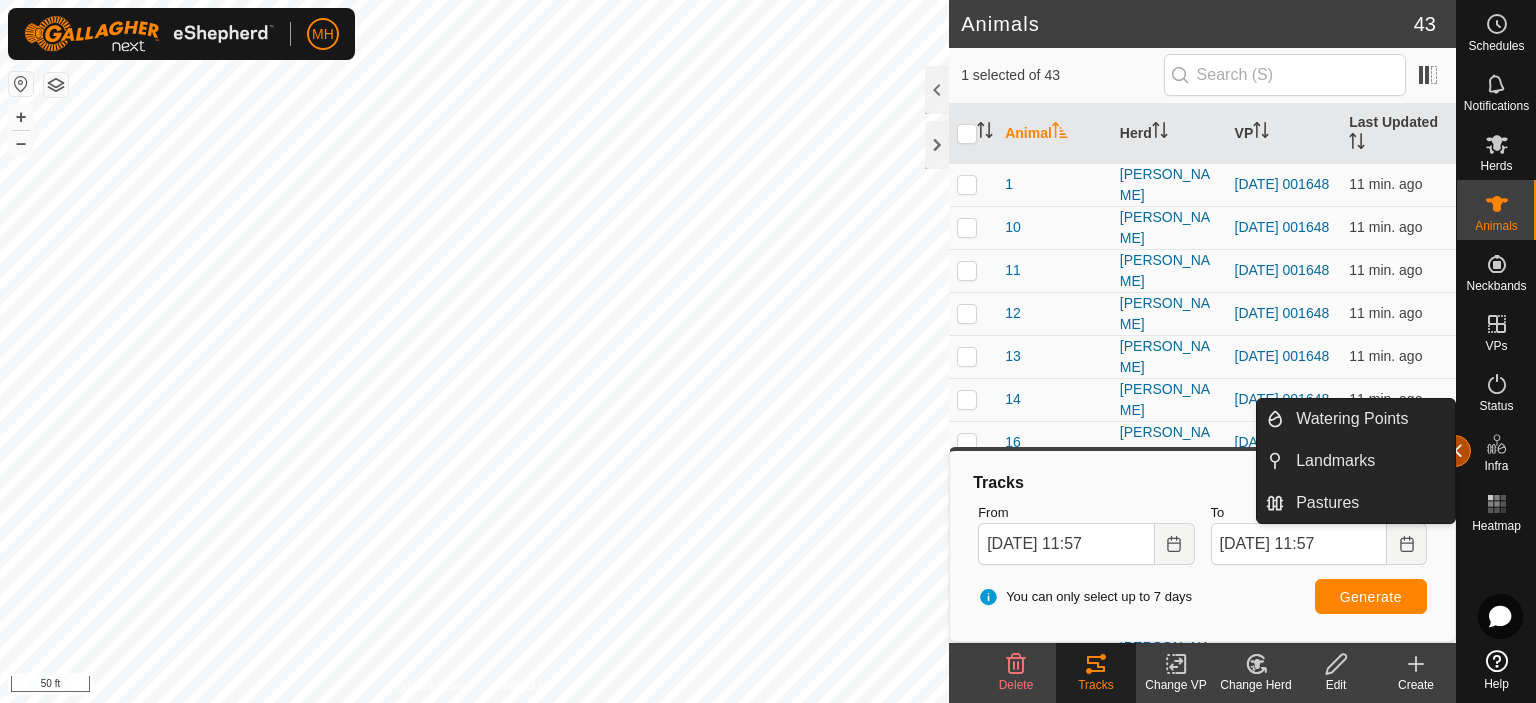click at bounding box center [1455, 451] 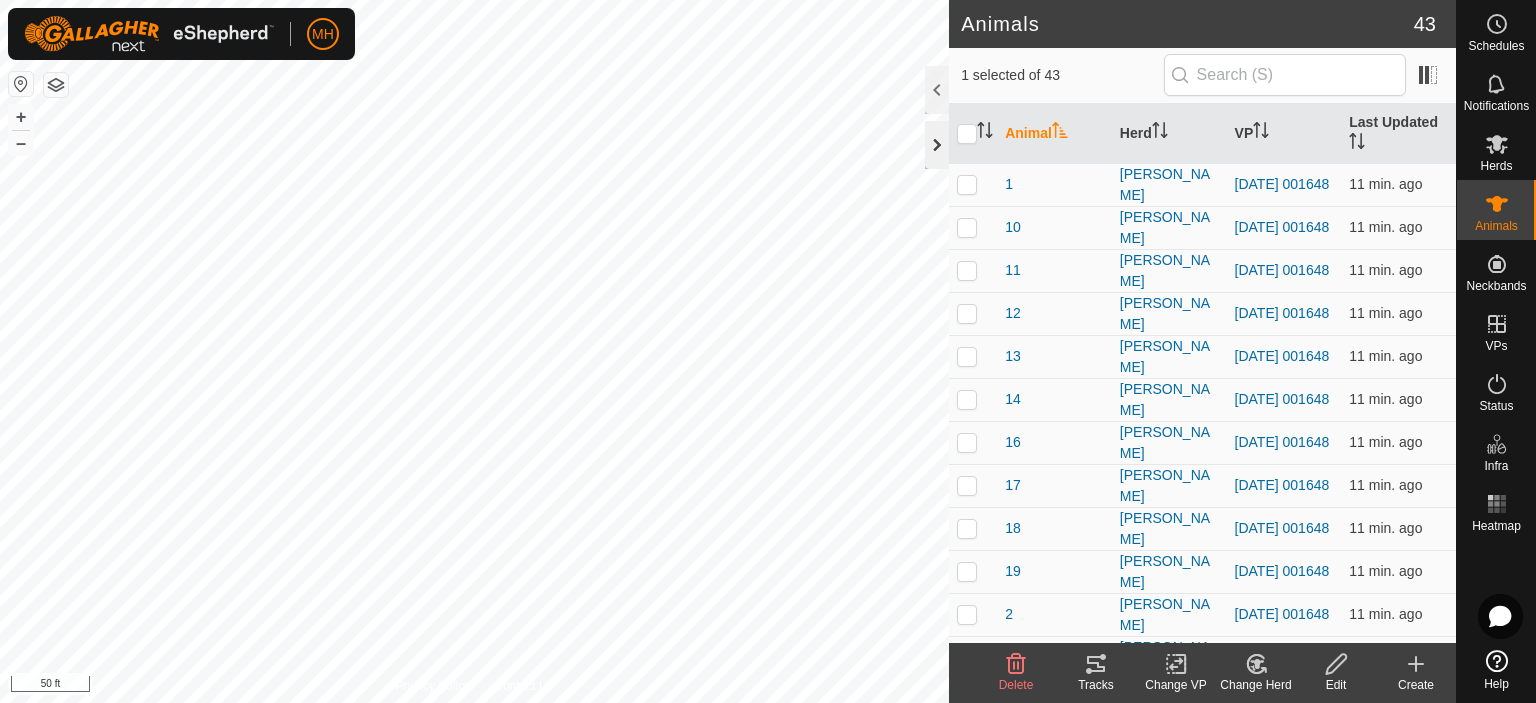 click 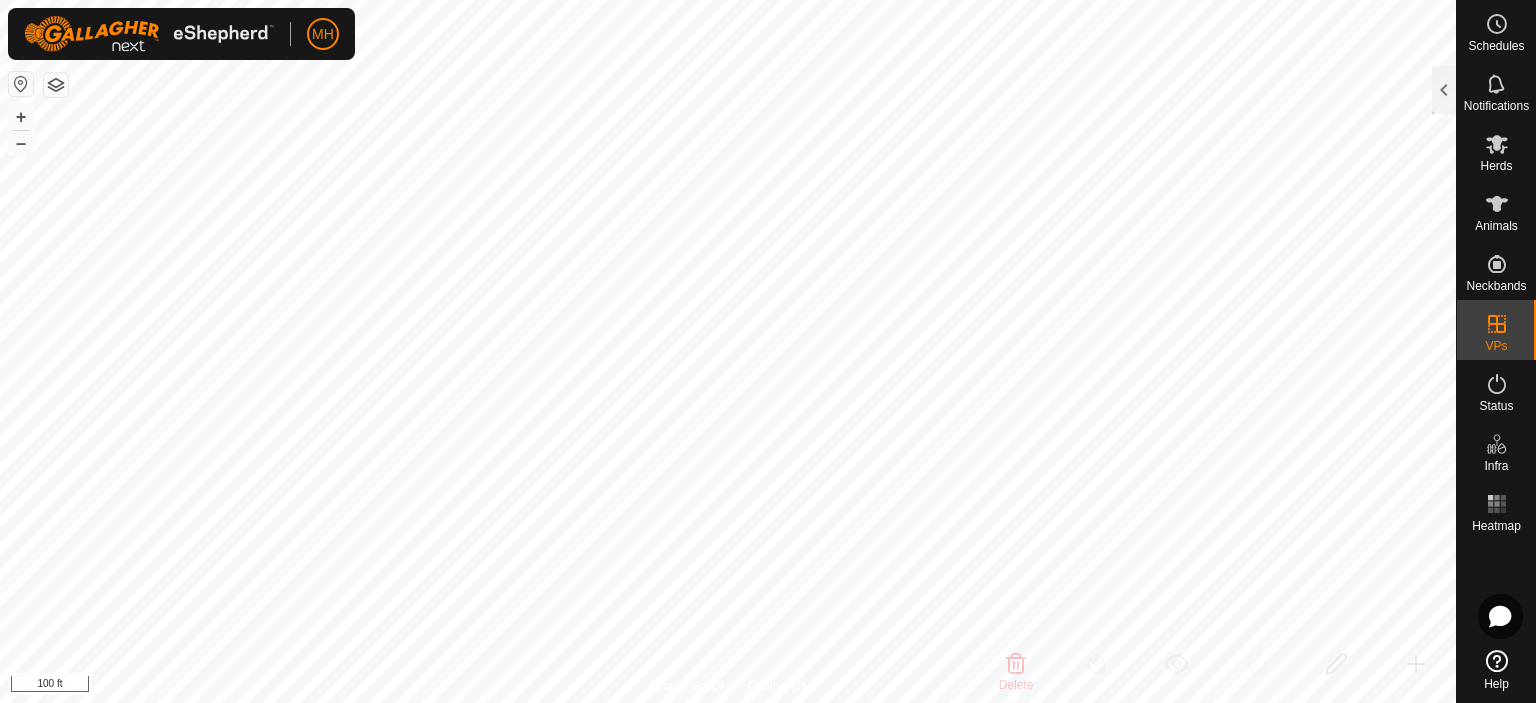 checkbox on "true" 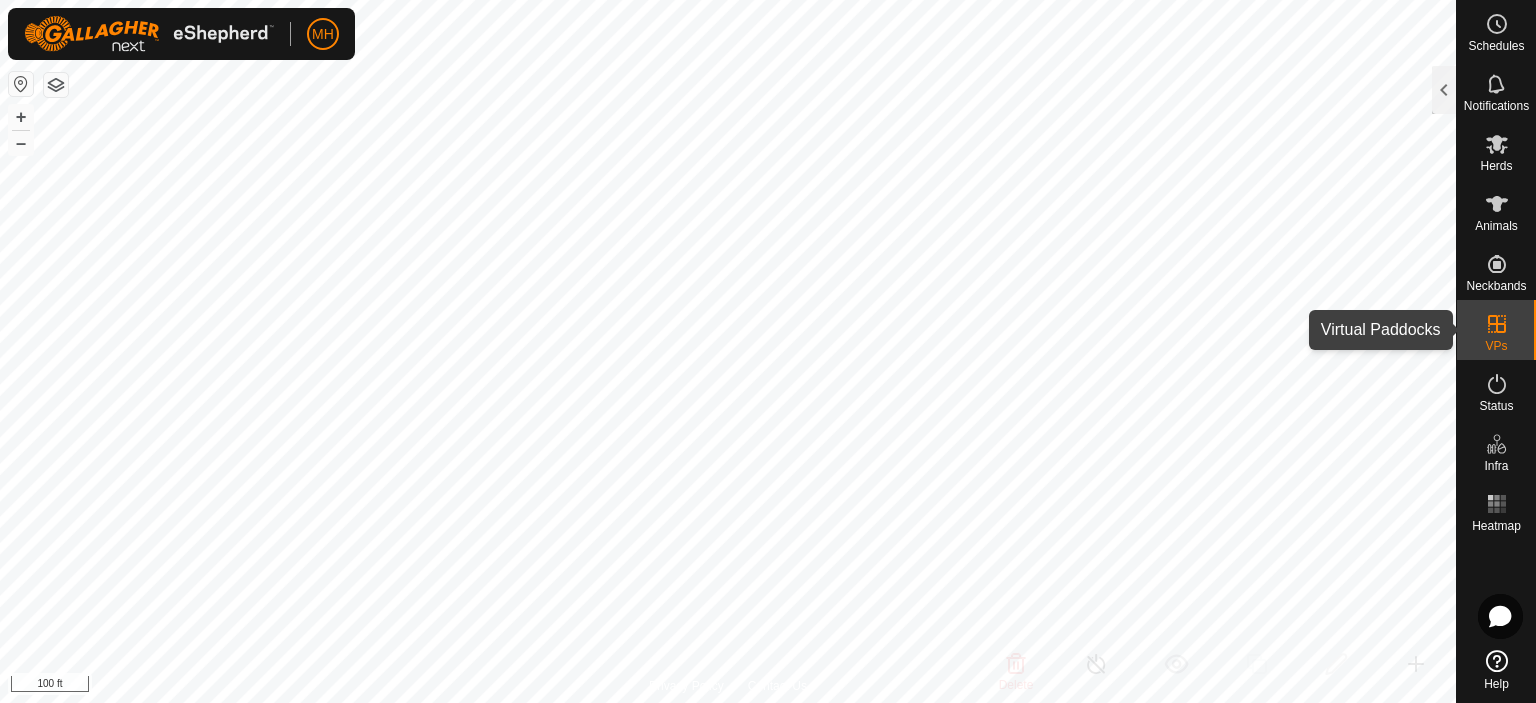 click 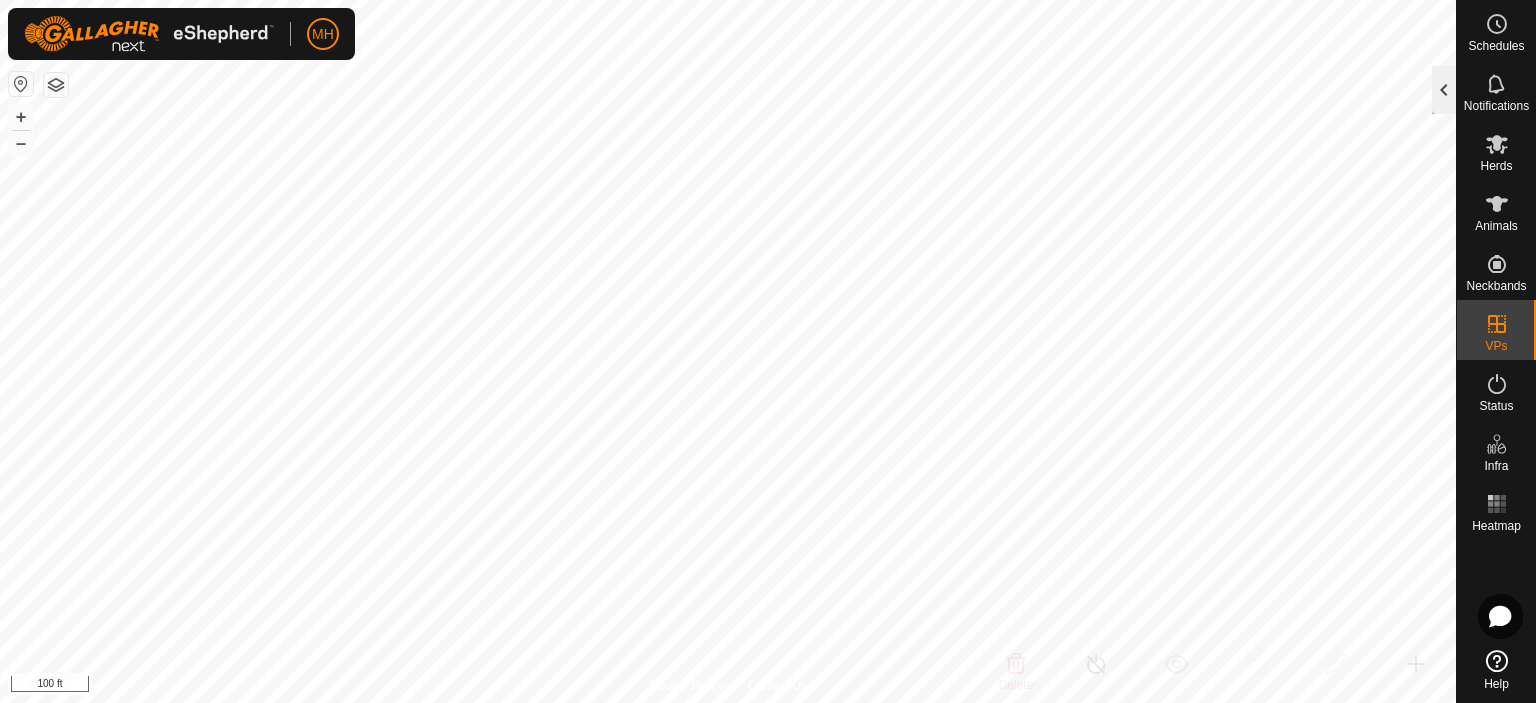 click 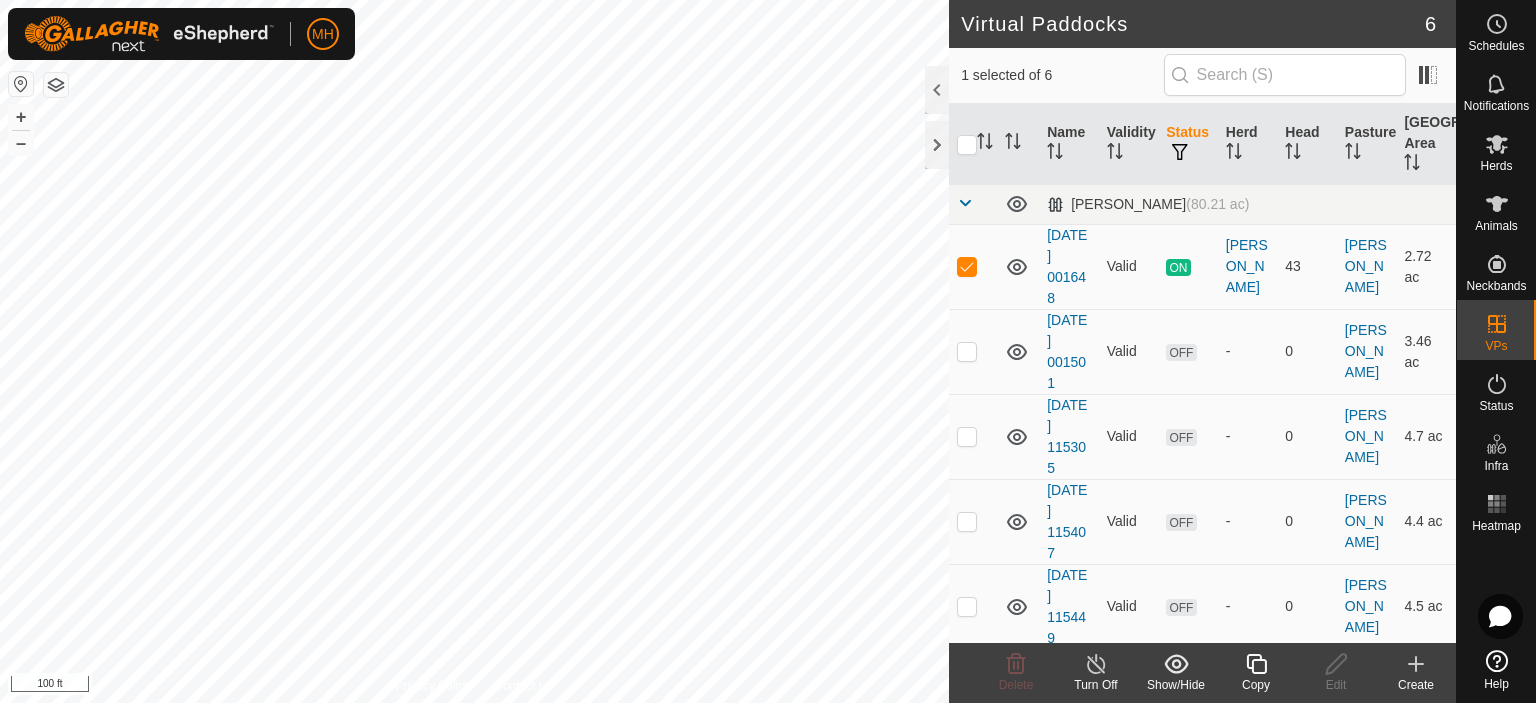 drag, startPoint x: 970, startPoint y: 261, endPoint x: 975, endPoint y: 250, distance: 12.083046 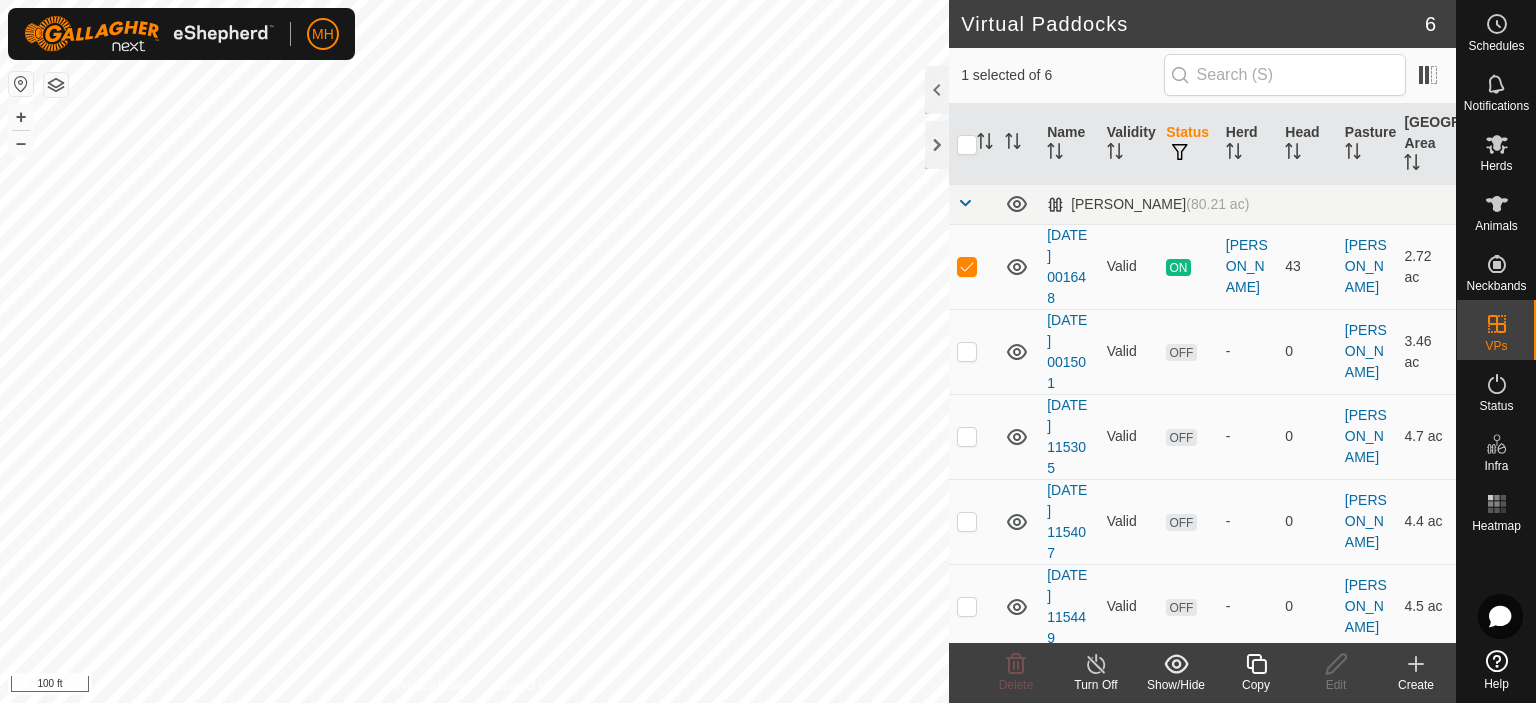 click at bounding box center (973, 266) 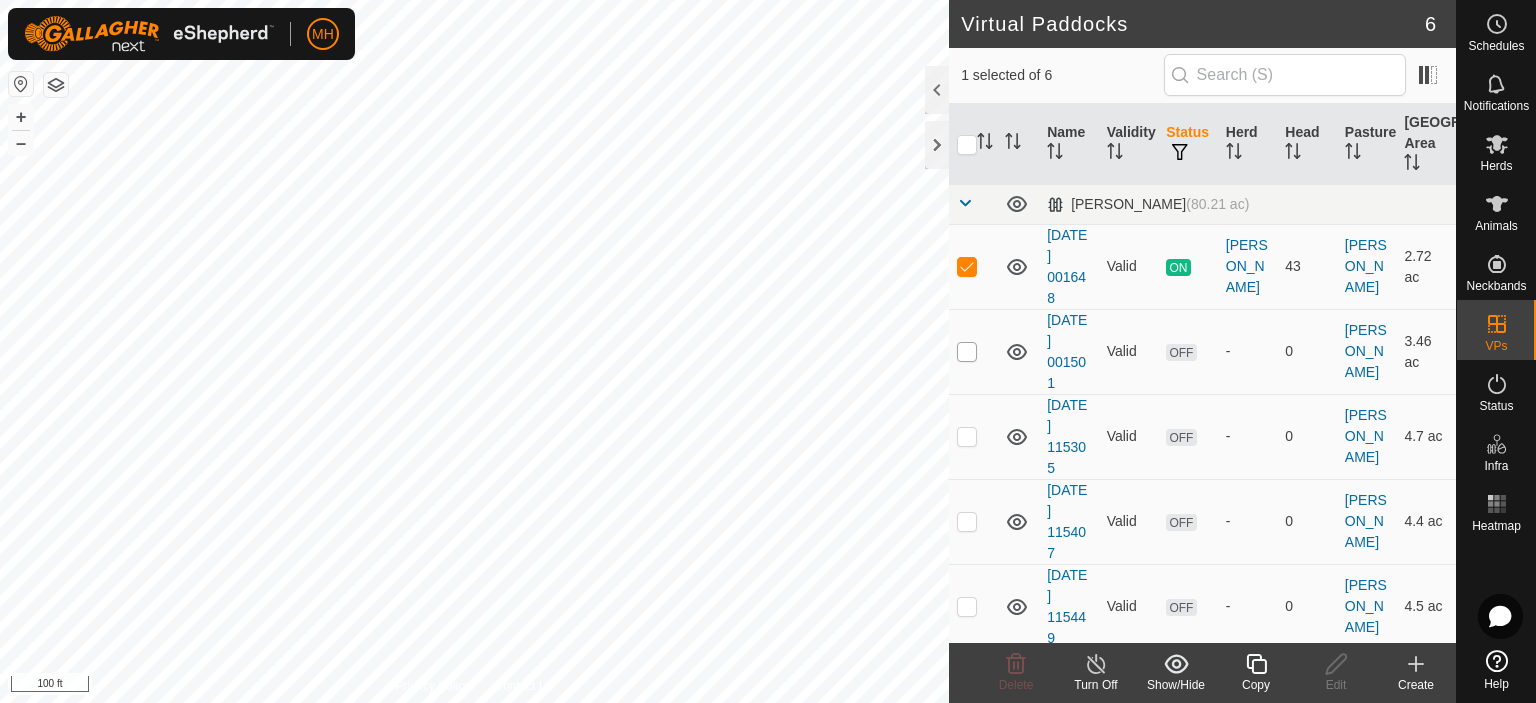 click at bounding box center (967, 352) 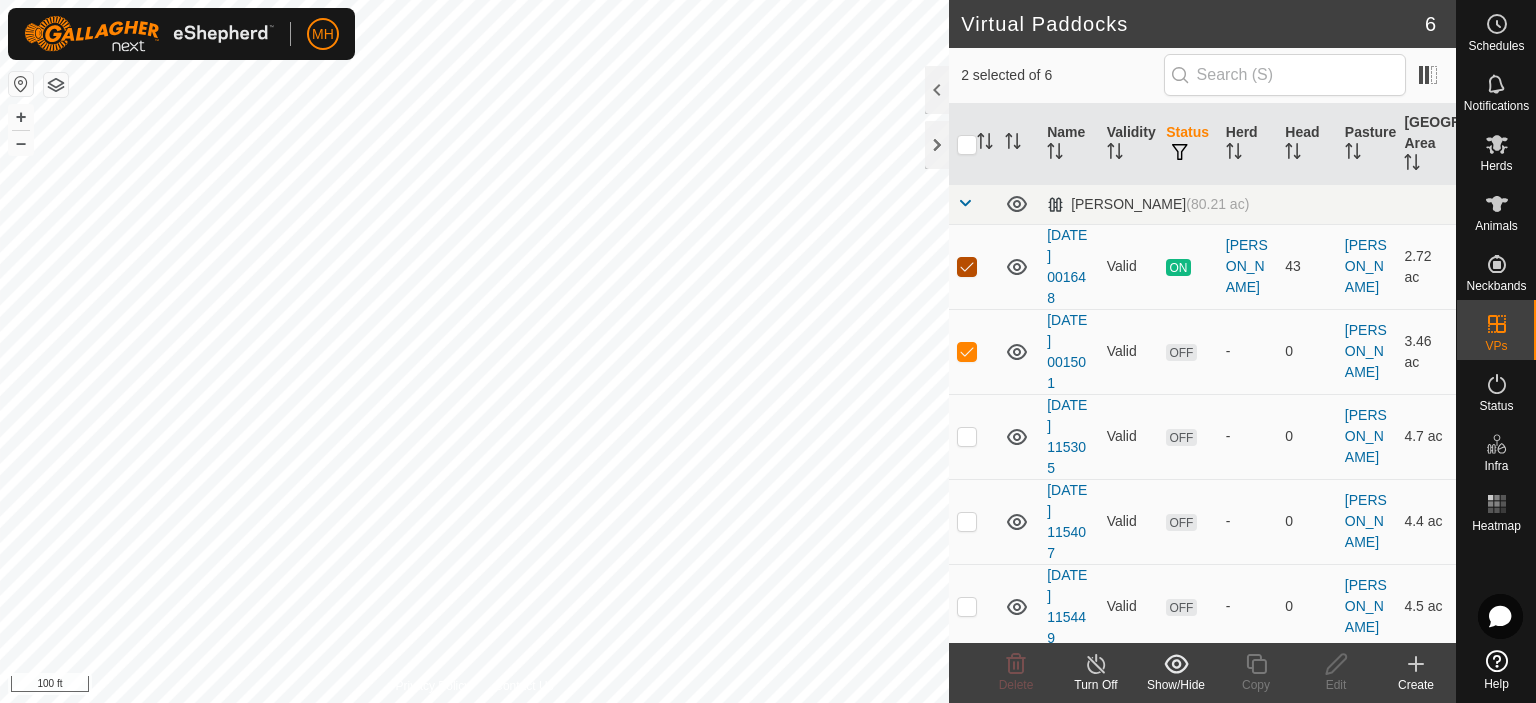 click at bounding box center (967, 267) 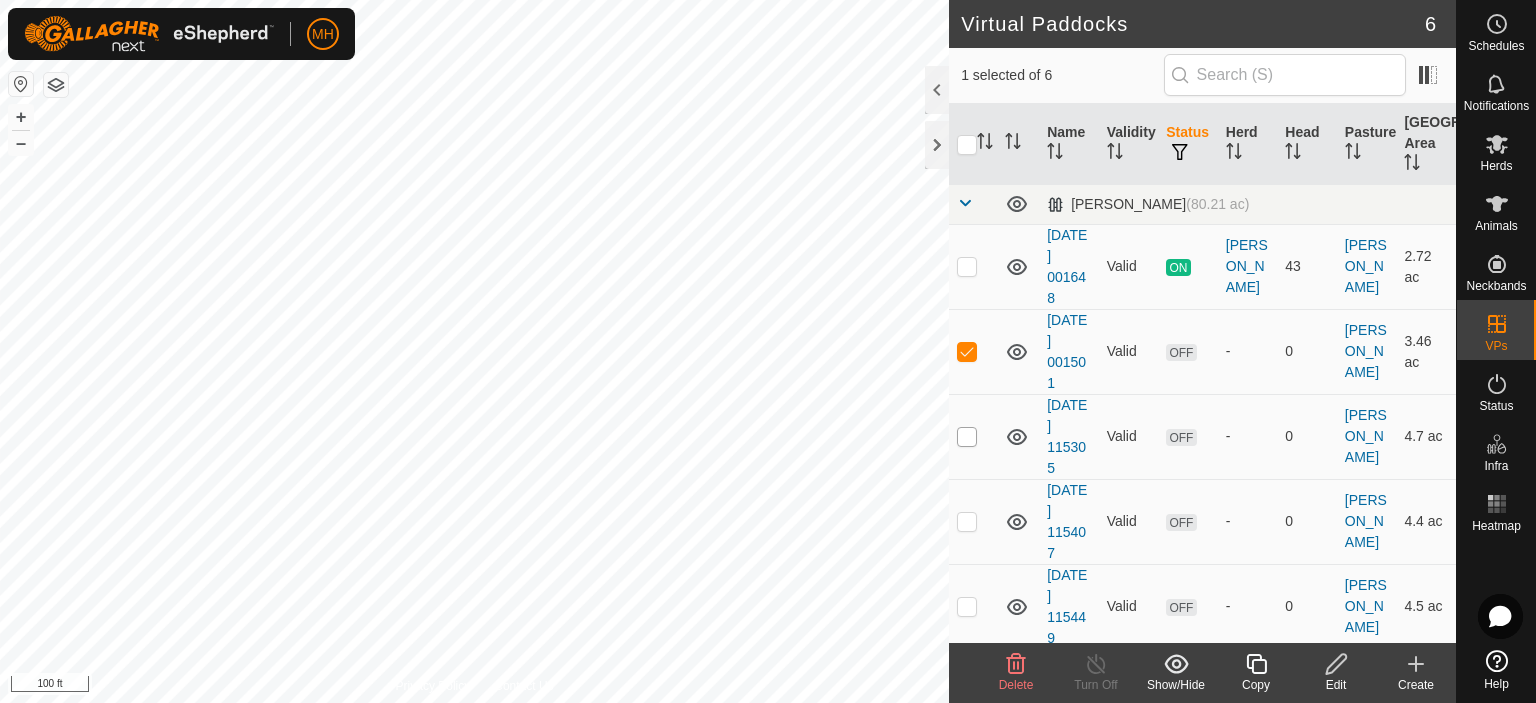 click at bounding box center [967, 437] 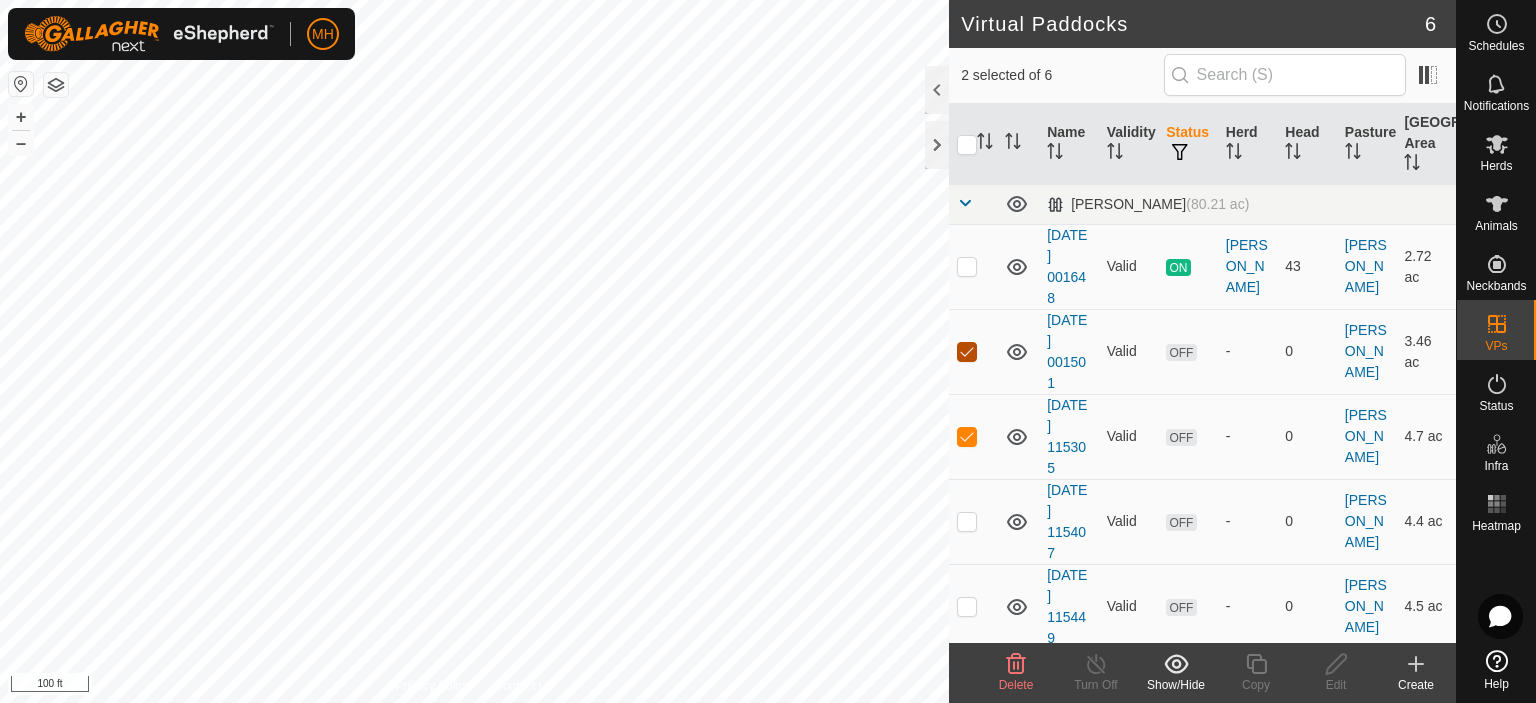 click at bounding box center [967, 352] 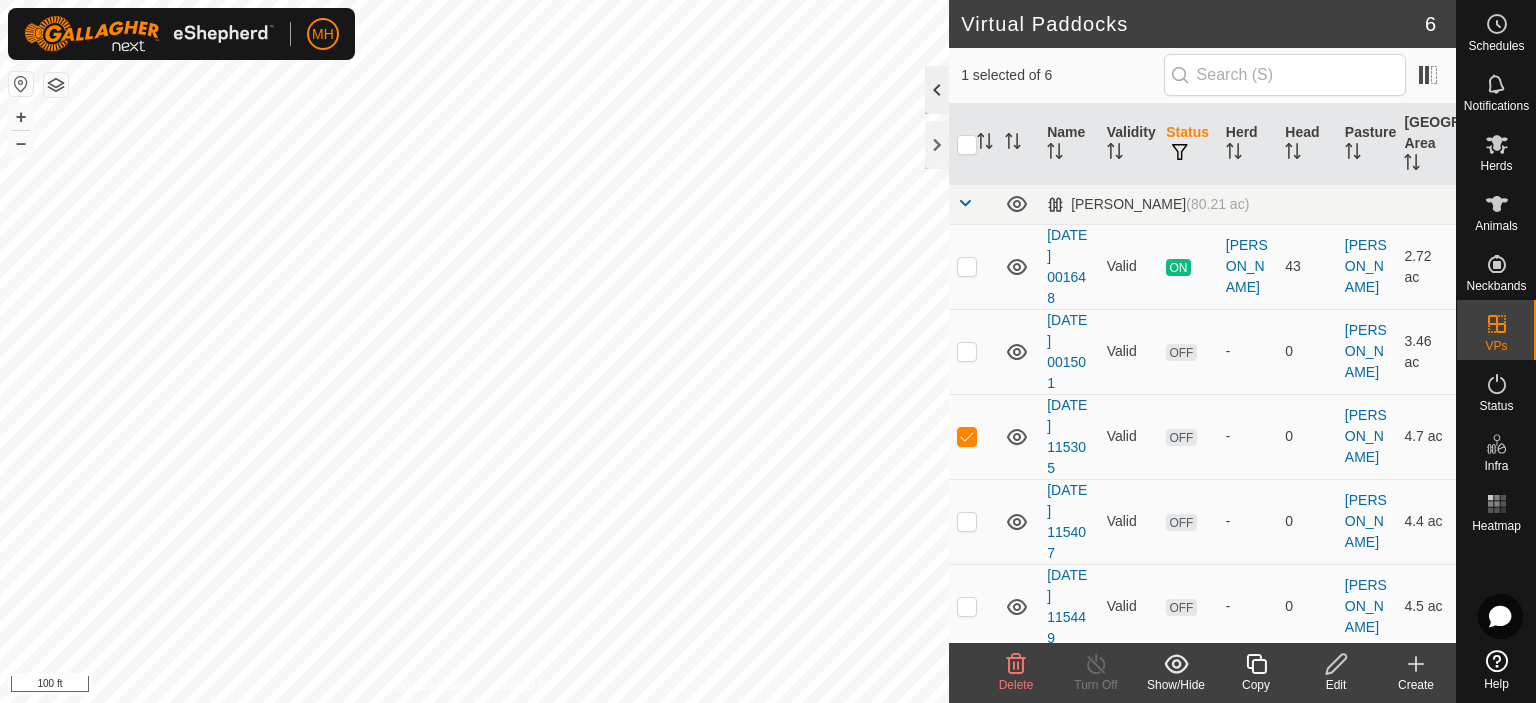 click 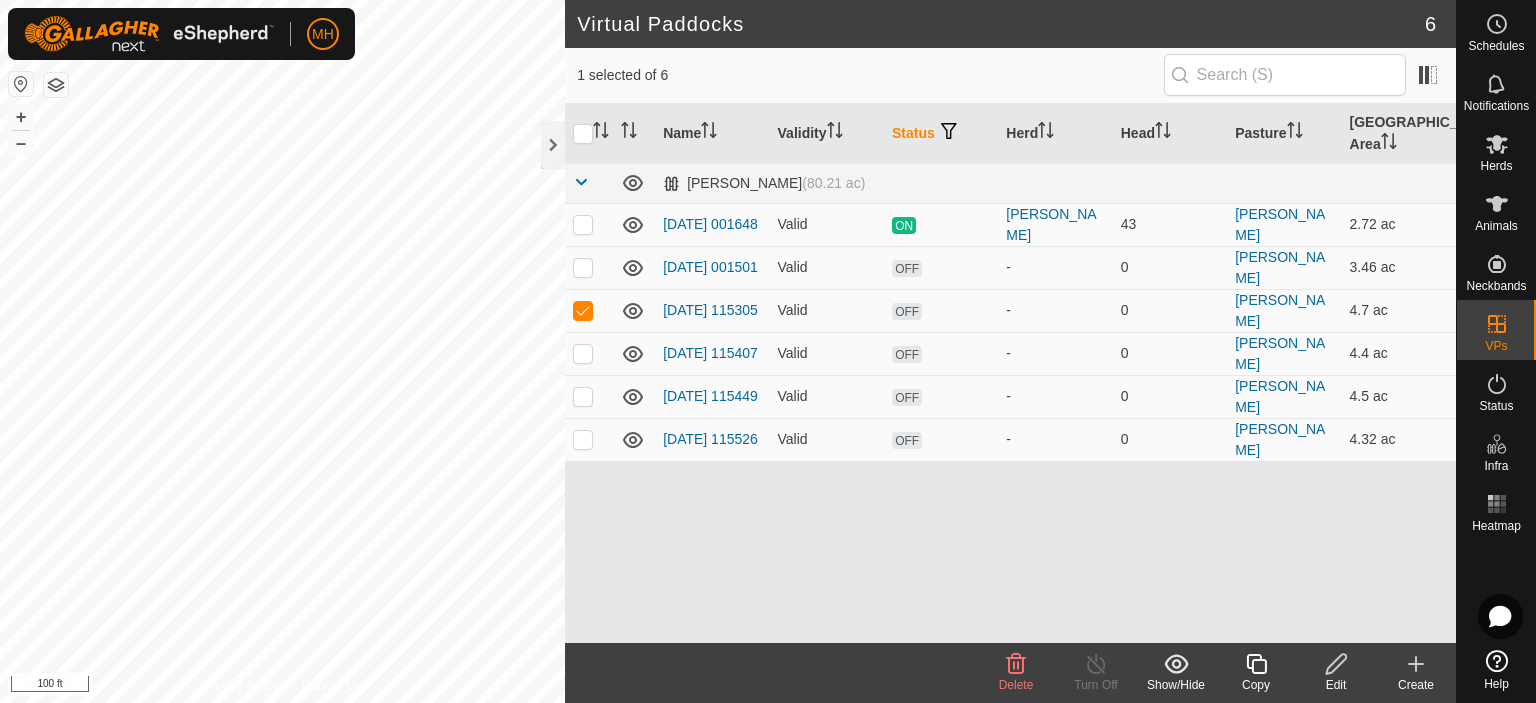 click on "OFF" at bounding box center (907, 311) 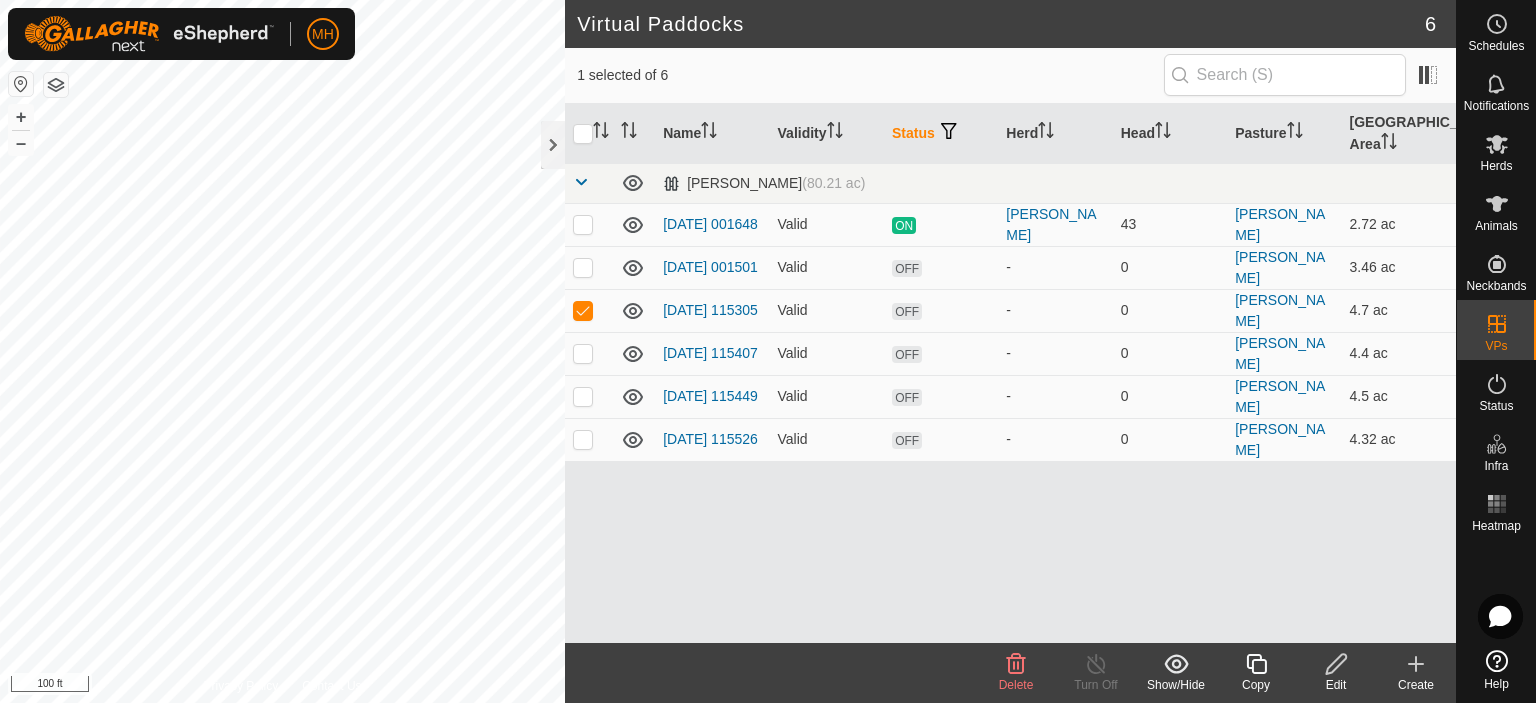 click on "Status" at bounding box center [941, 134] 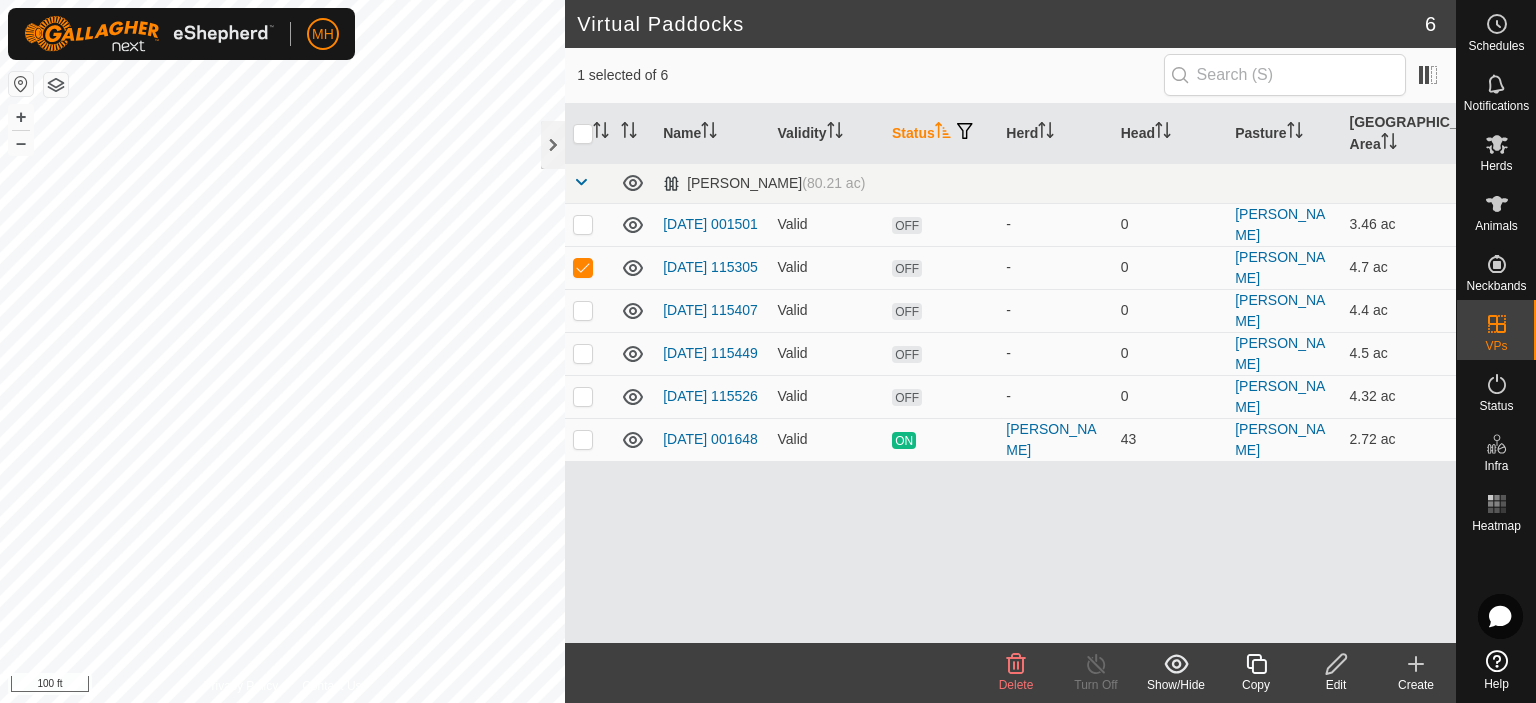click on "Status" at bounding box center (941, 134) 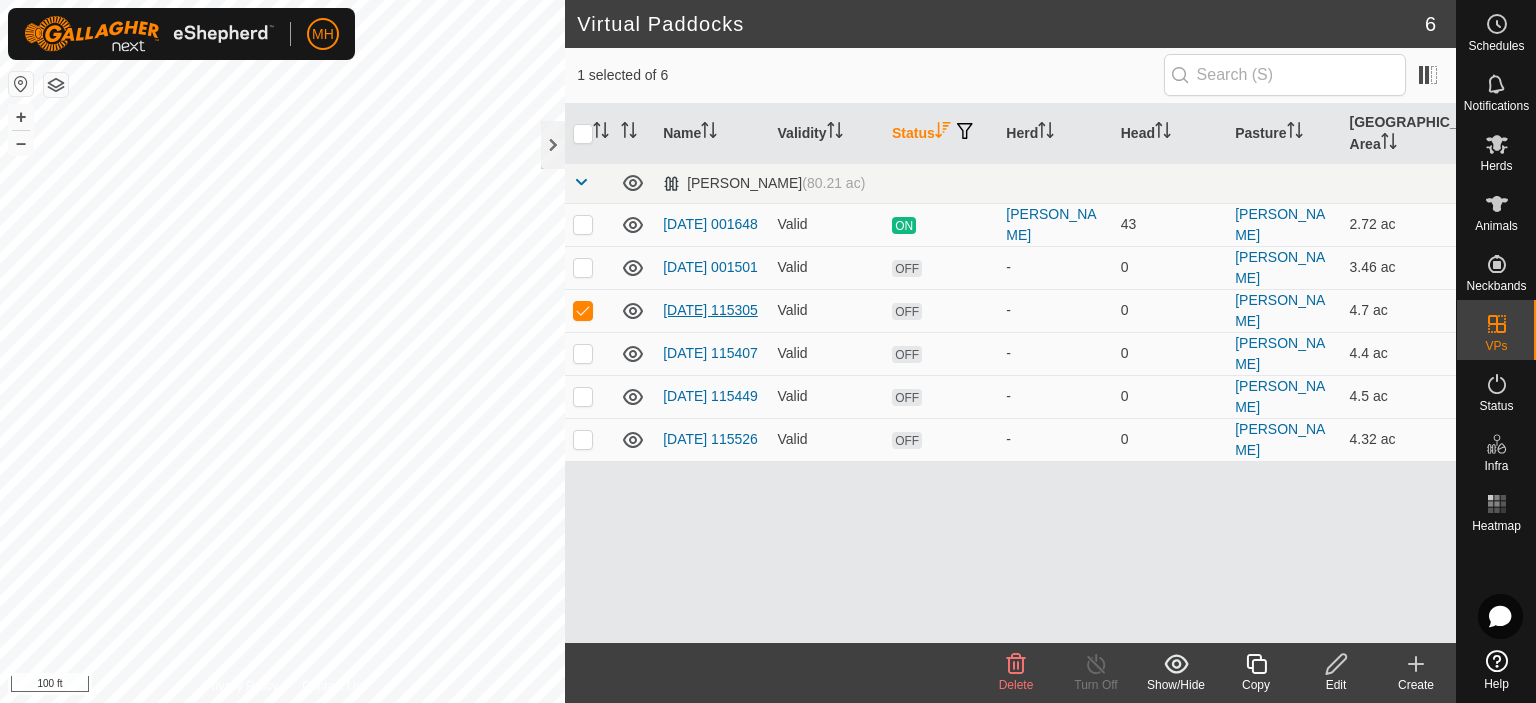 click on "2025-07-13 115305" at bounding box center [710, 310] 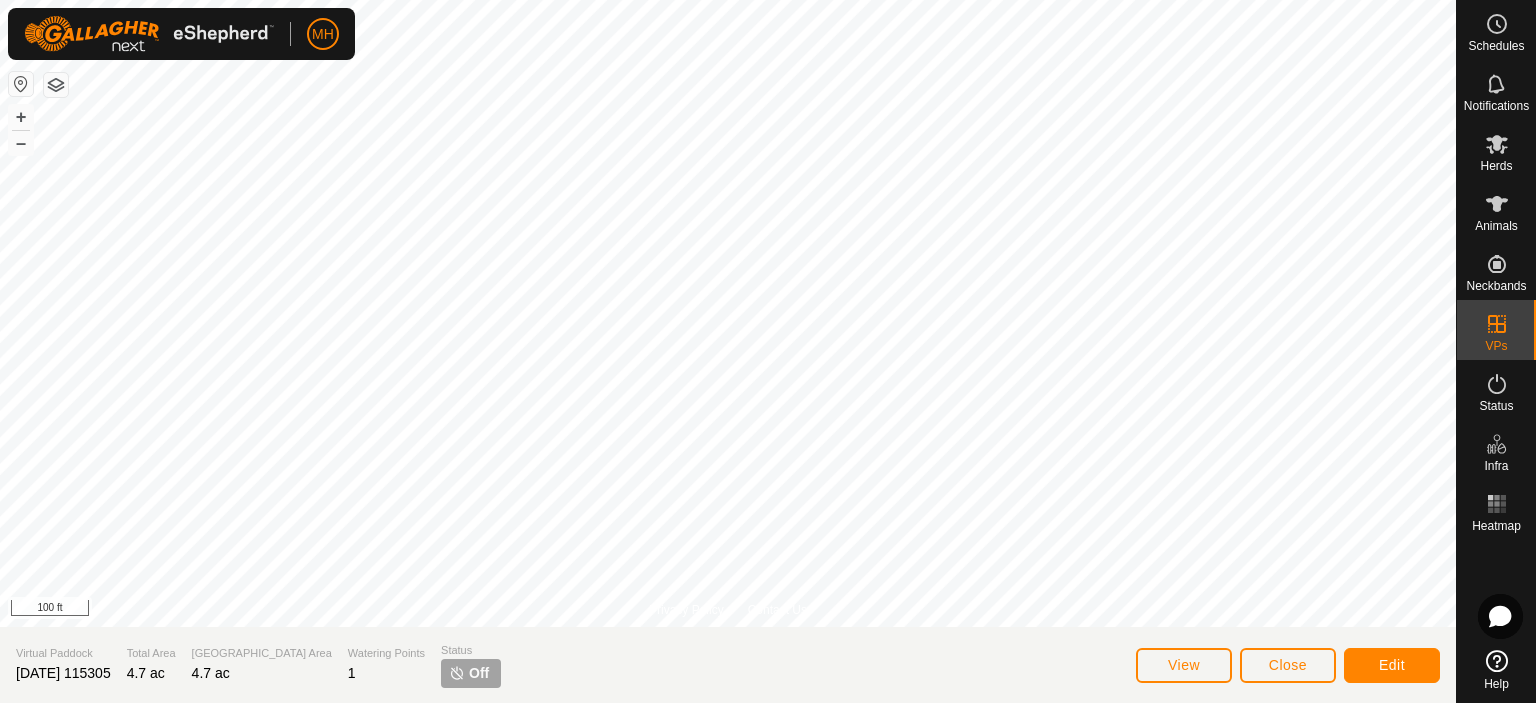 click on "Off" 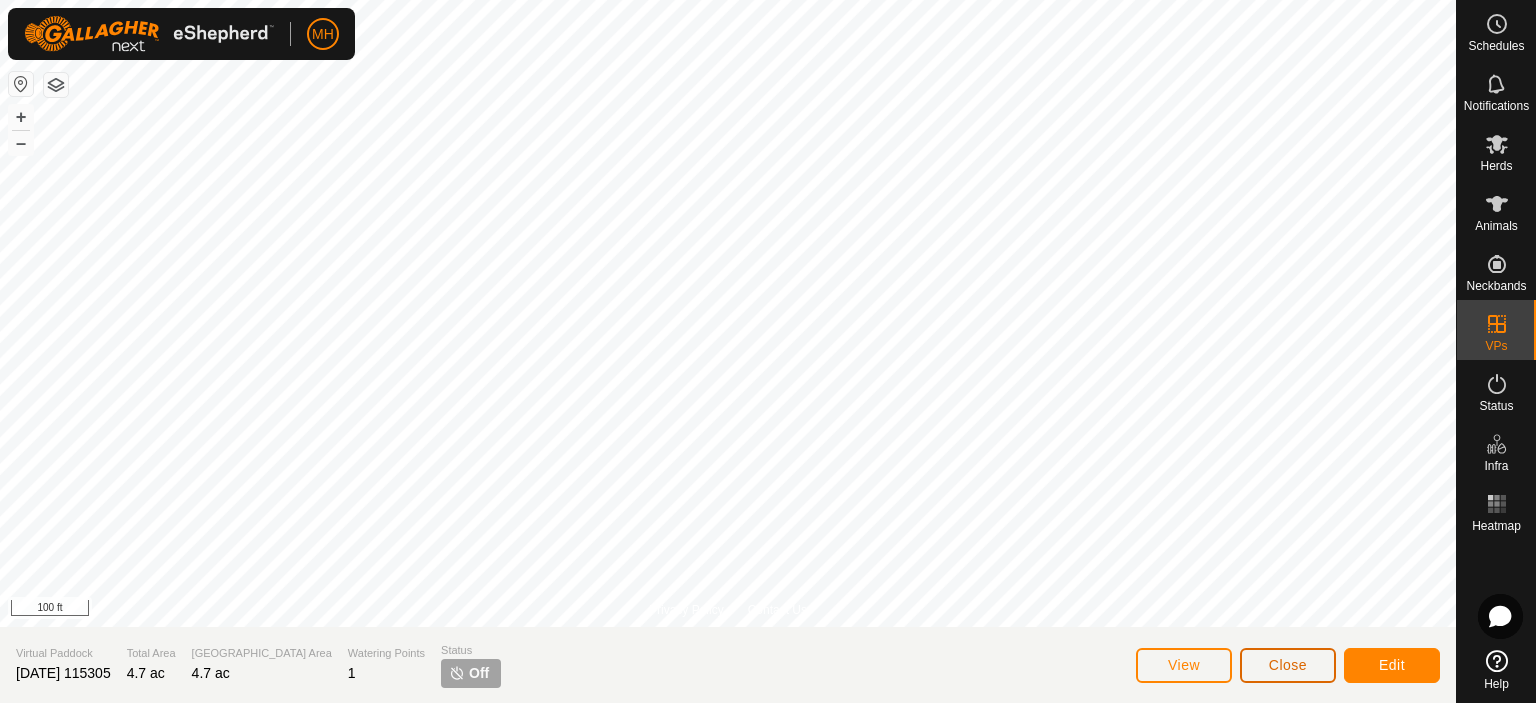 click on "Close" 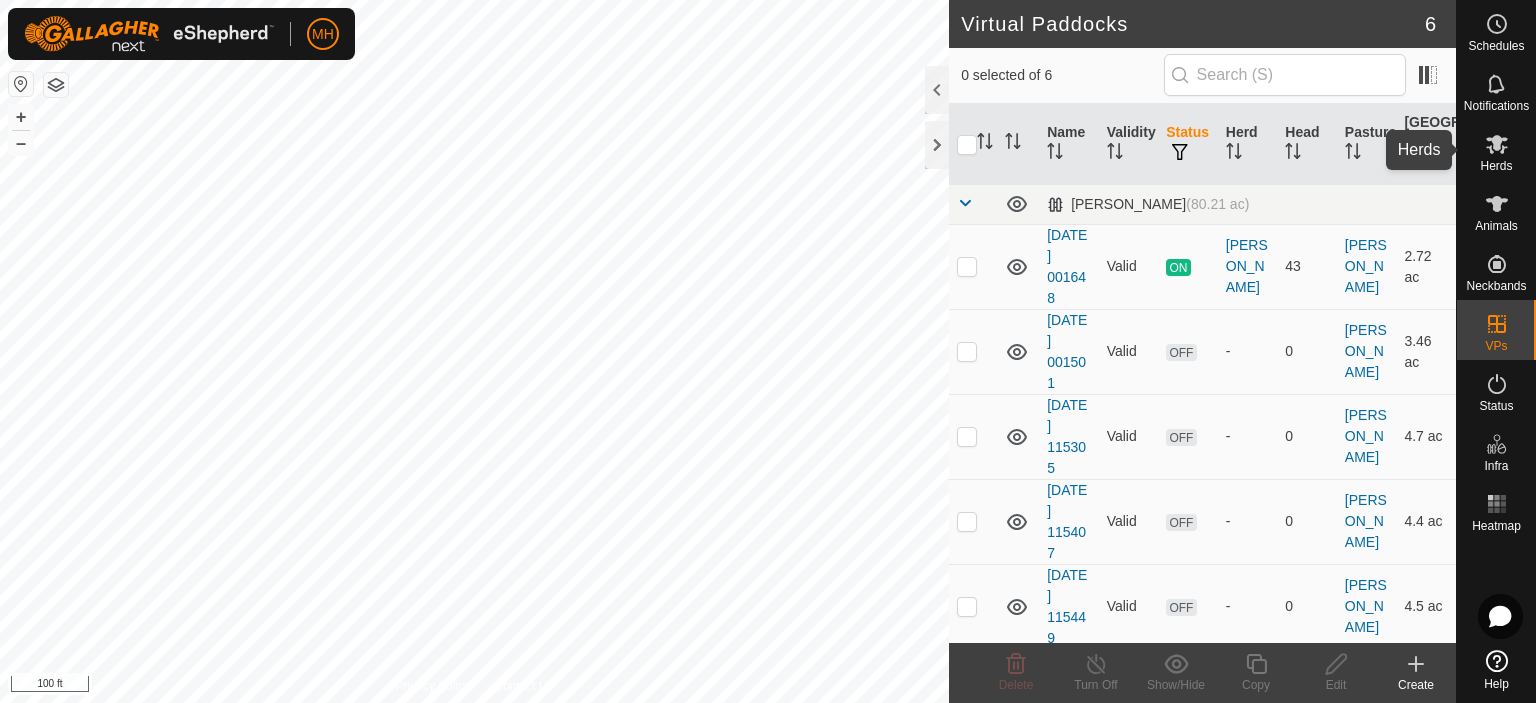 click 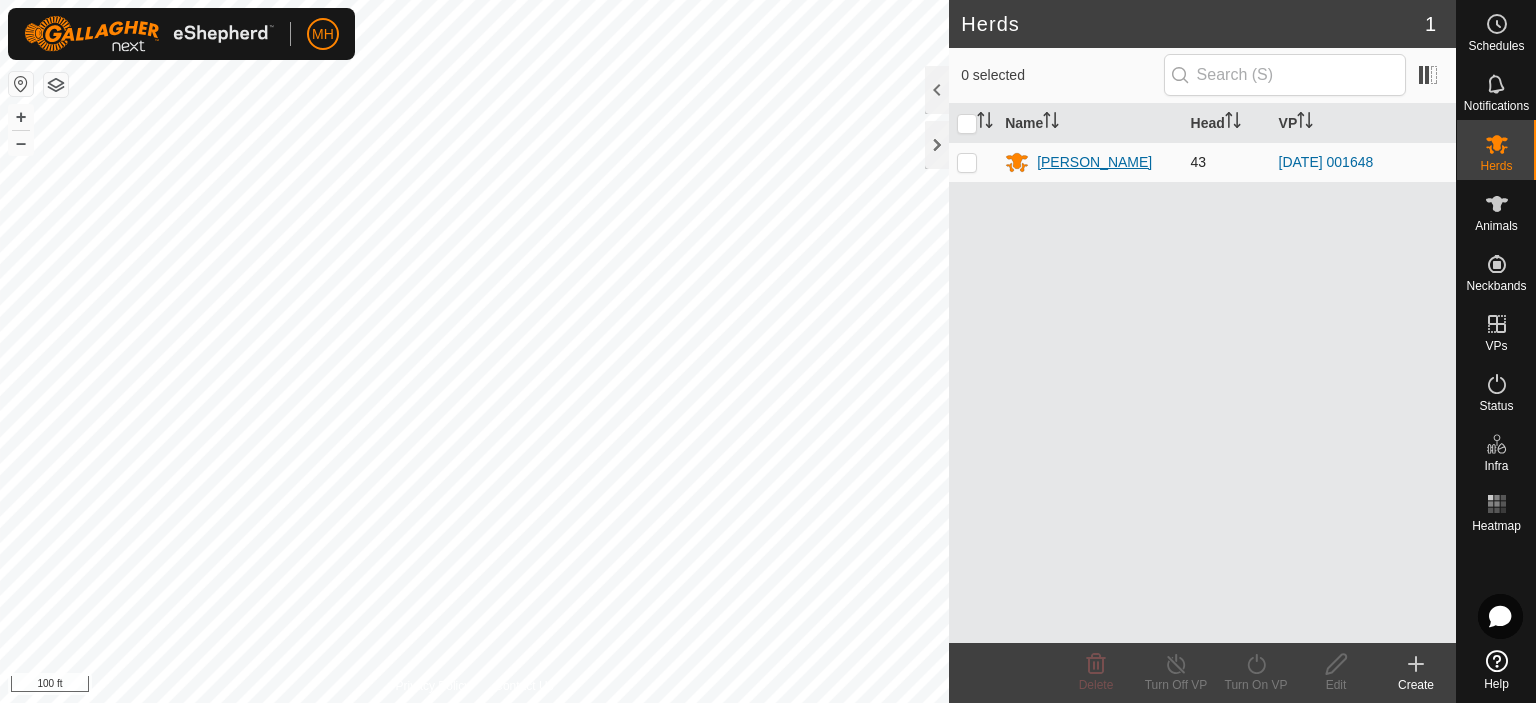 click on "Bertlshofer" at bounding box center [1094, 162] 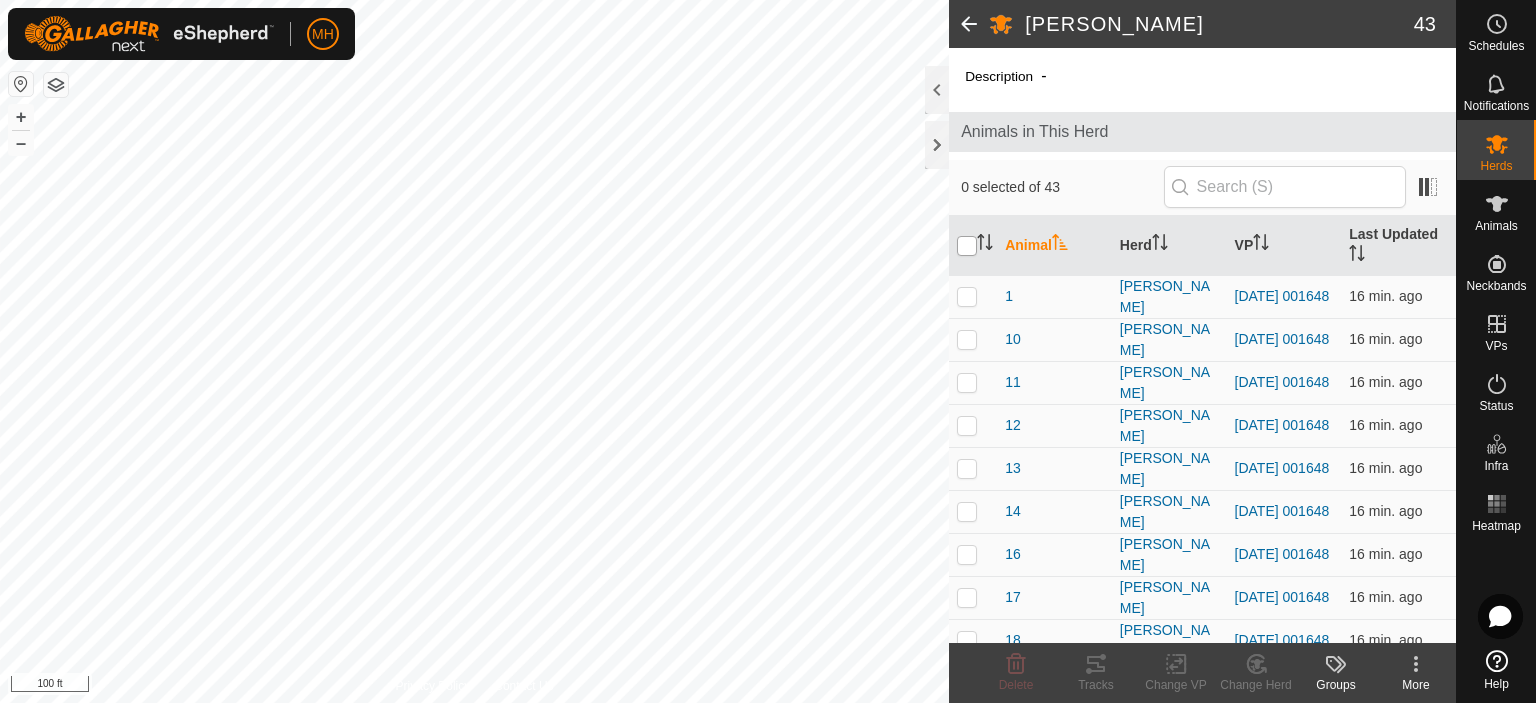 click at bounding box center [967, 246] 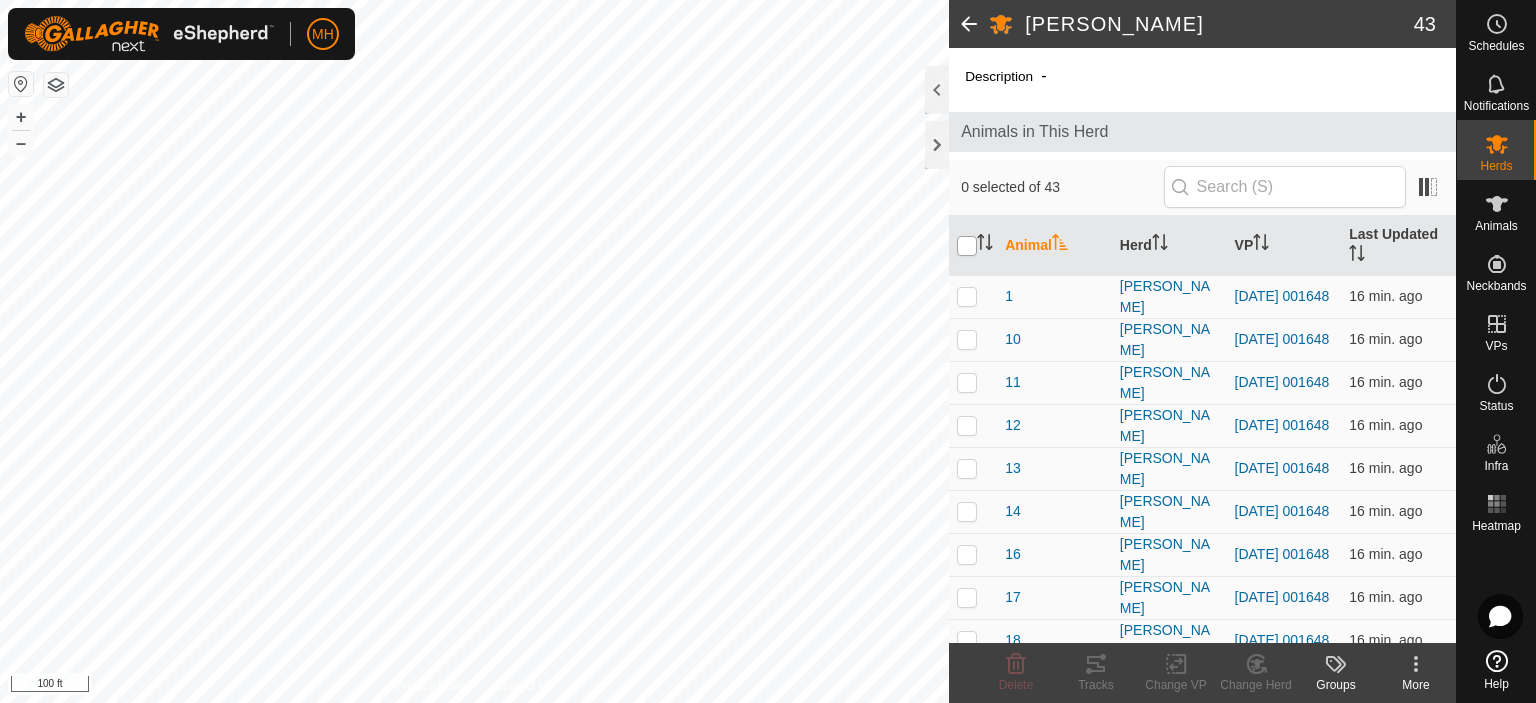 checkbox on "true" 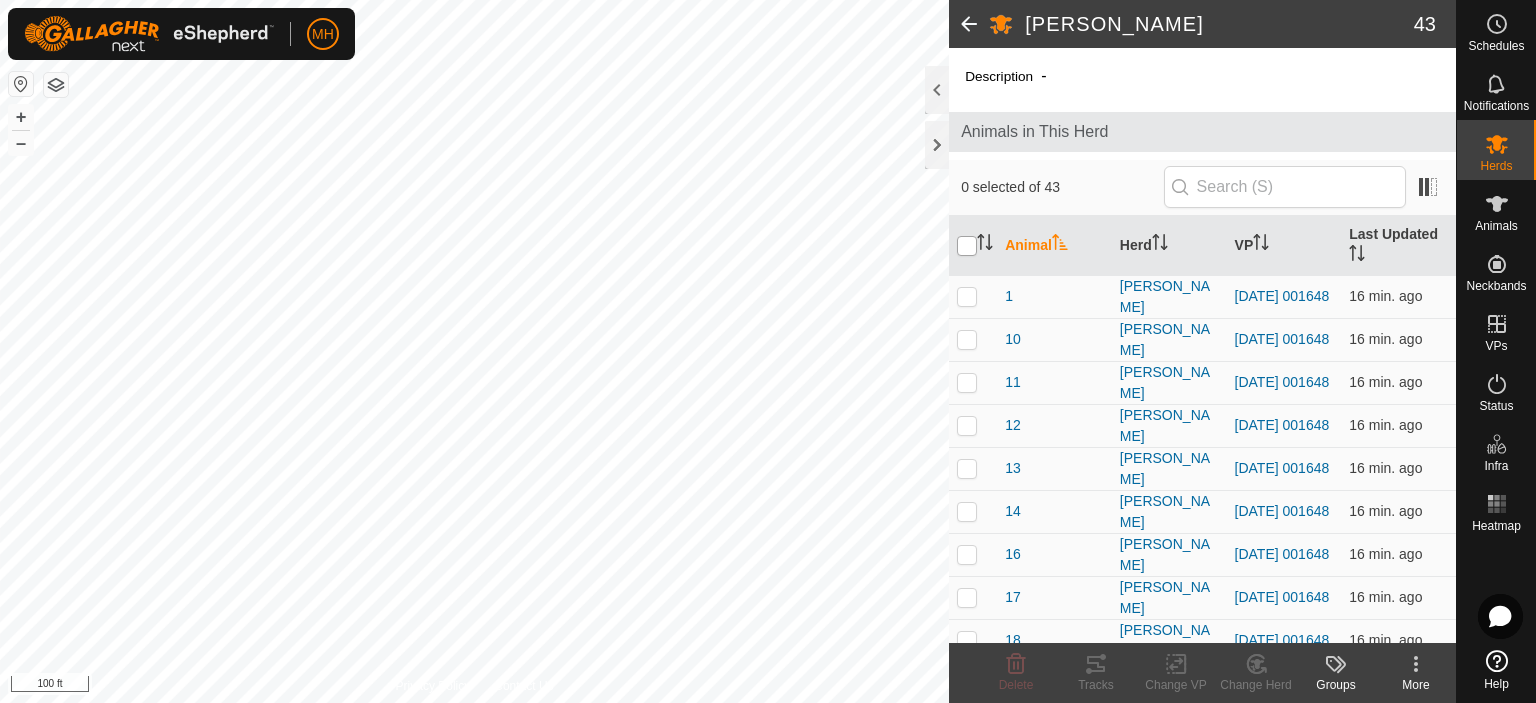 checkbox on "true" 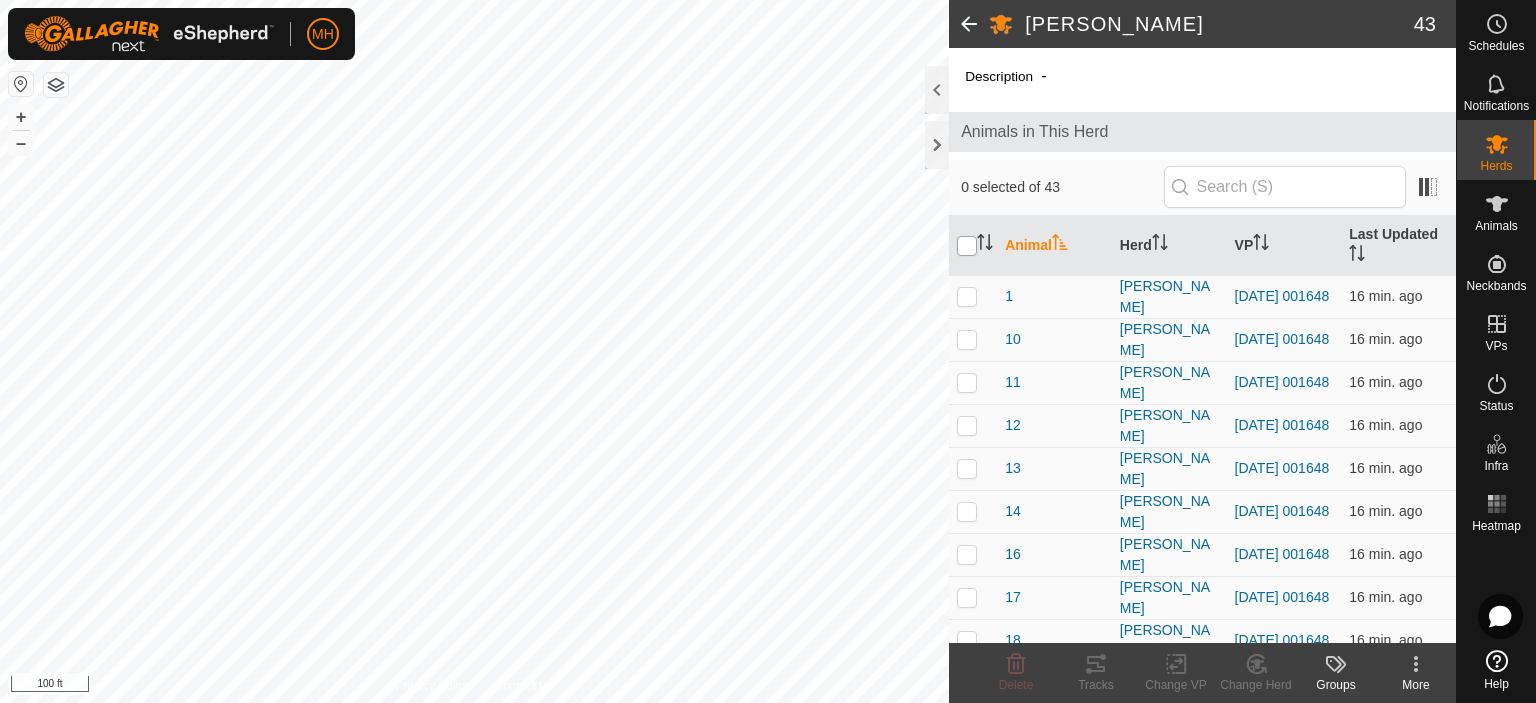 checkbox on "true" 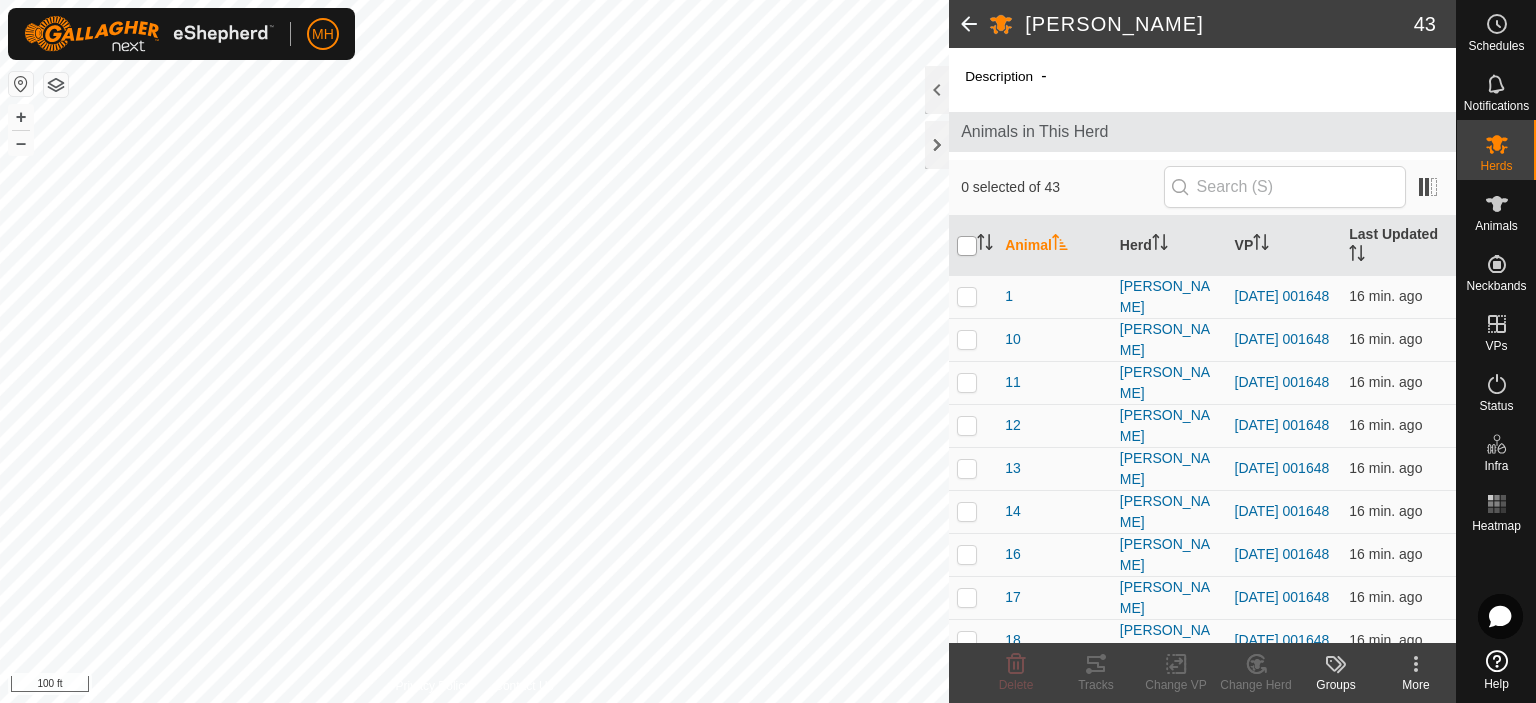 checkbox on "true" 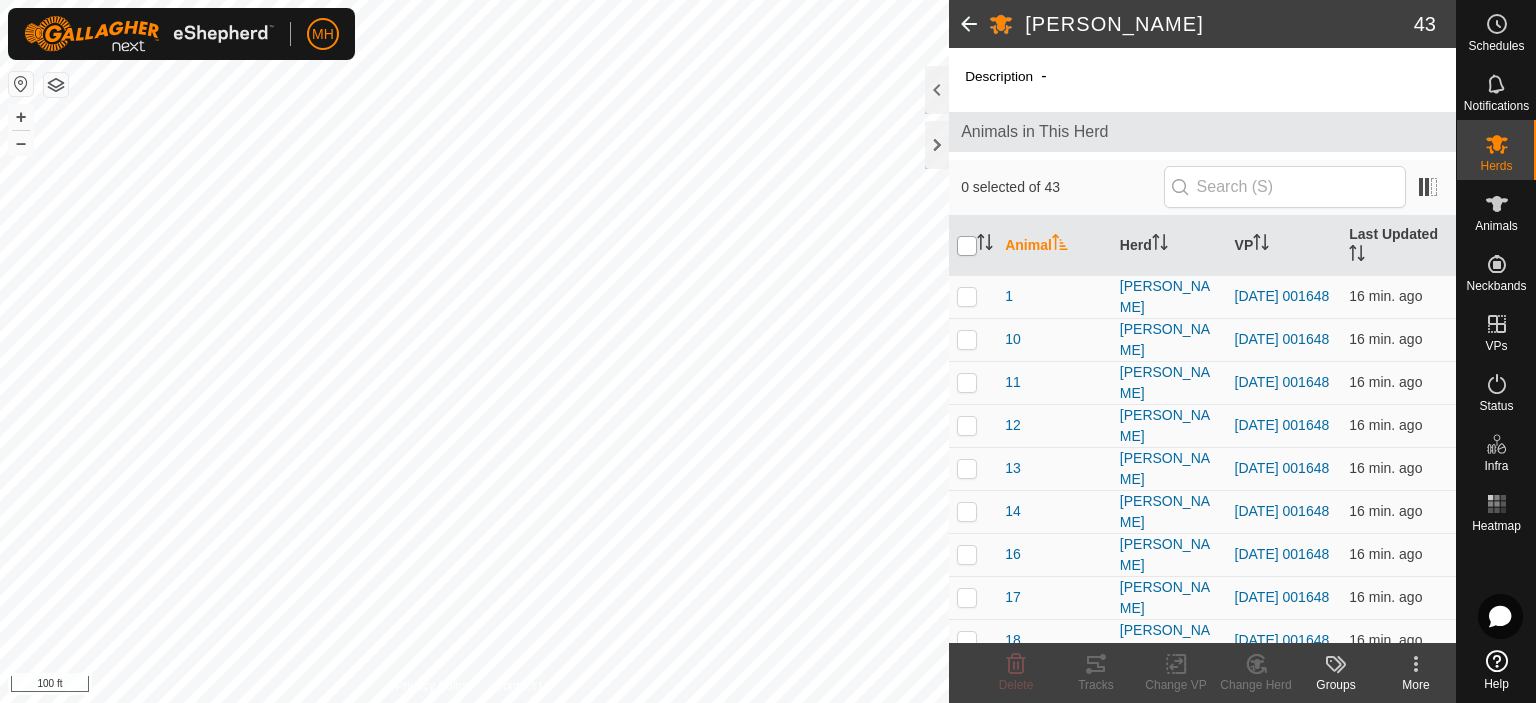 checkbox on "true" 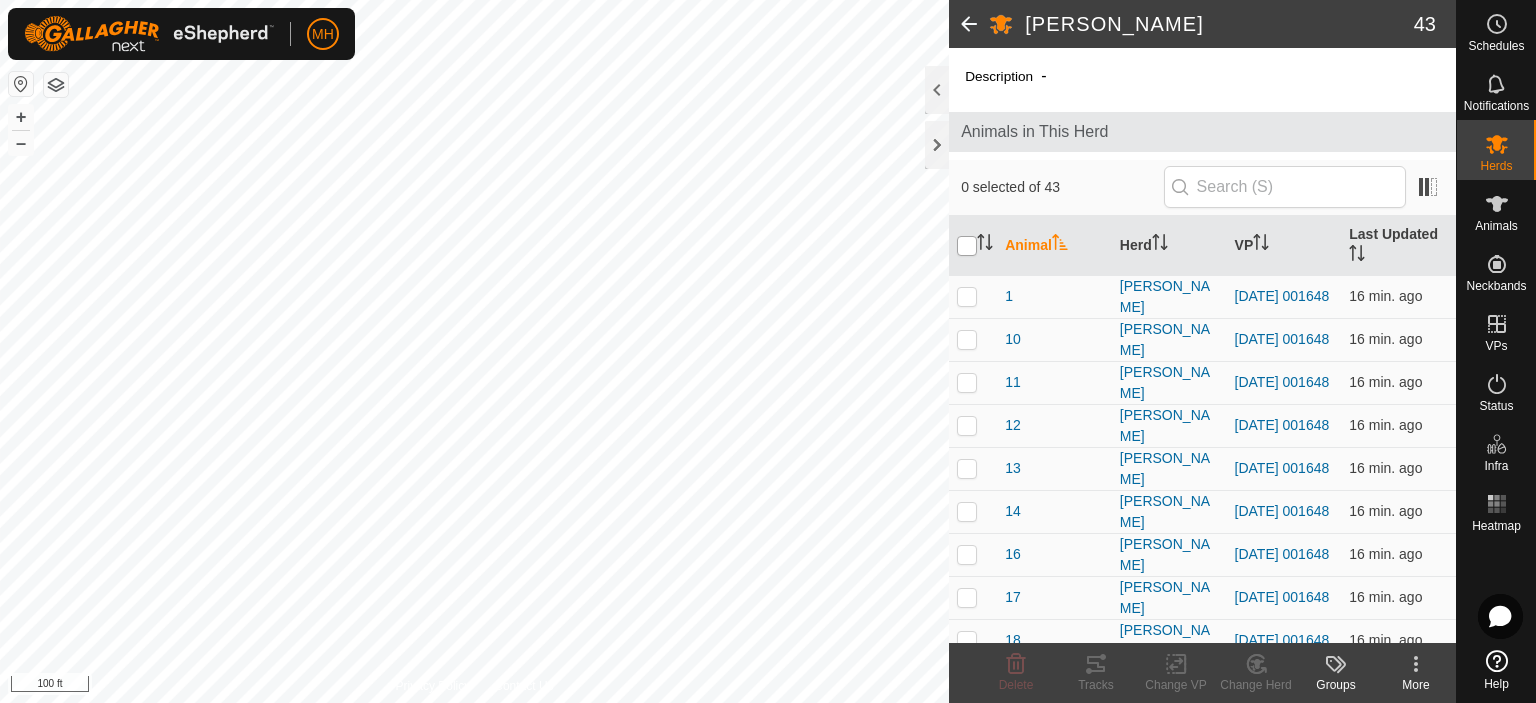 checkbox on "true" 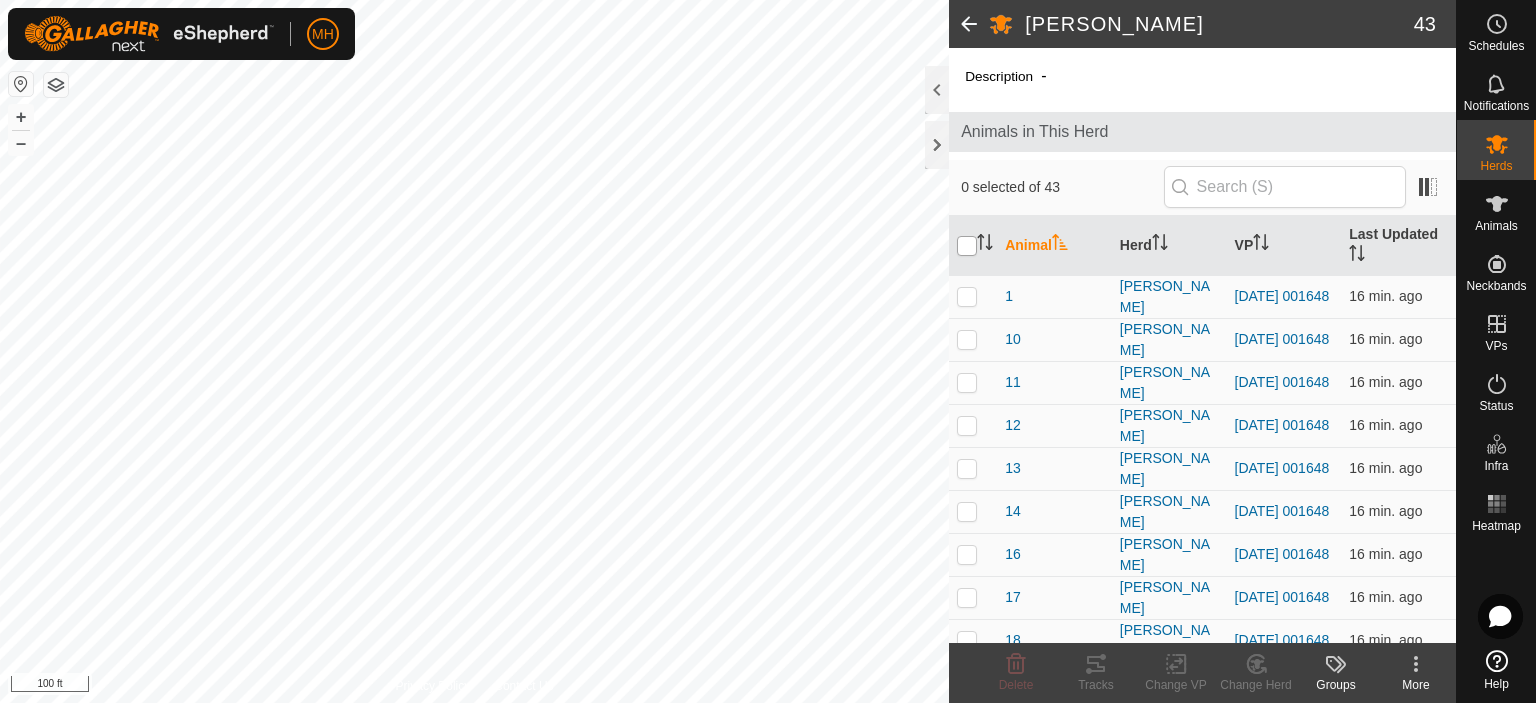 checkbox on "true" 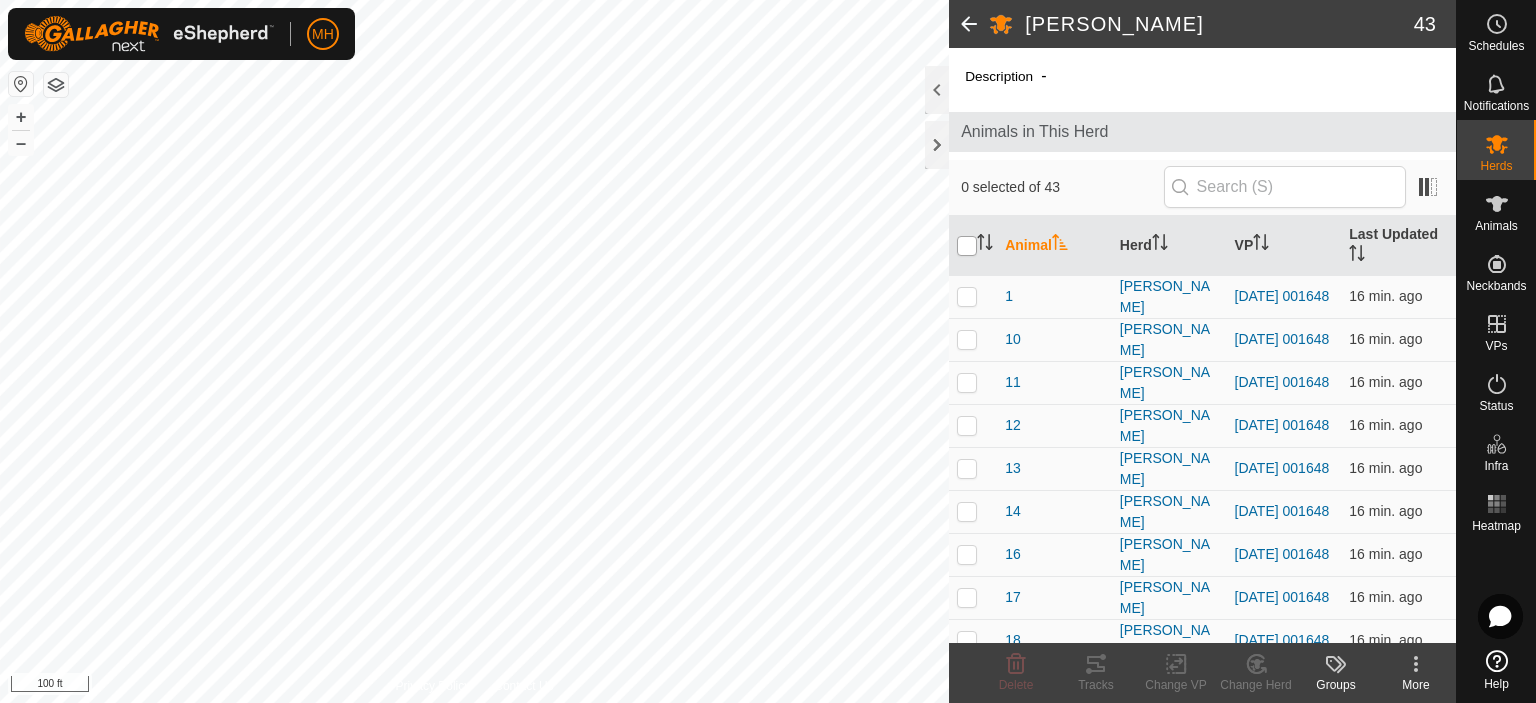 checkbox on "true" 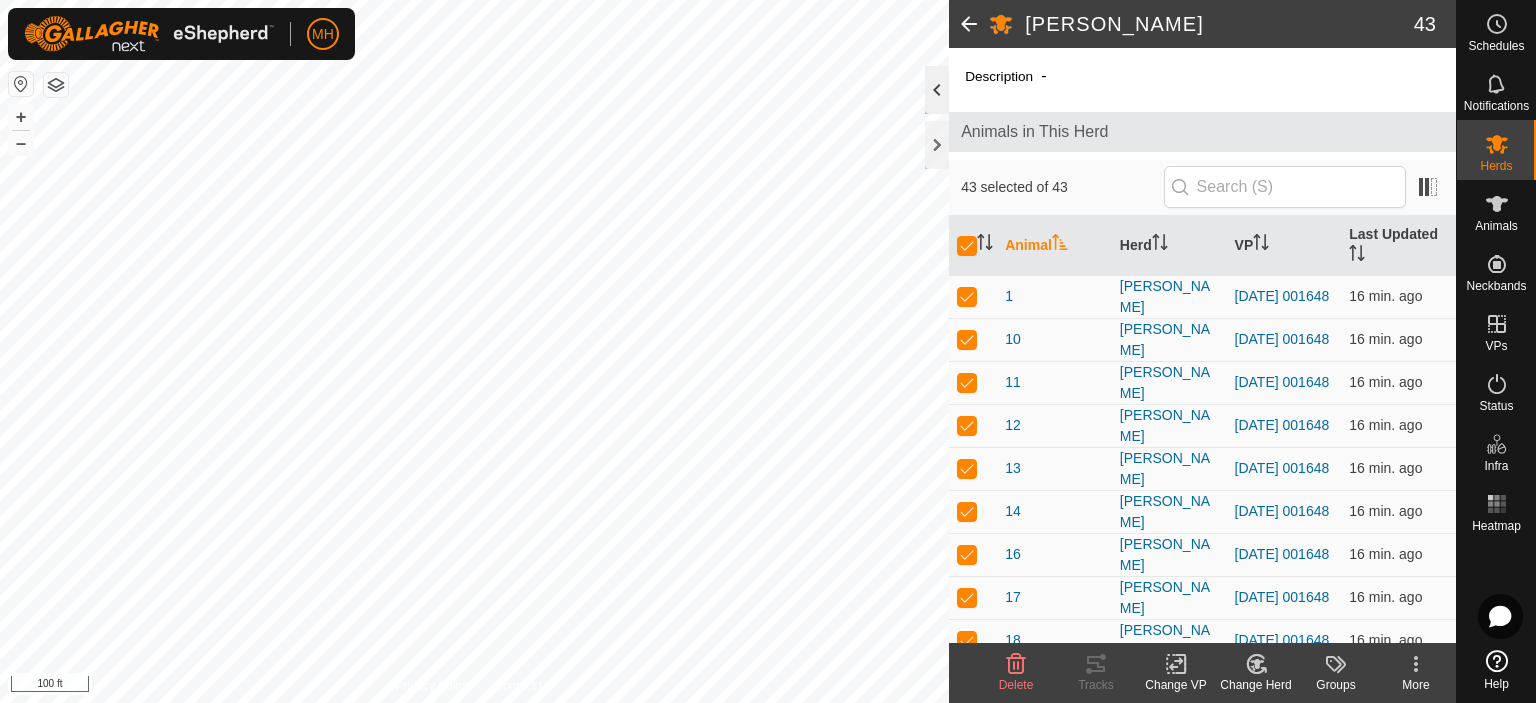 click 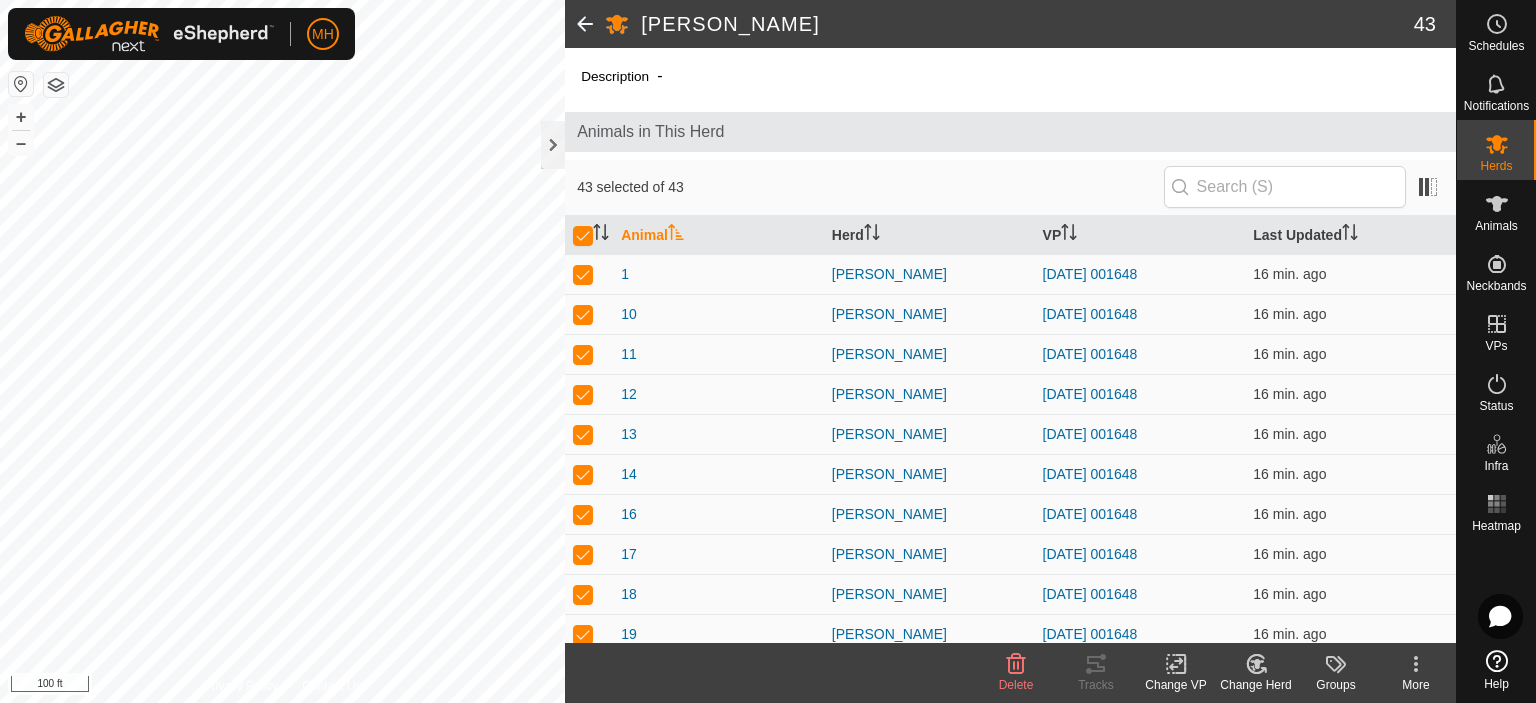 click 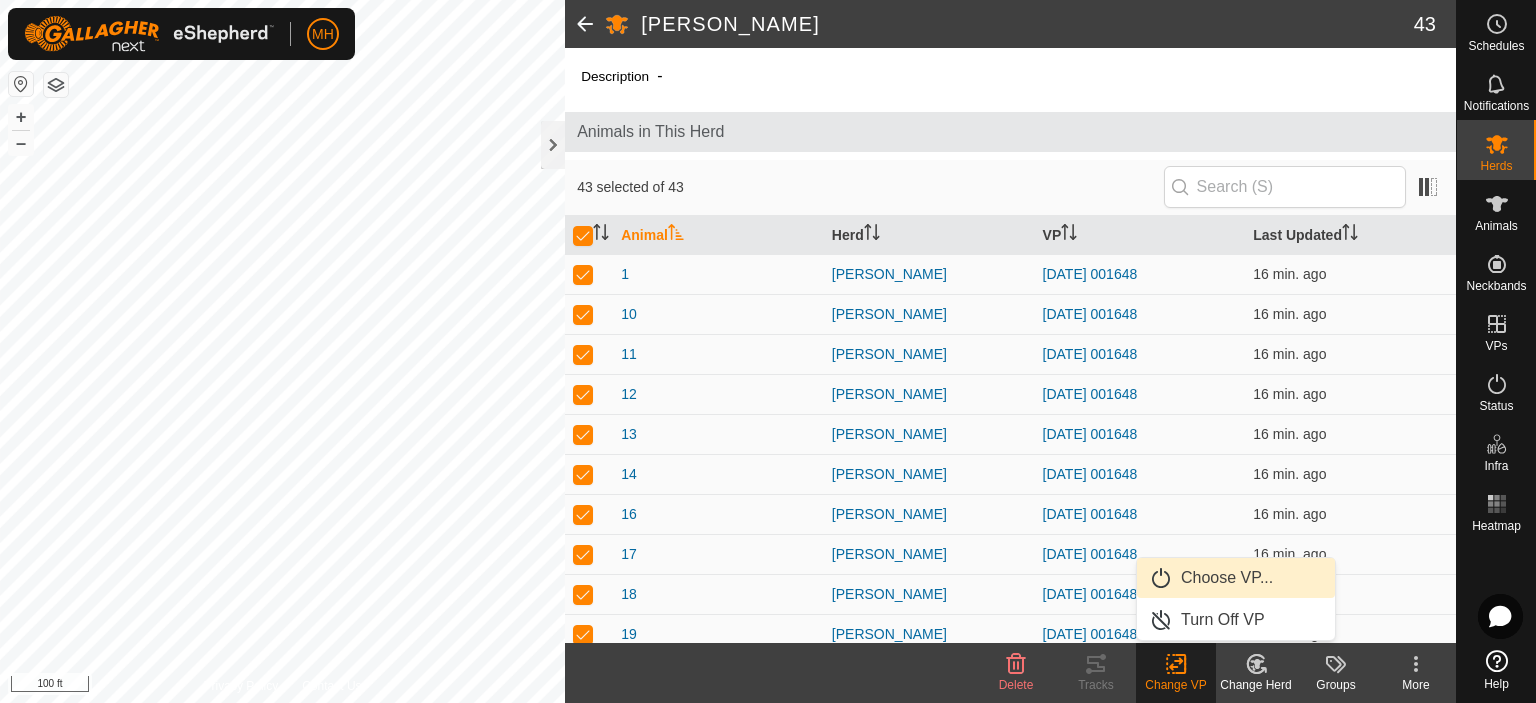 click on "Choose VP..." at bounding box center [1236, 578] 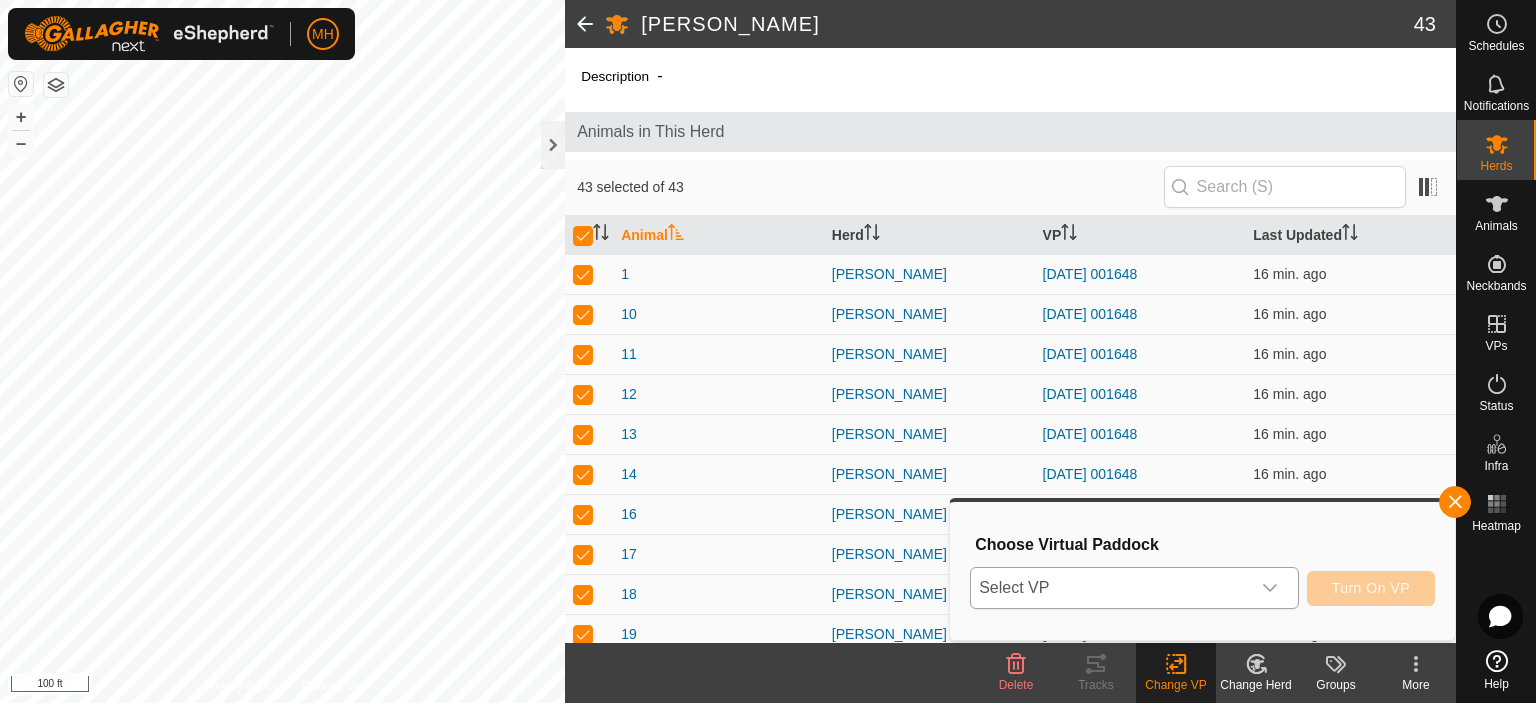 click on "Select VP" at bounding box center (1110, 588) 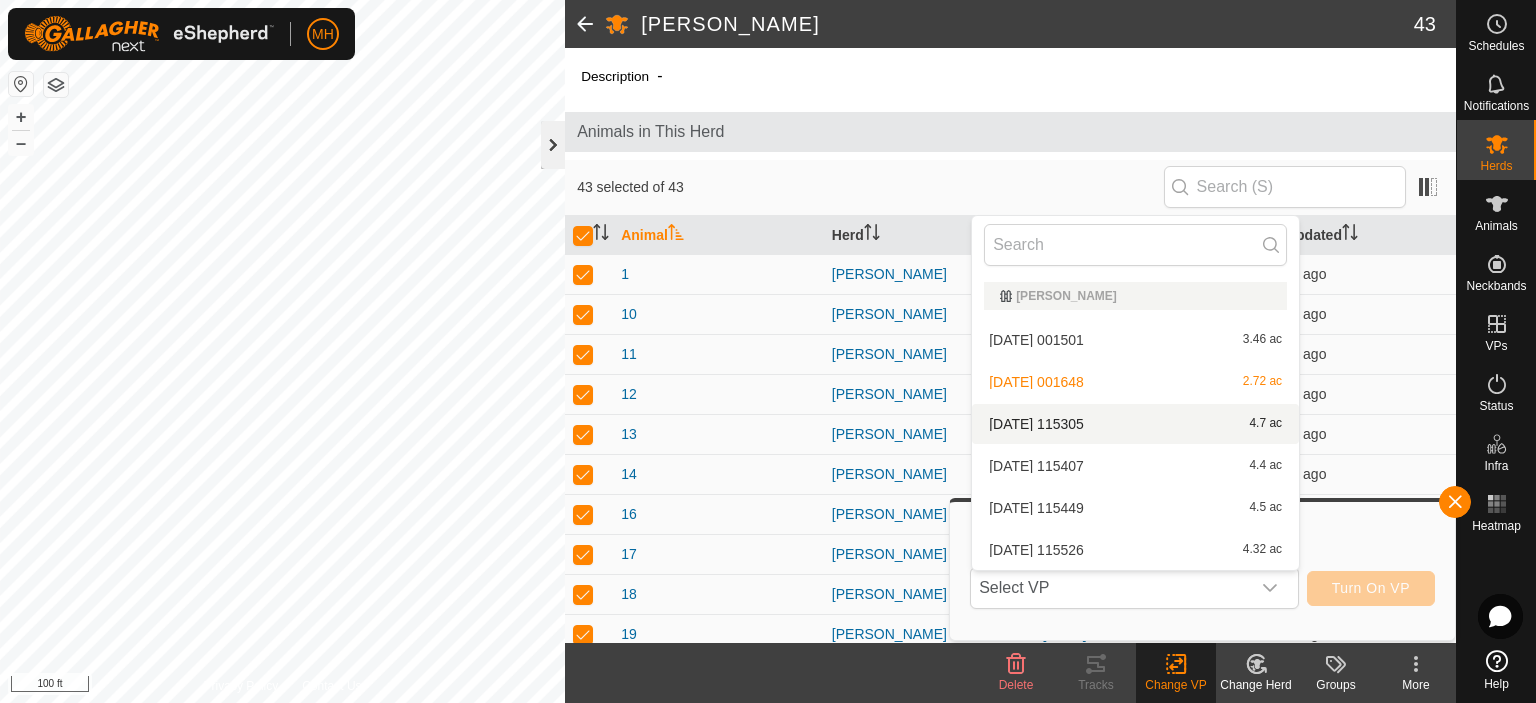 click 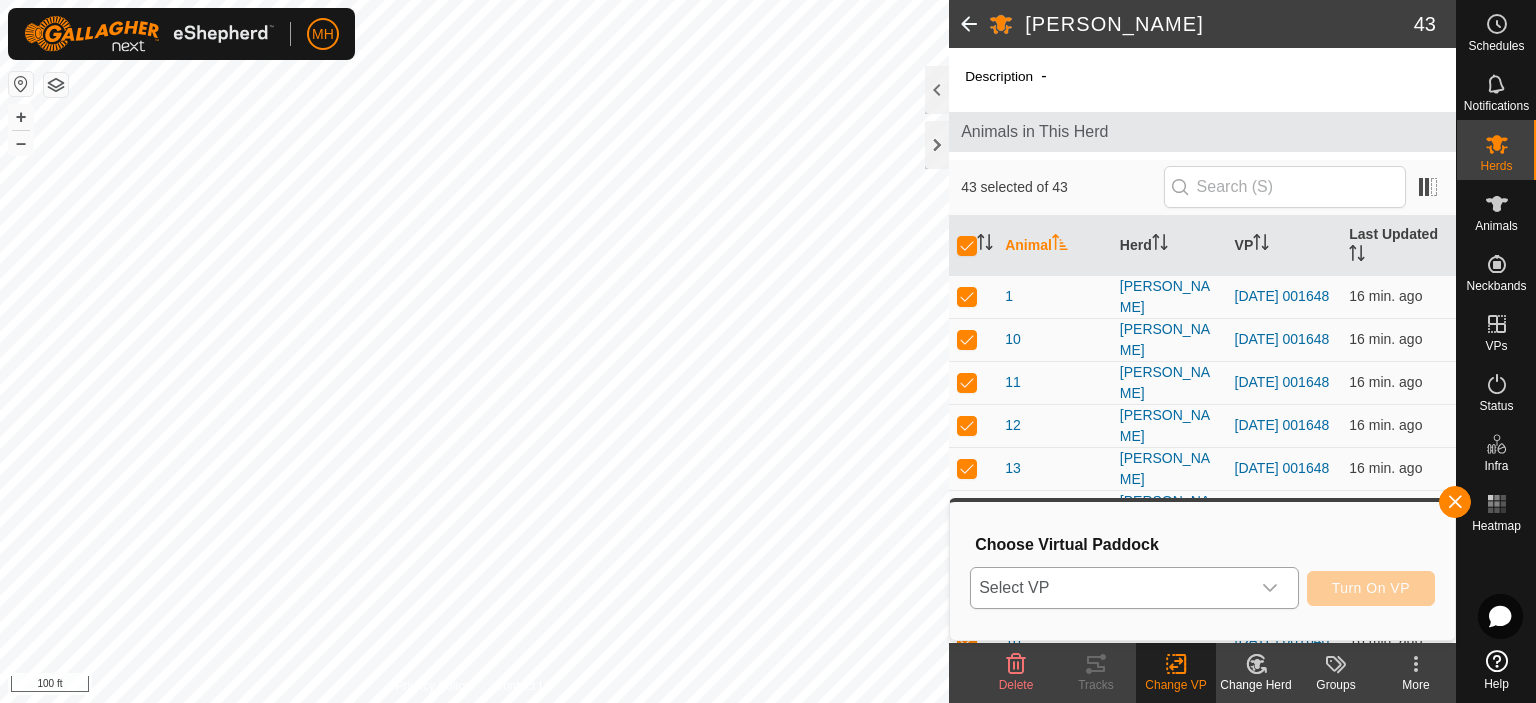 click on "Select VP" at bounding box center (1110, 588) 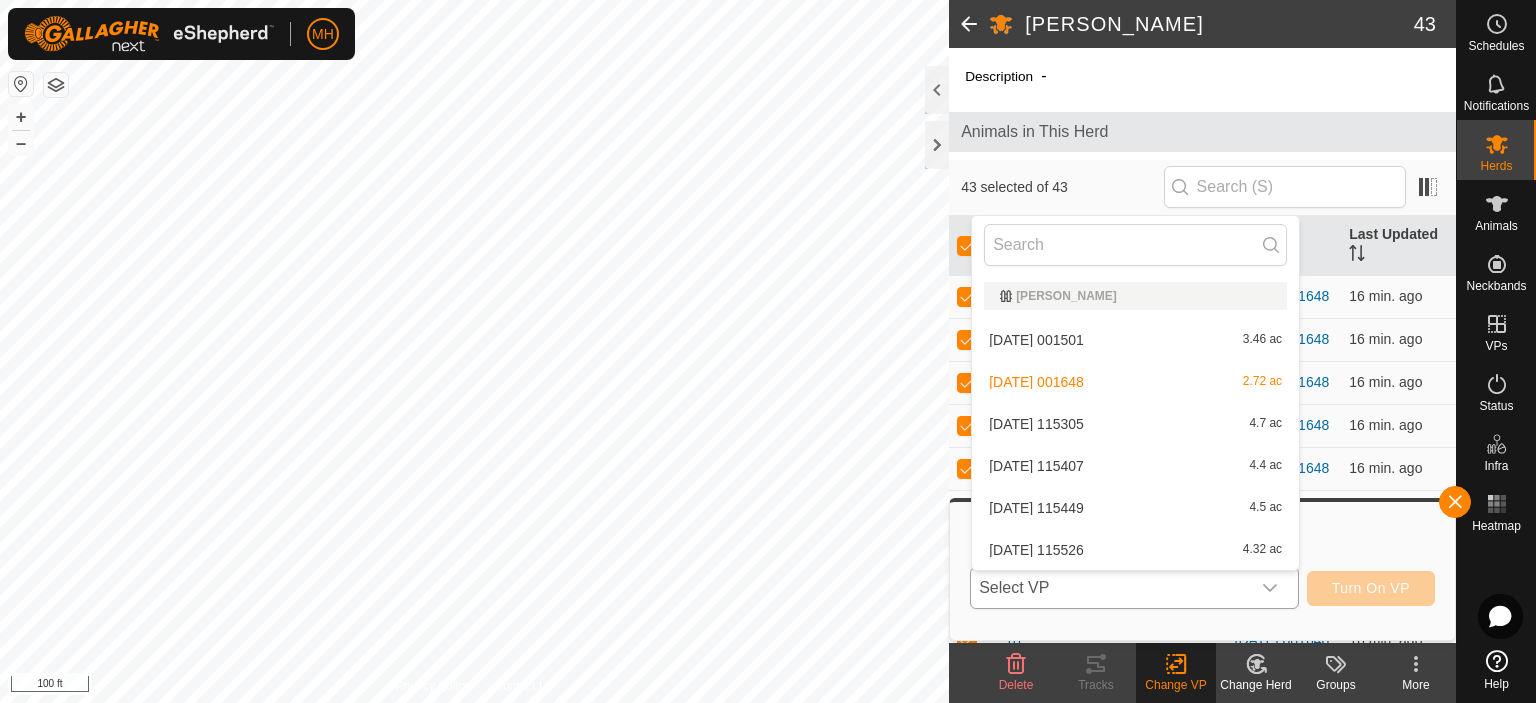 click on "2025-07-13 115305  4.7 ac" at bounding box center (1135, 424) 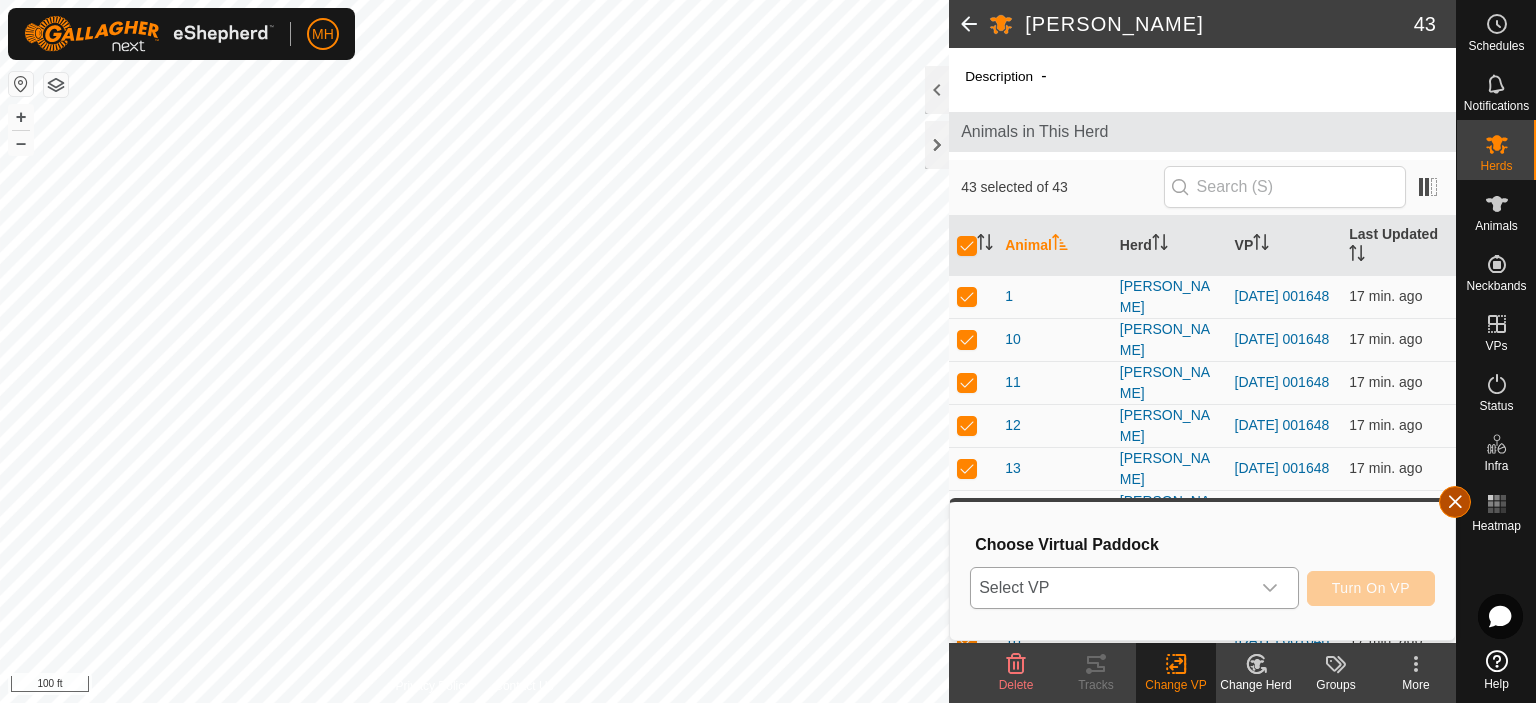 click at bounding box center [1455, 502] 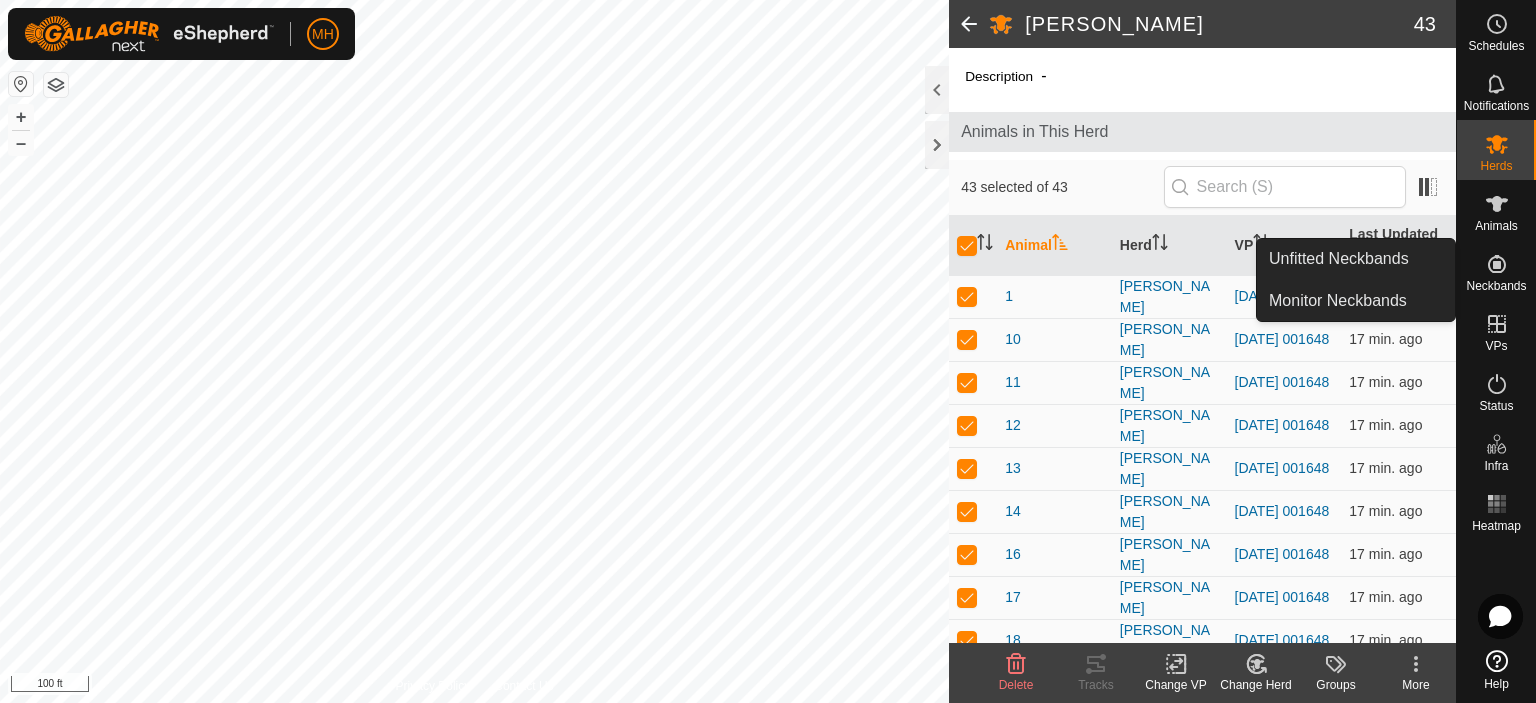 click 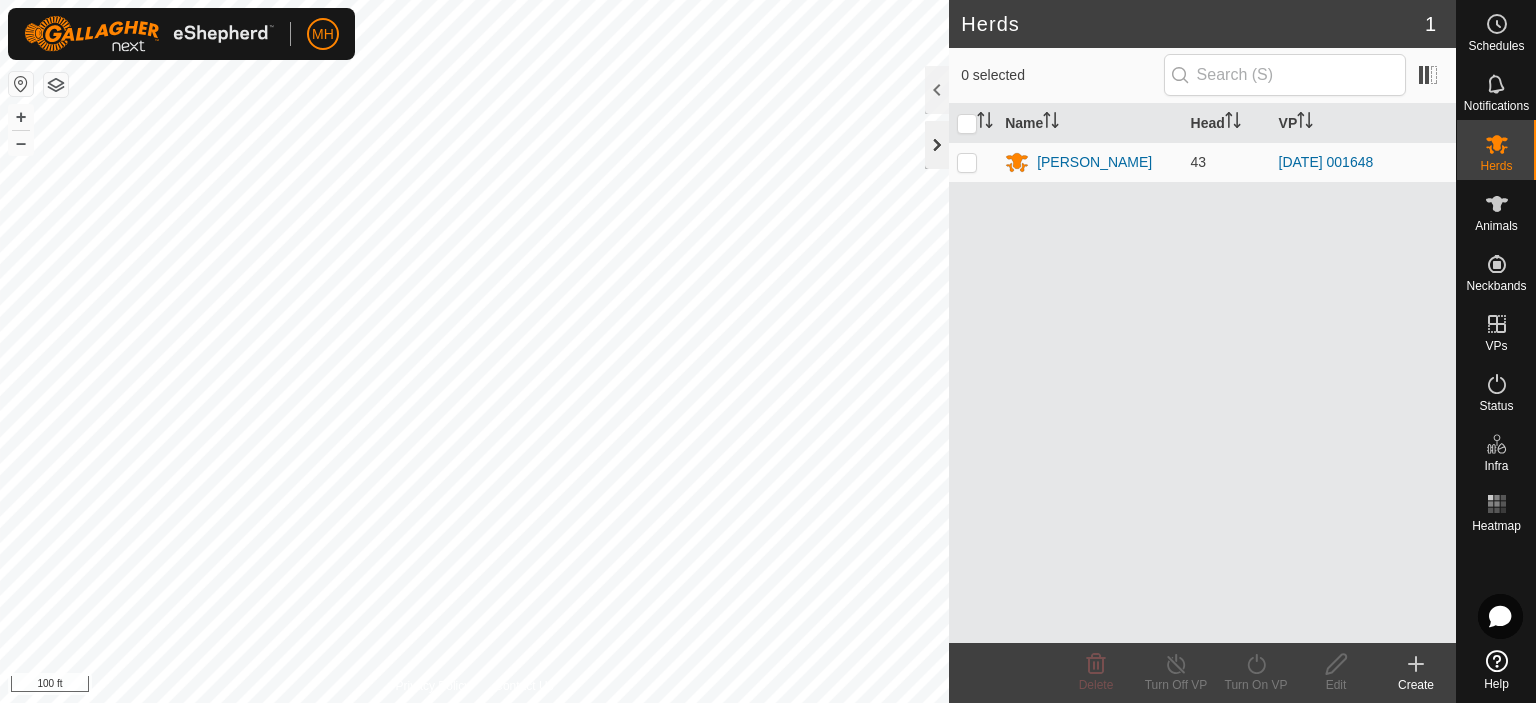 click 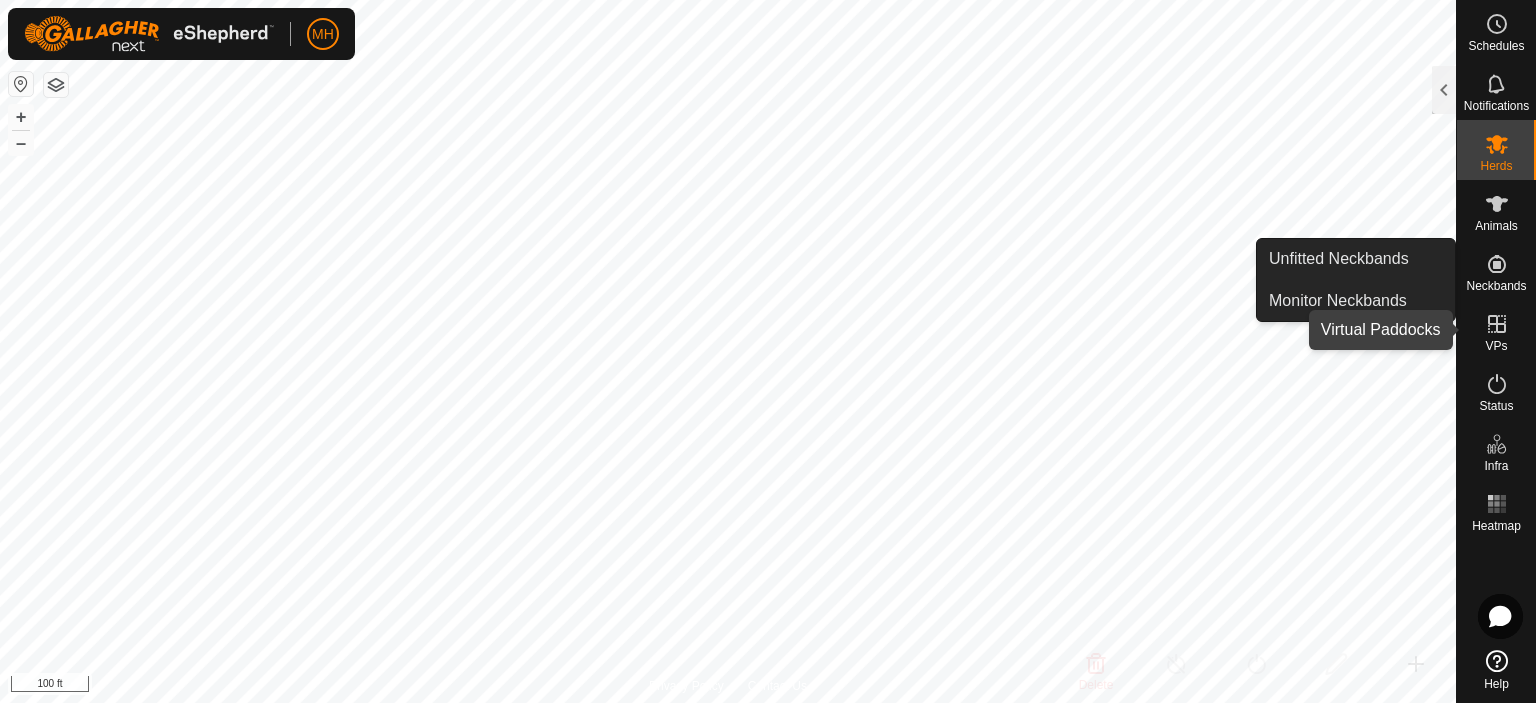 click at bounding box center [1497, 324] 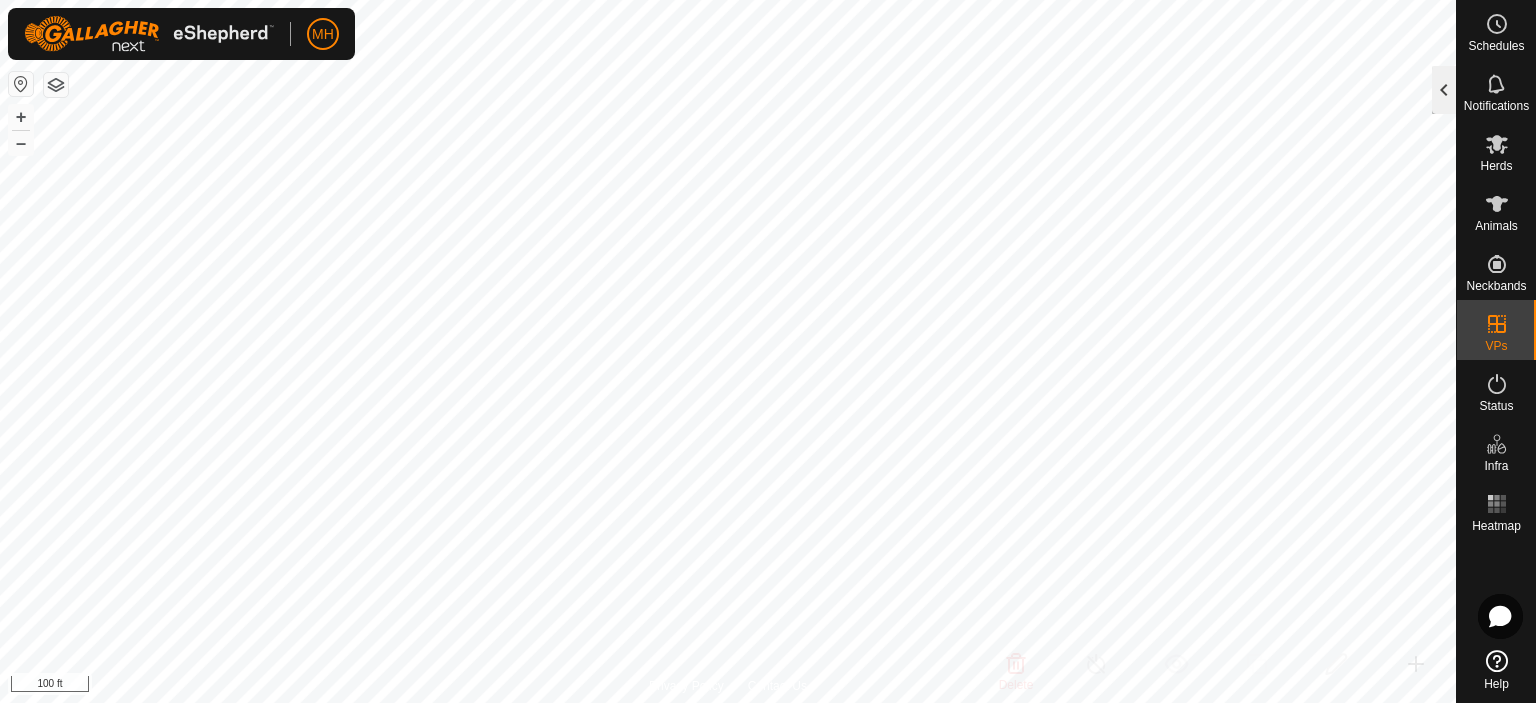 click 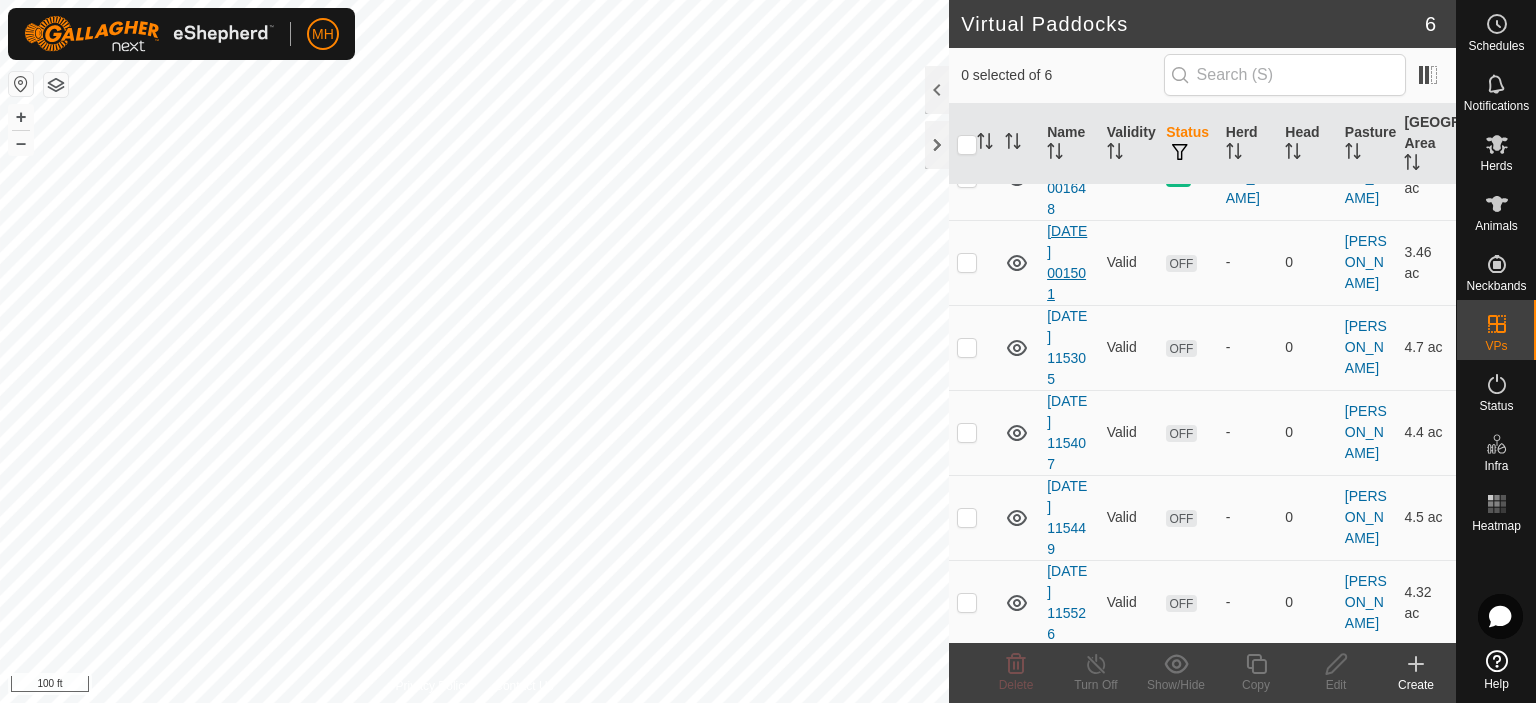 scroll, scrollTop: 0, scrollLeft: 0, axis: both 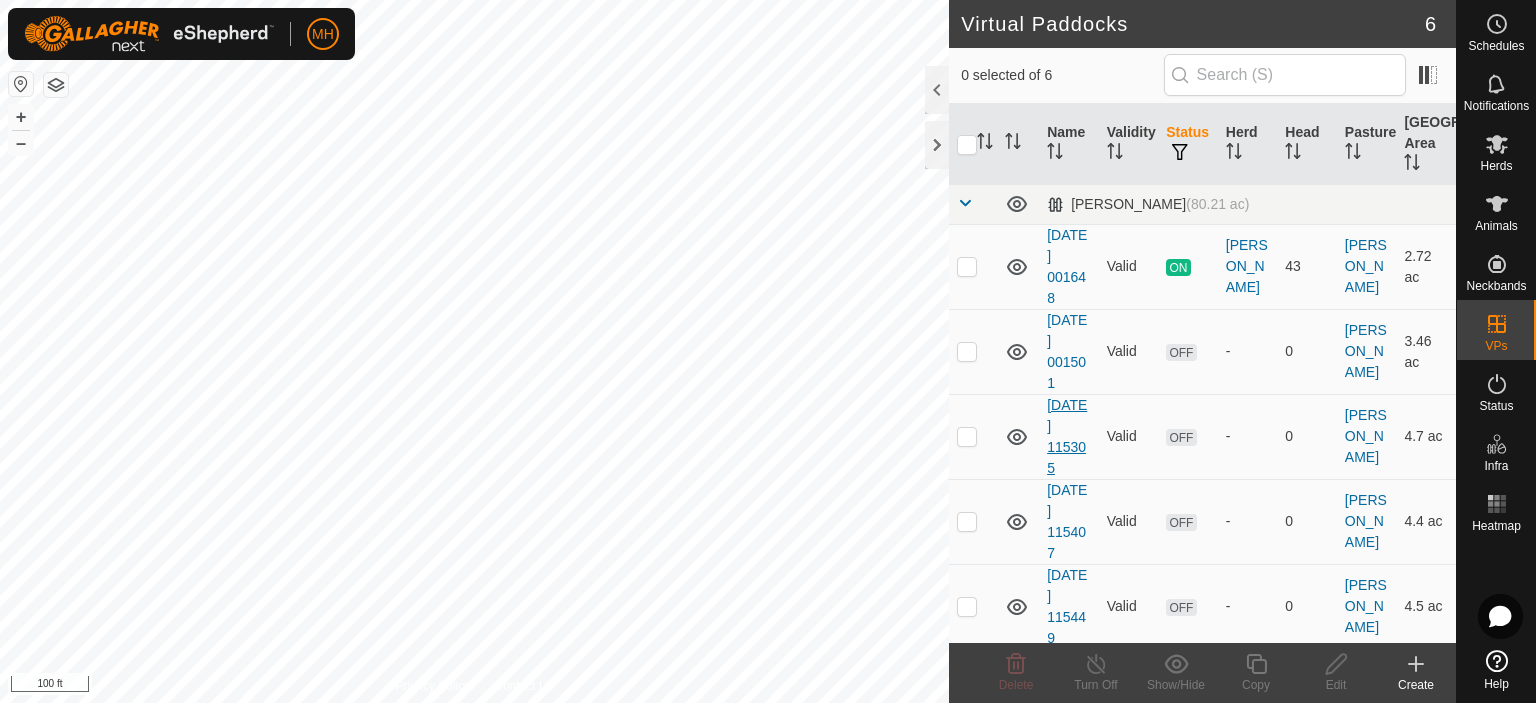 click on "2025-07-13 115305" at bounding box center [1067, 436] 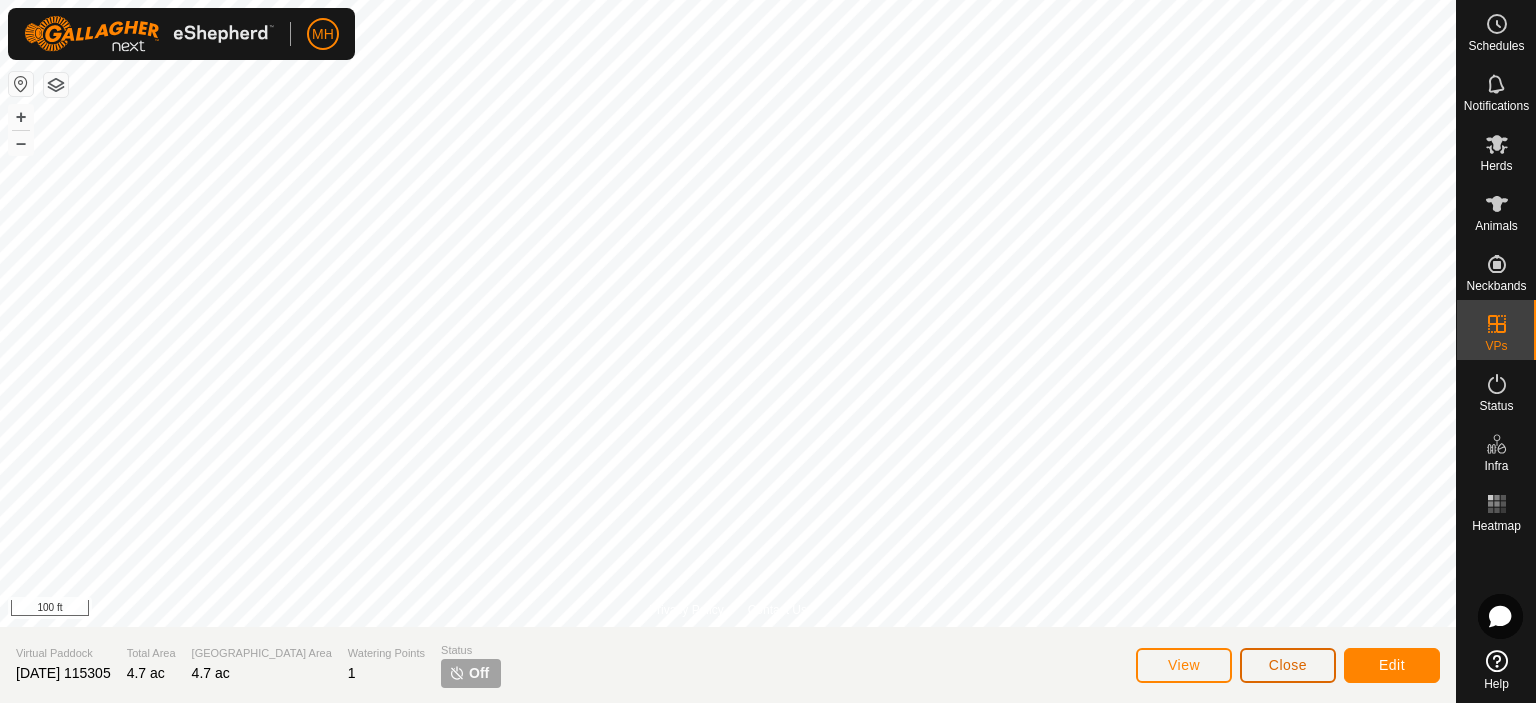 click on "Close" 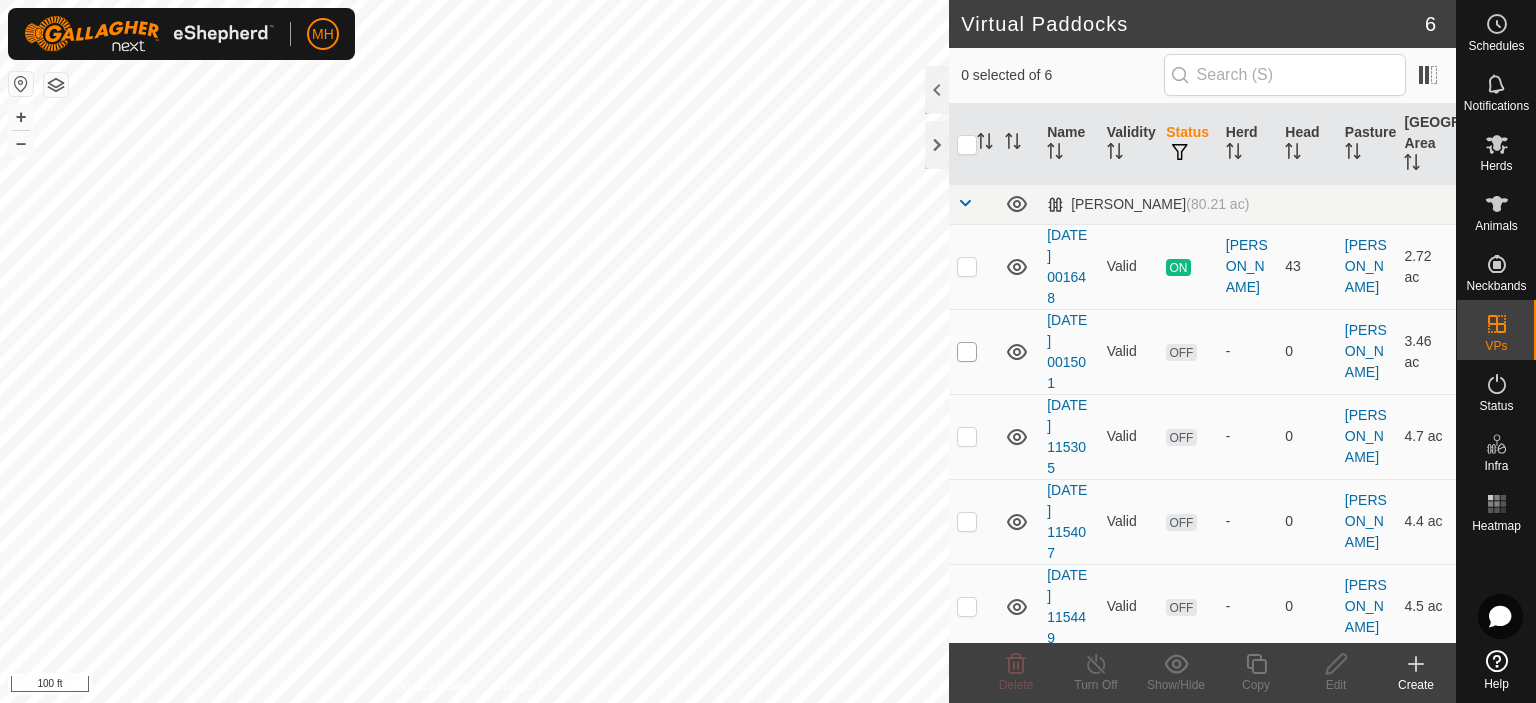 click at bounding box center (967, 352) 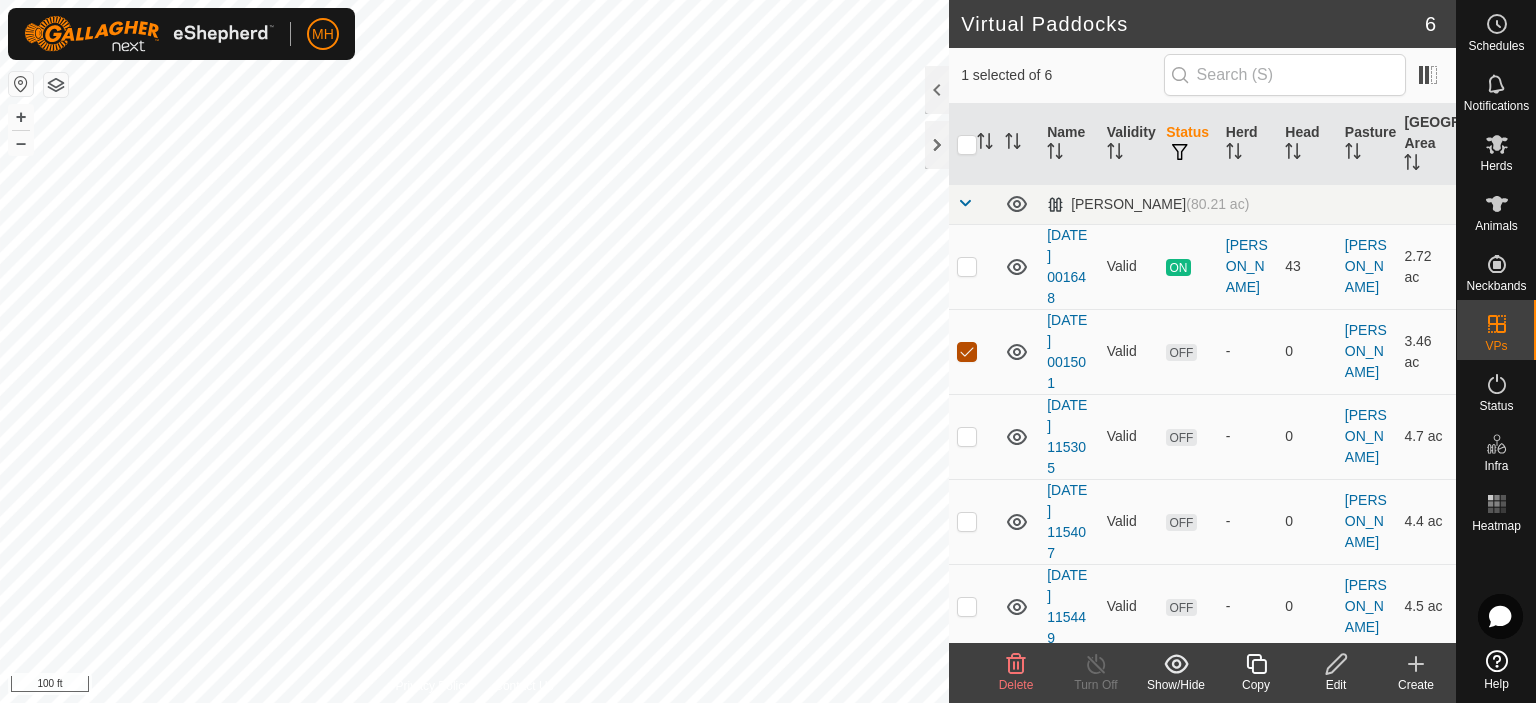 click at bounding box center (967, 352) 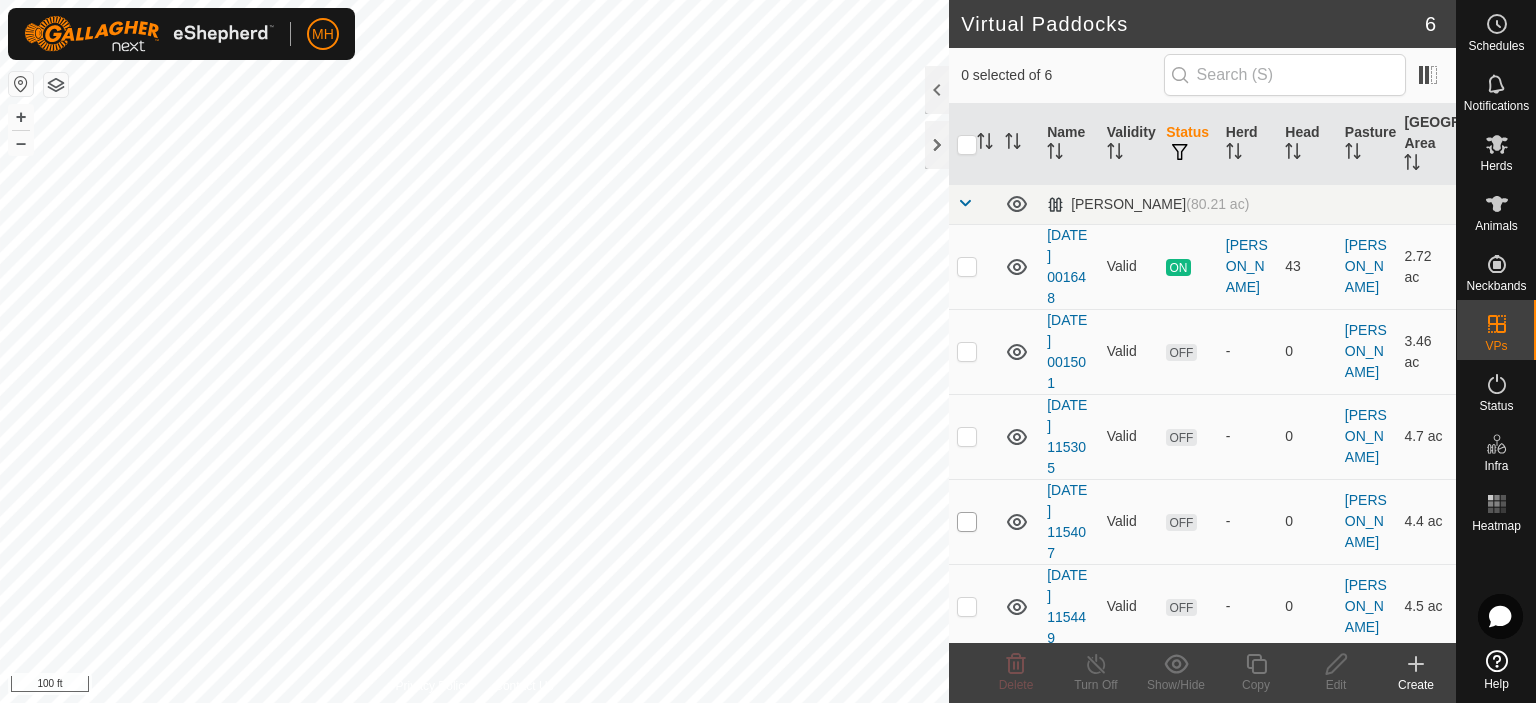 click at bounding box center [967, 522] 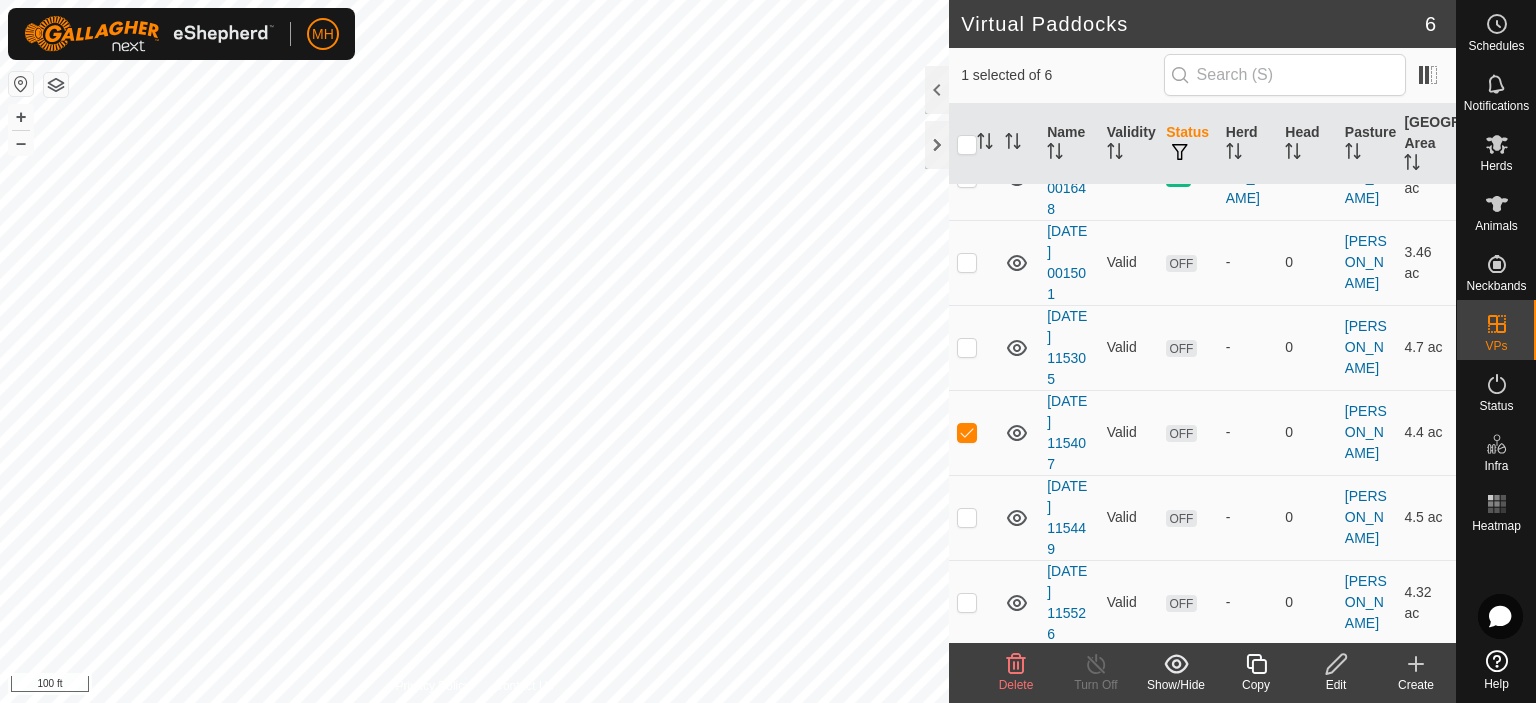 scroll, scrollTop: 0, scrollLeft: 0, axis: both 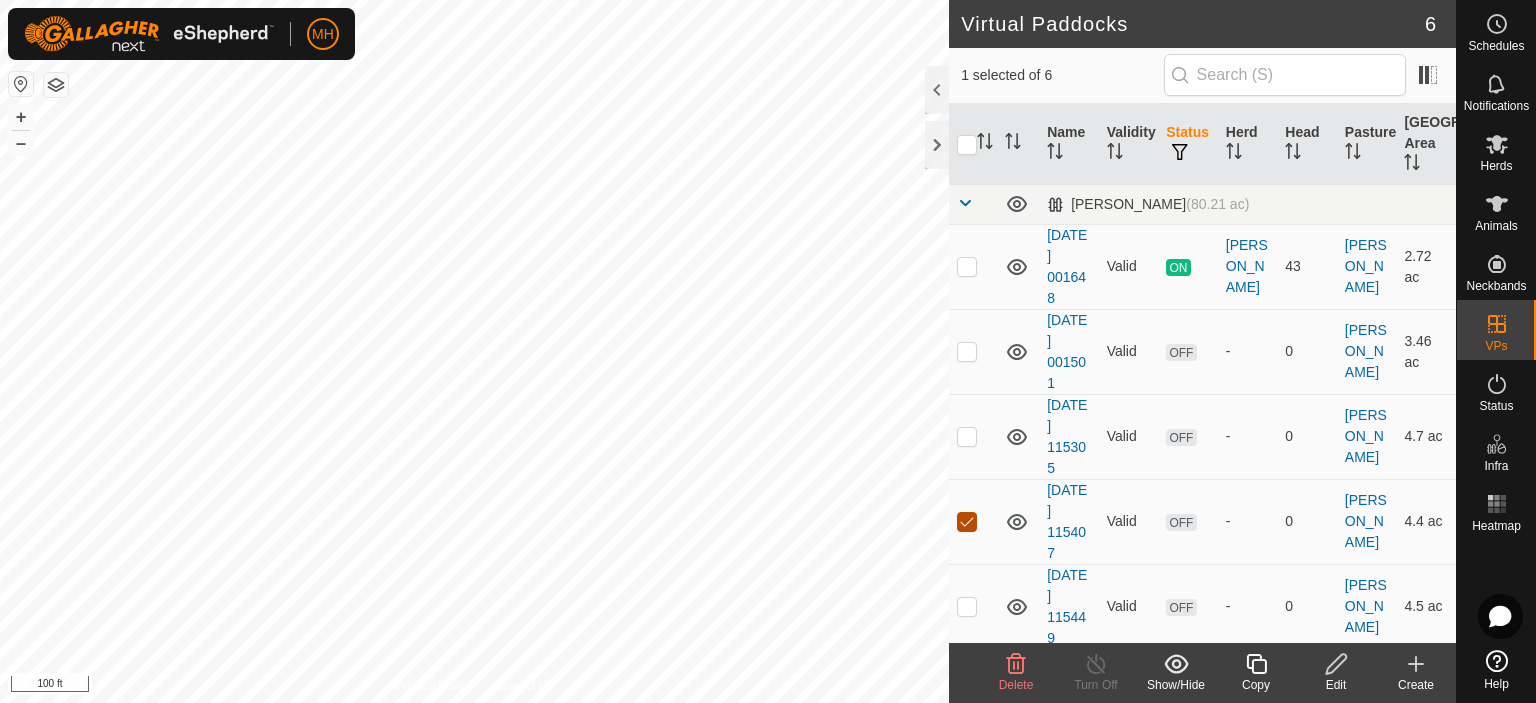 click at bounding box center (967, 522) 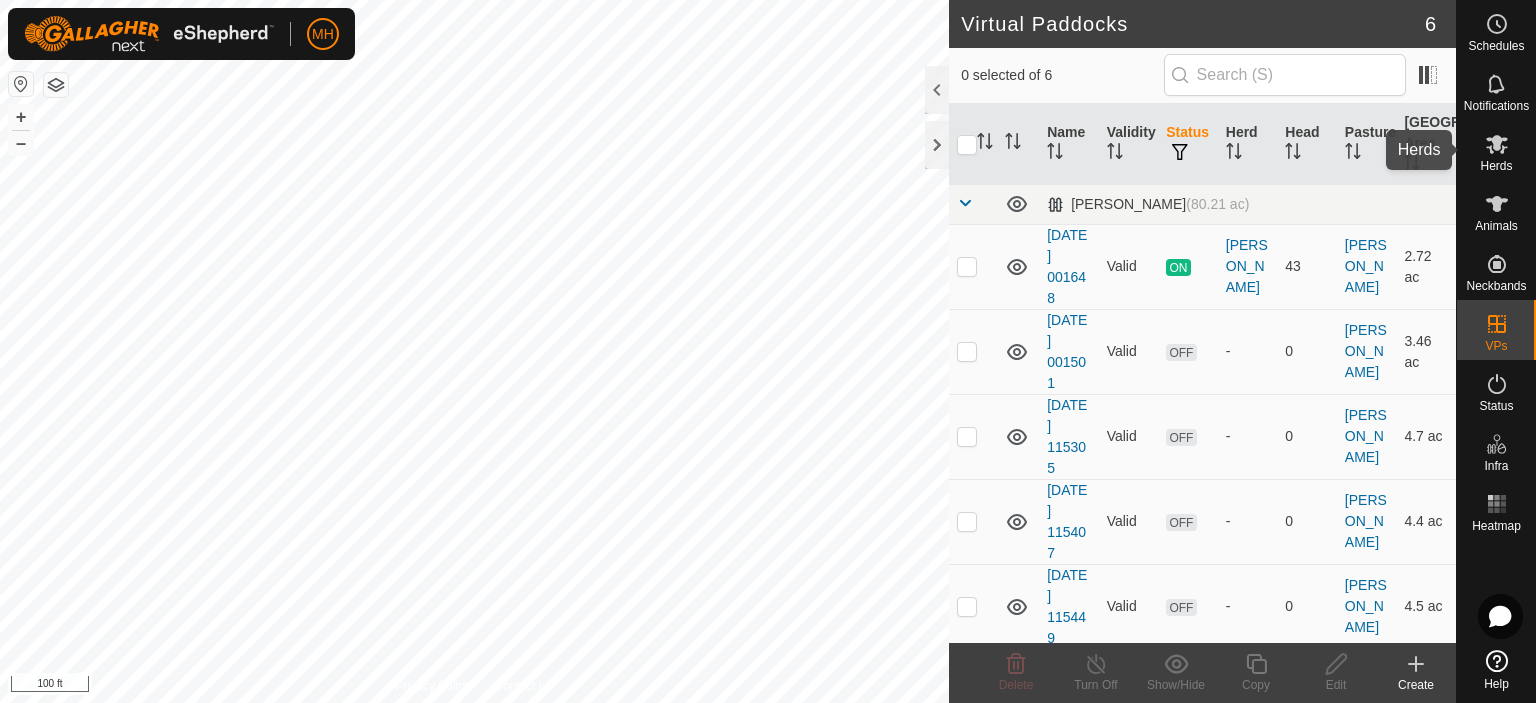 click 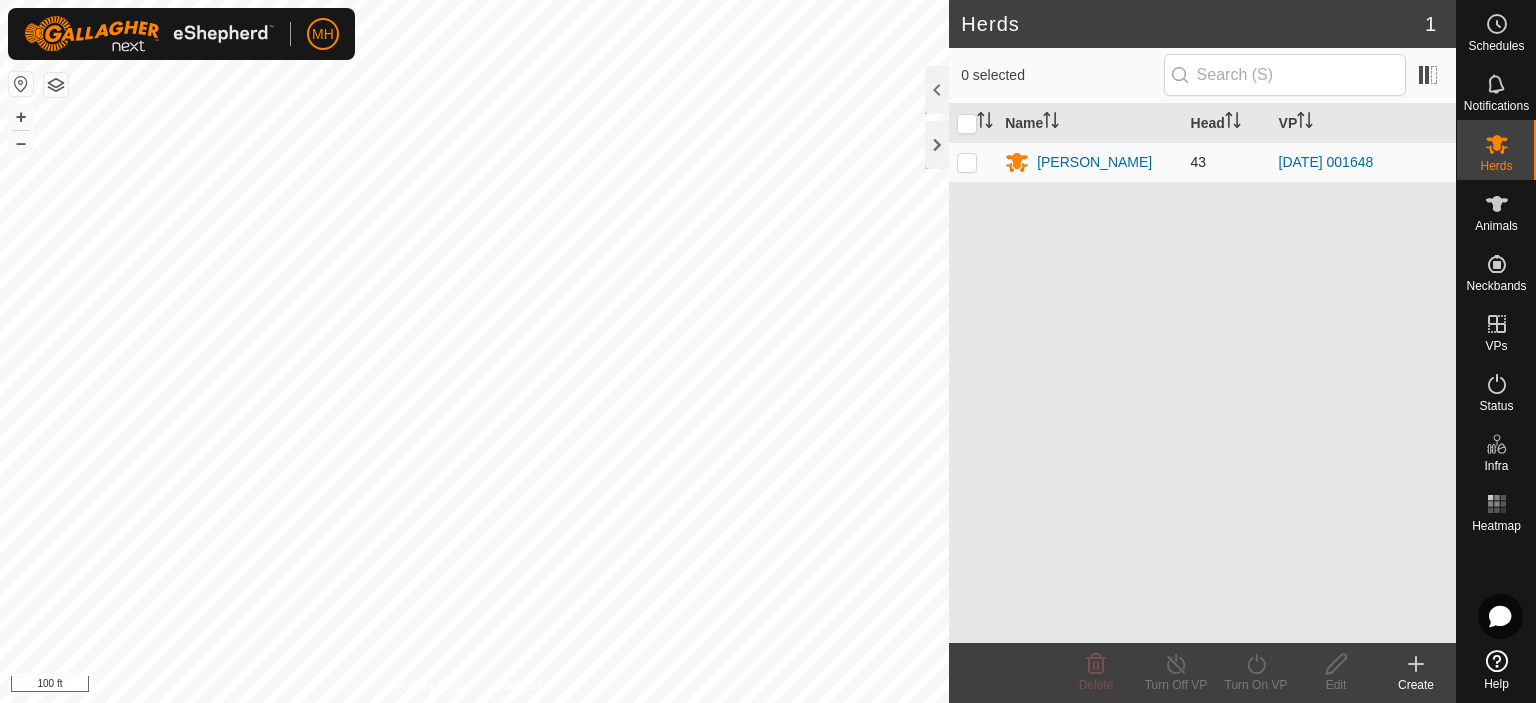 click at bounding box center [967, 162] 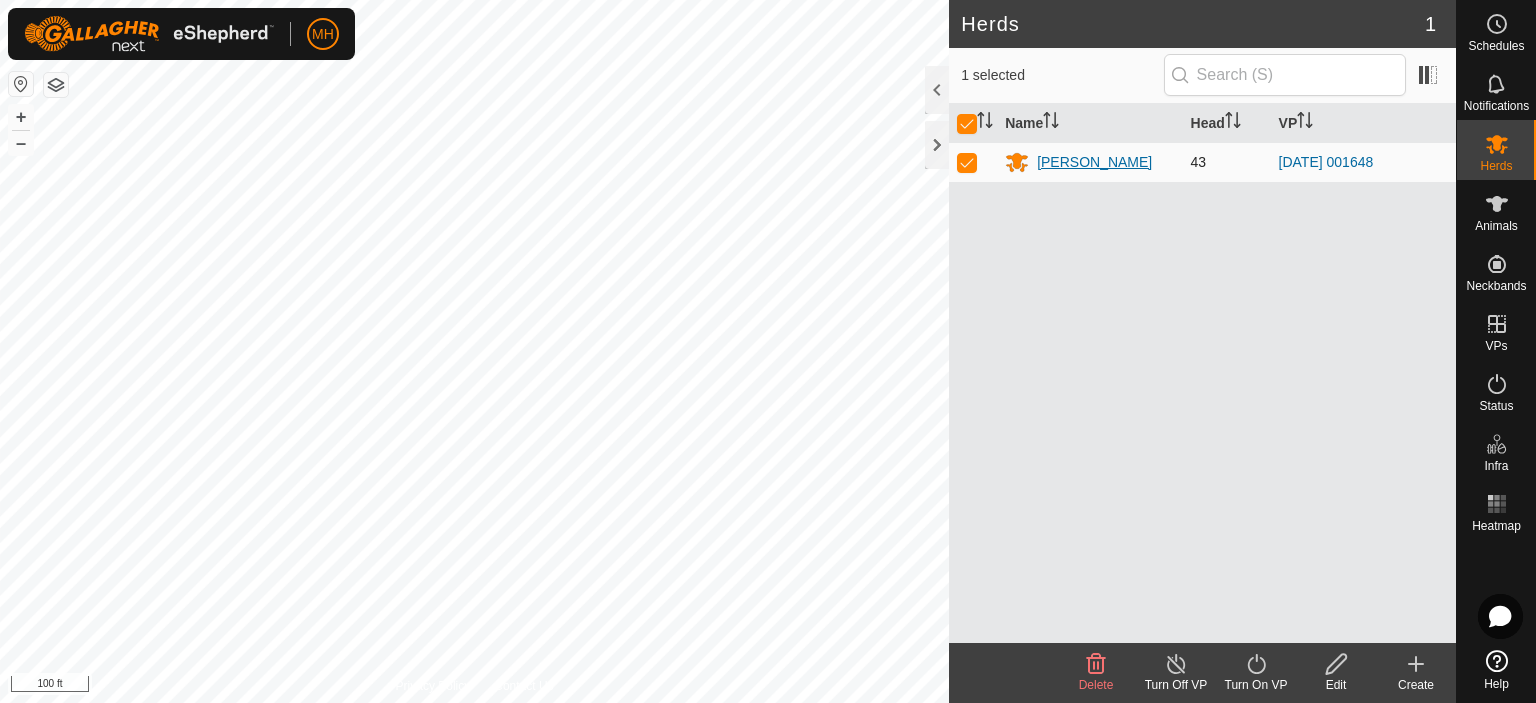 click on "Bertlshofer" at bounding box center [1094, 162] 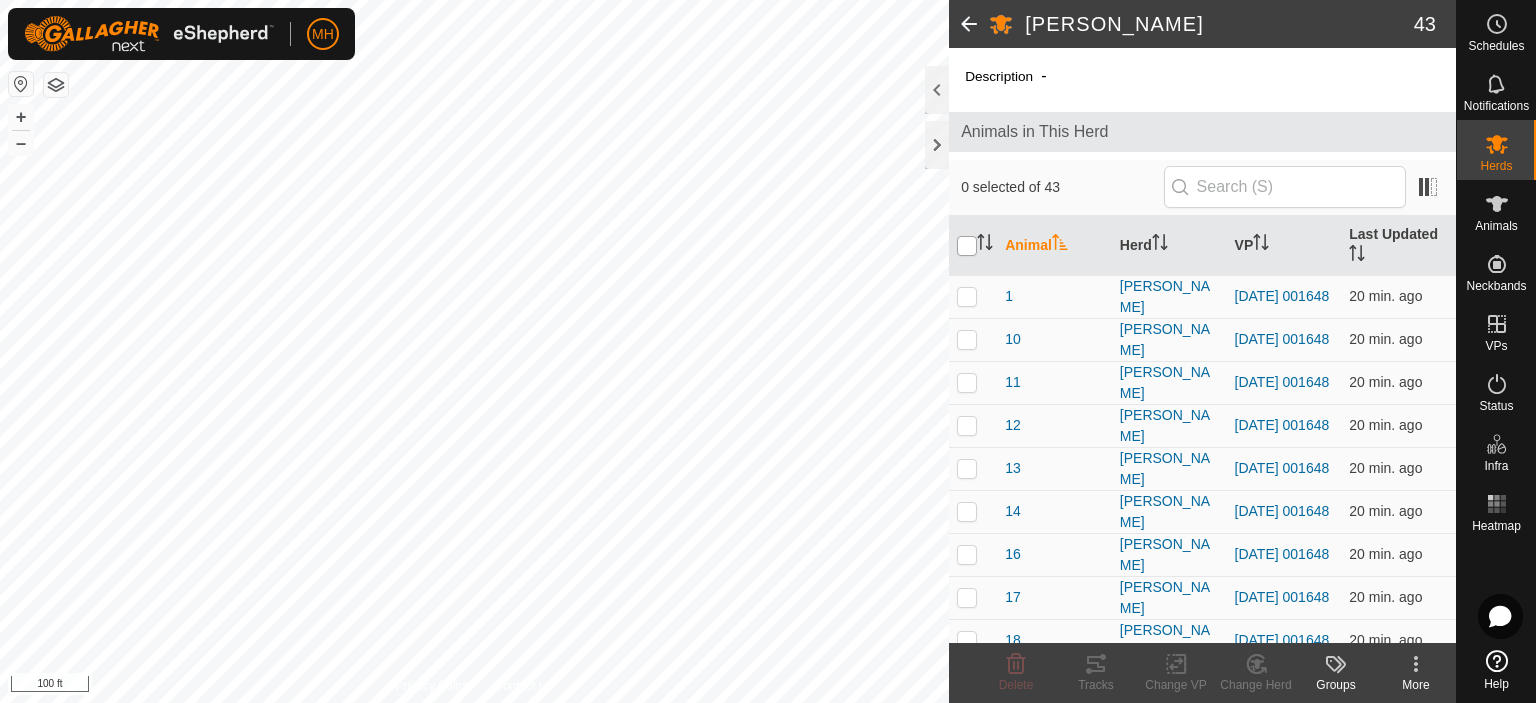 click at bounding box center [967, 246] 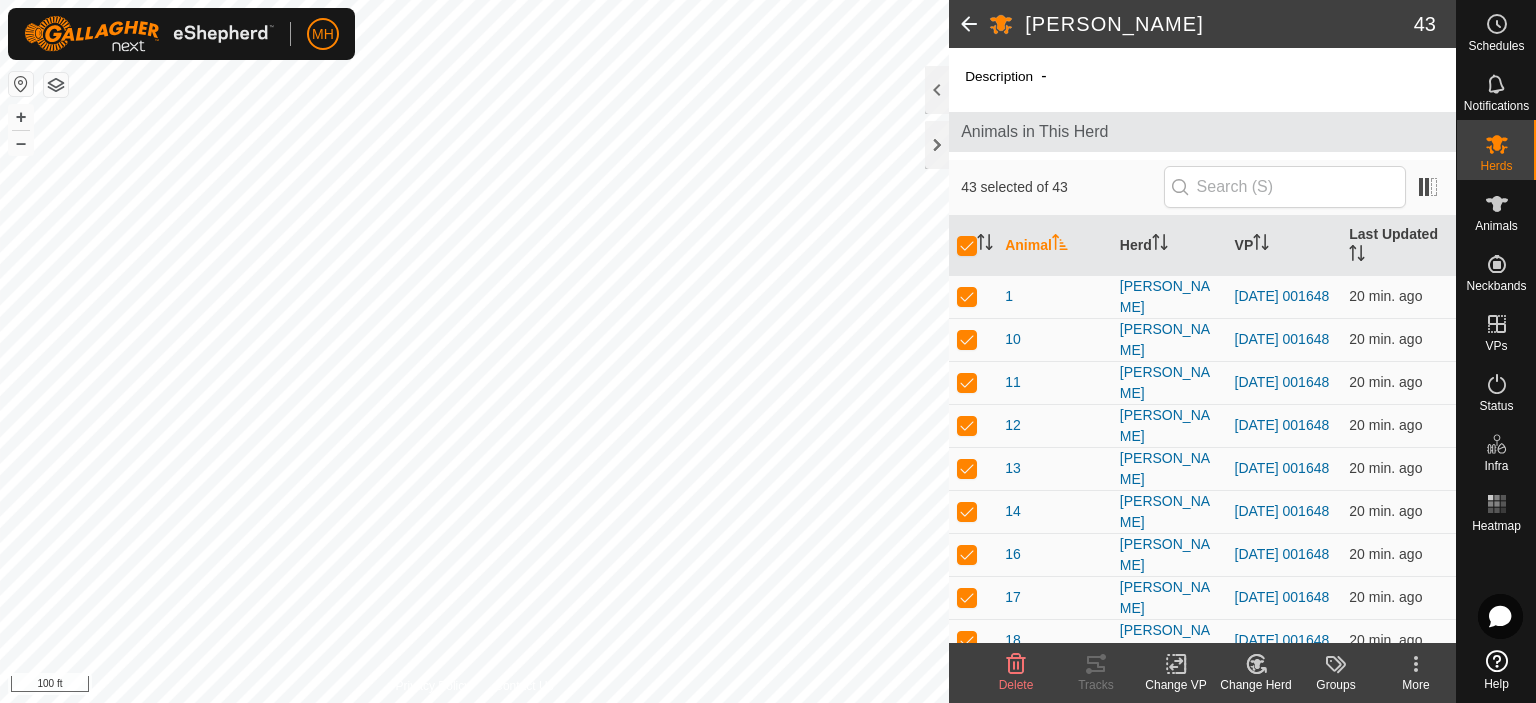 click 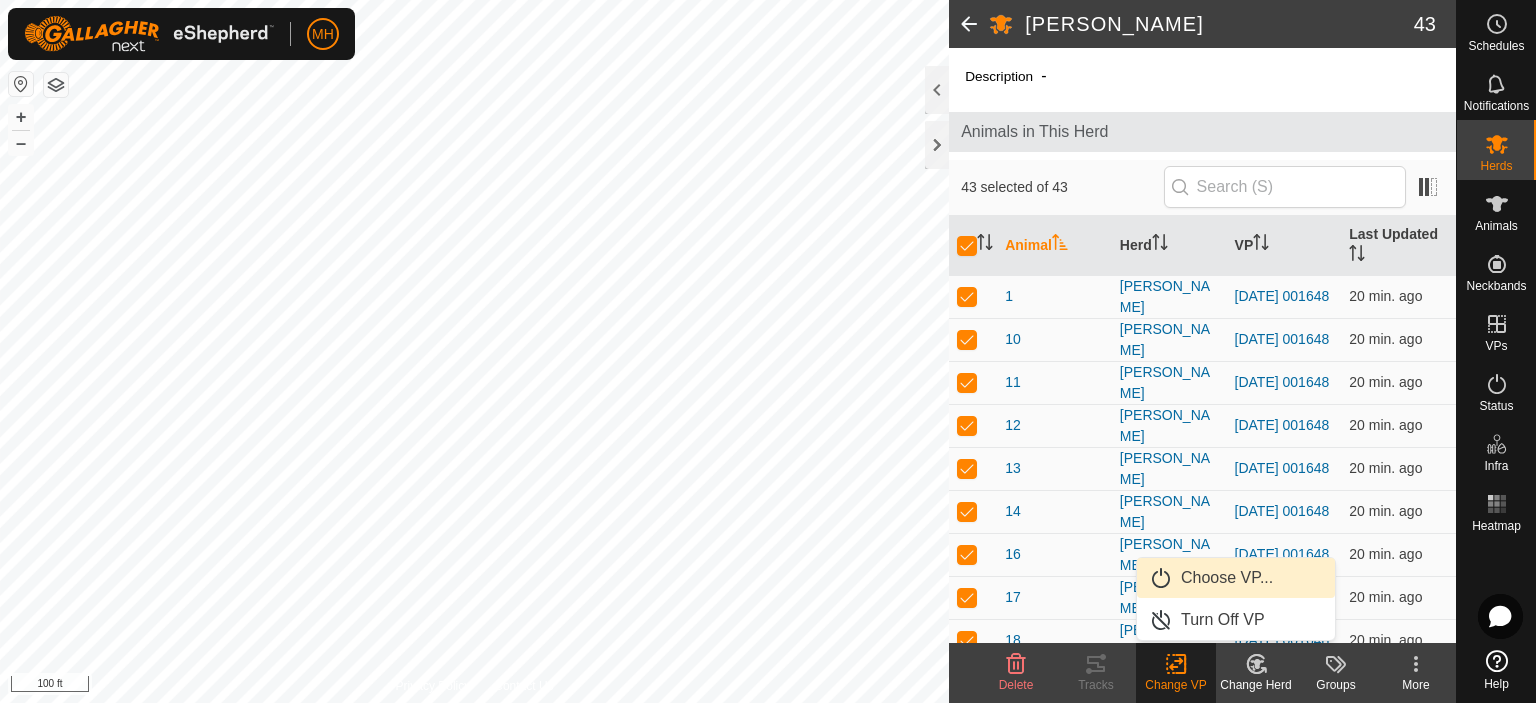 click on "Choose VP..." at bounding box center (1236, 578) 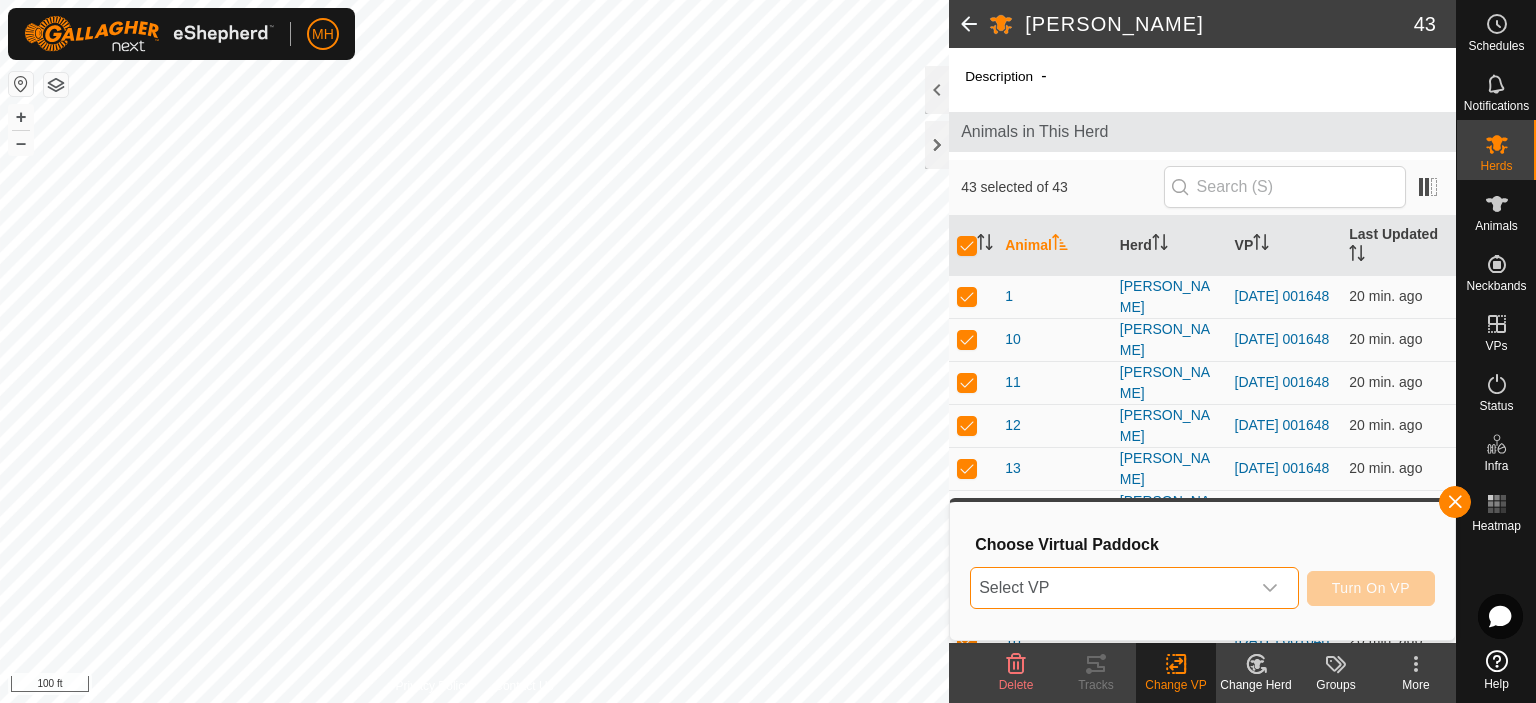 click on "Select VP" at bounding box center (1110, 588) 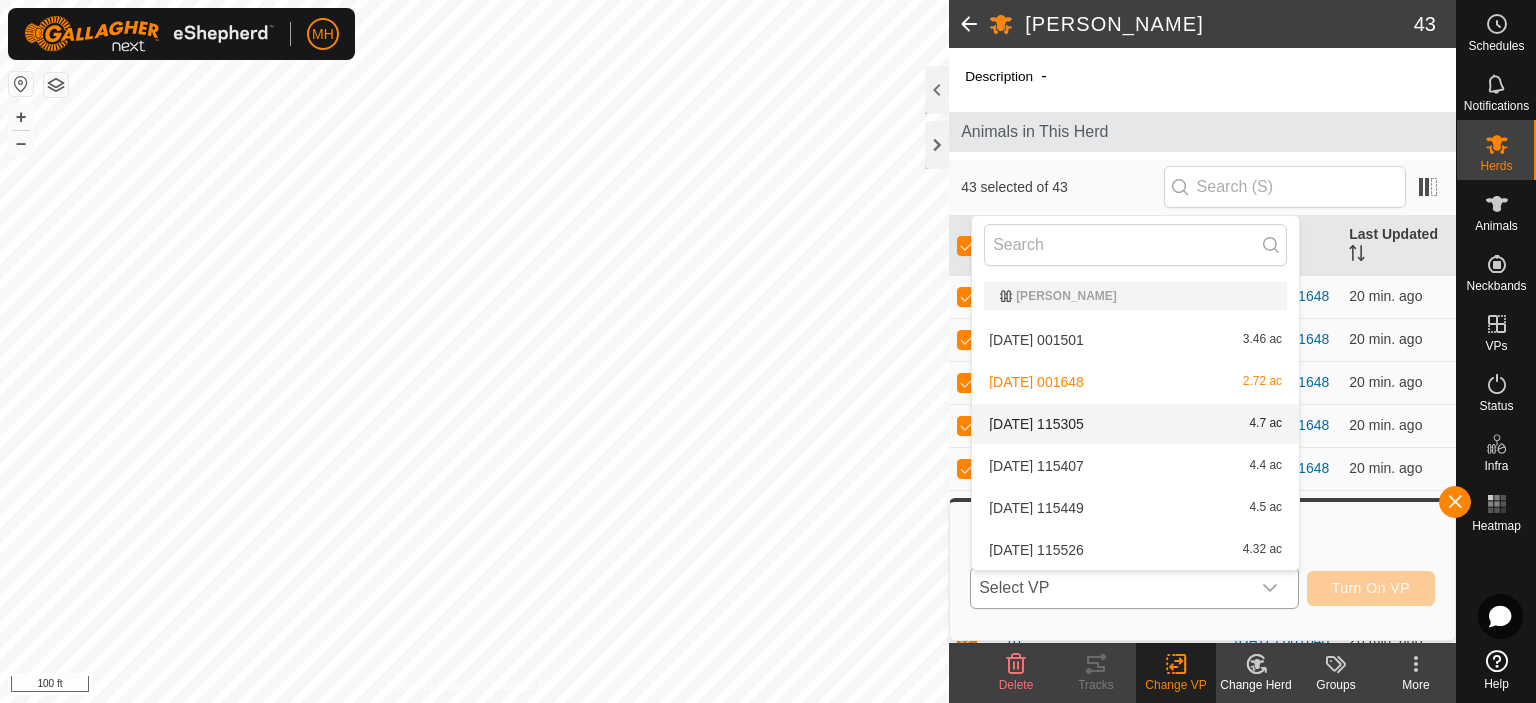 click on "2025-07-13 115305  4.7 ac" at bounding box center (1135, 424) 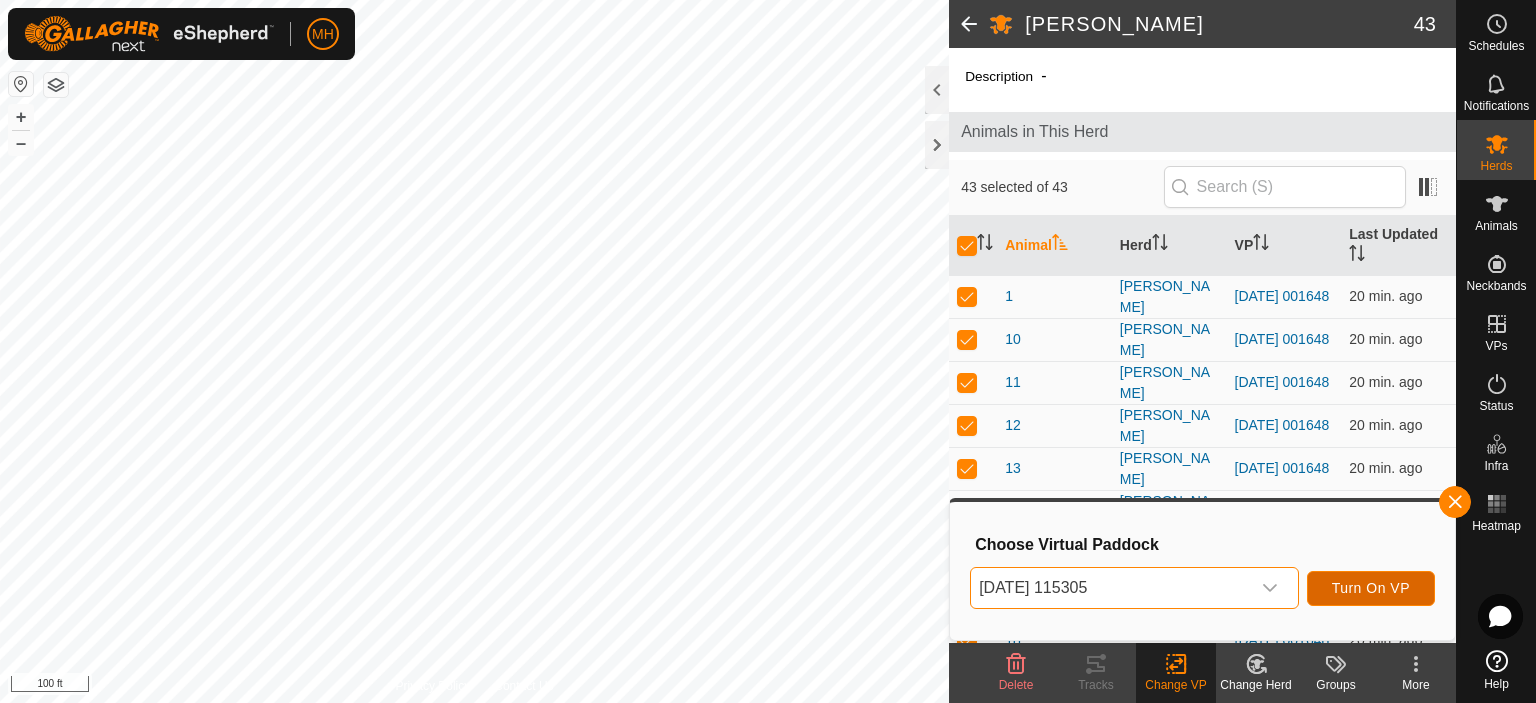 click on "Turn On VP" at bounding box center (1371, 588) 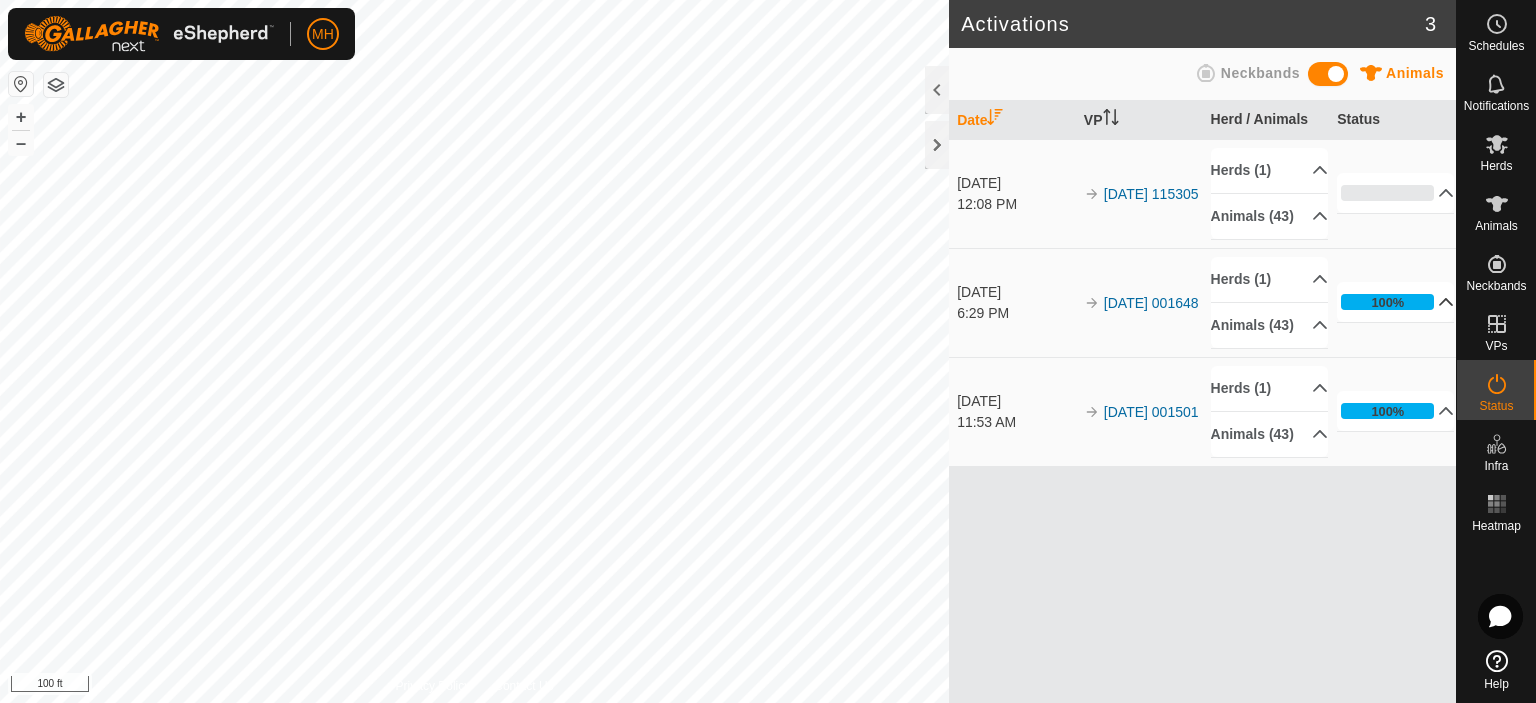 click on "100%" at bounding box center [1395, 302] 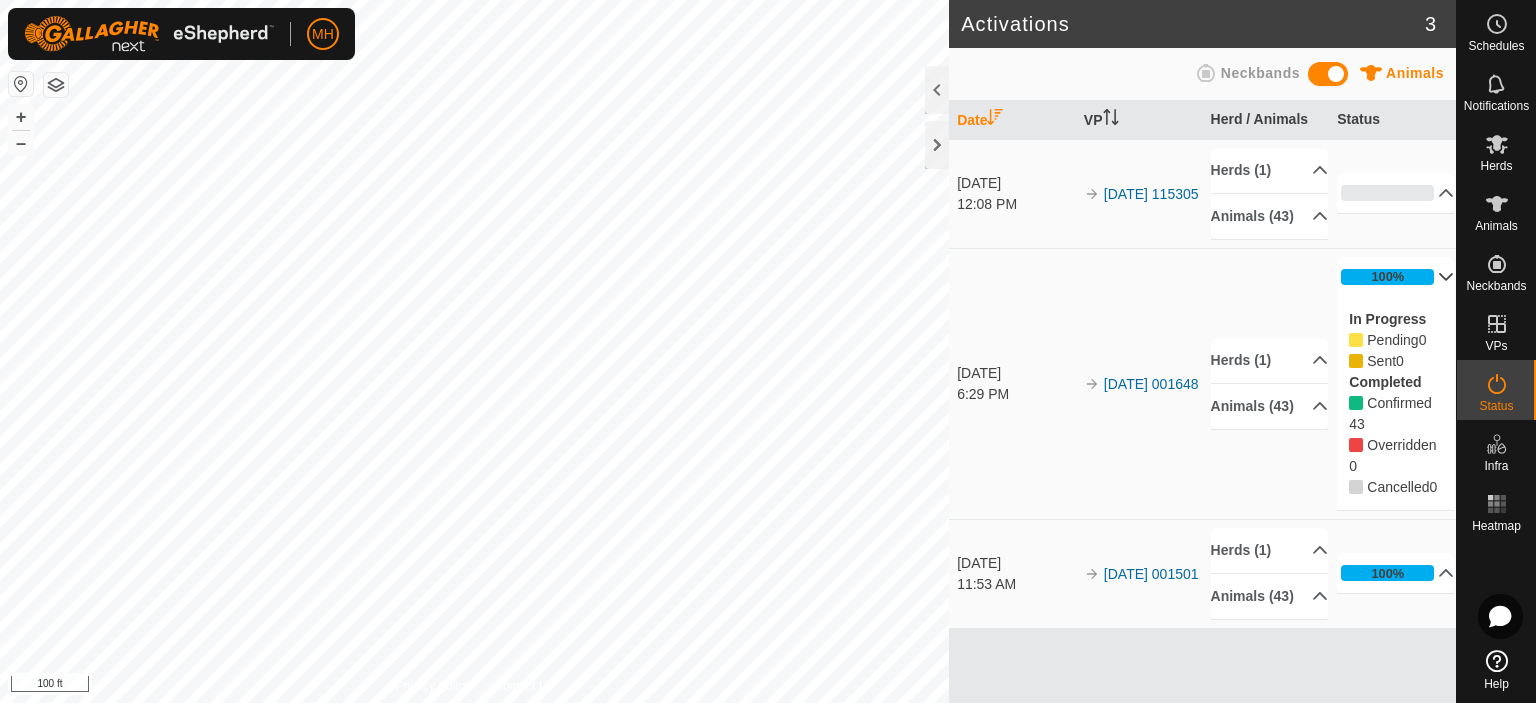 click on "100%" at bounding box center [1395, 277] 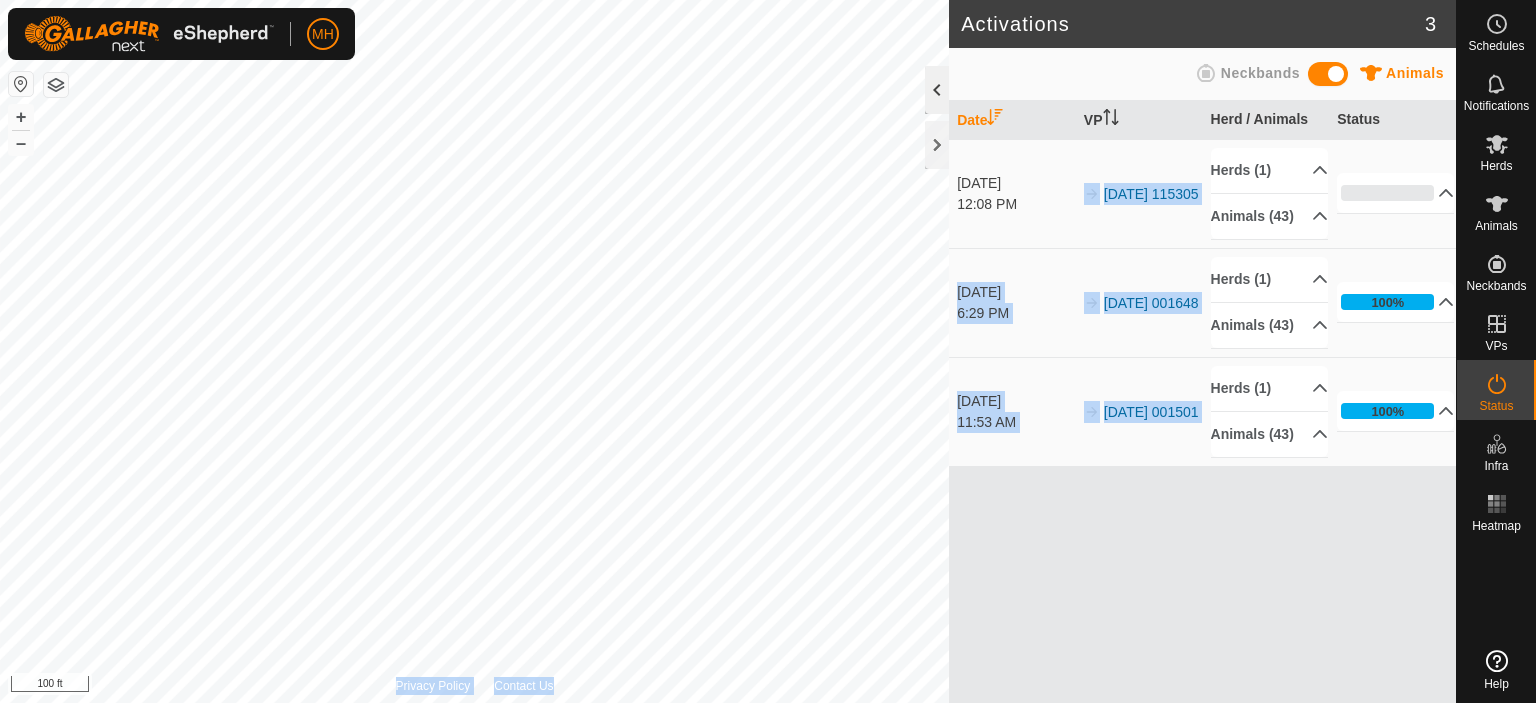 scroll, scrollTop: 0, scrollLeft: 0, axis: both 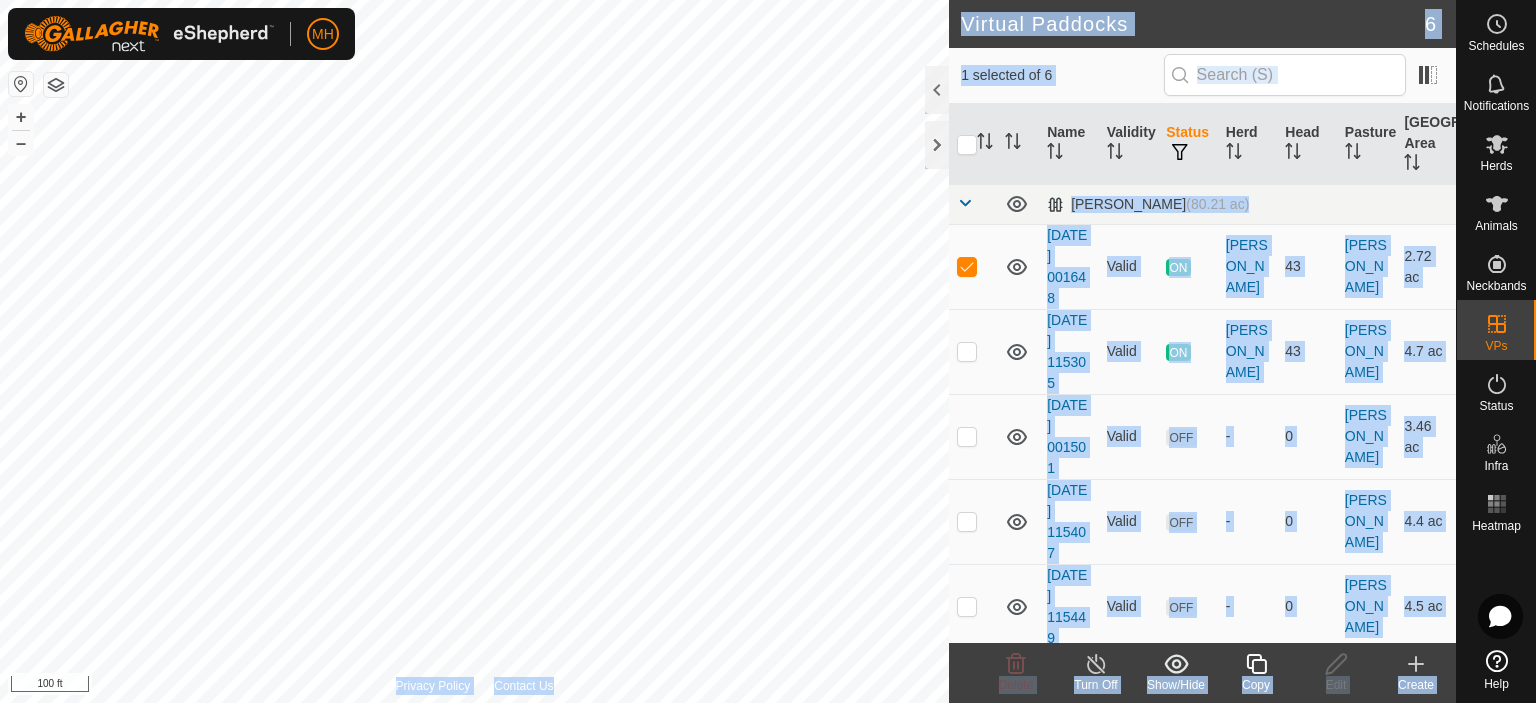 click at bounding box center [1018, 266] 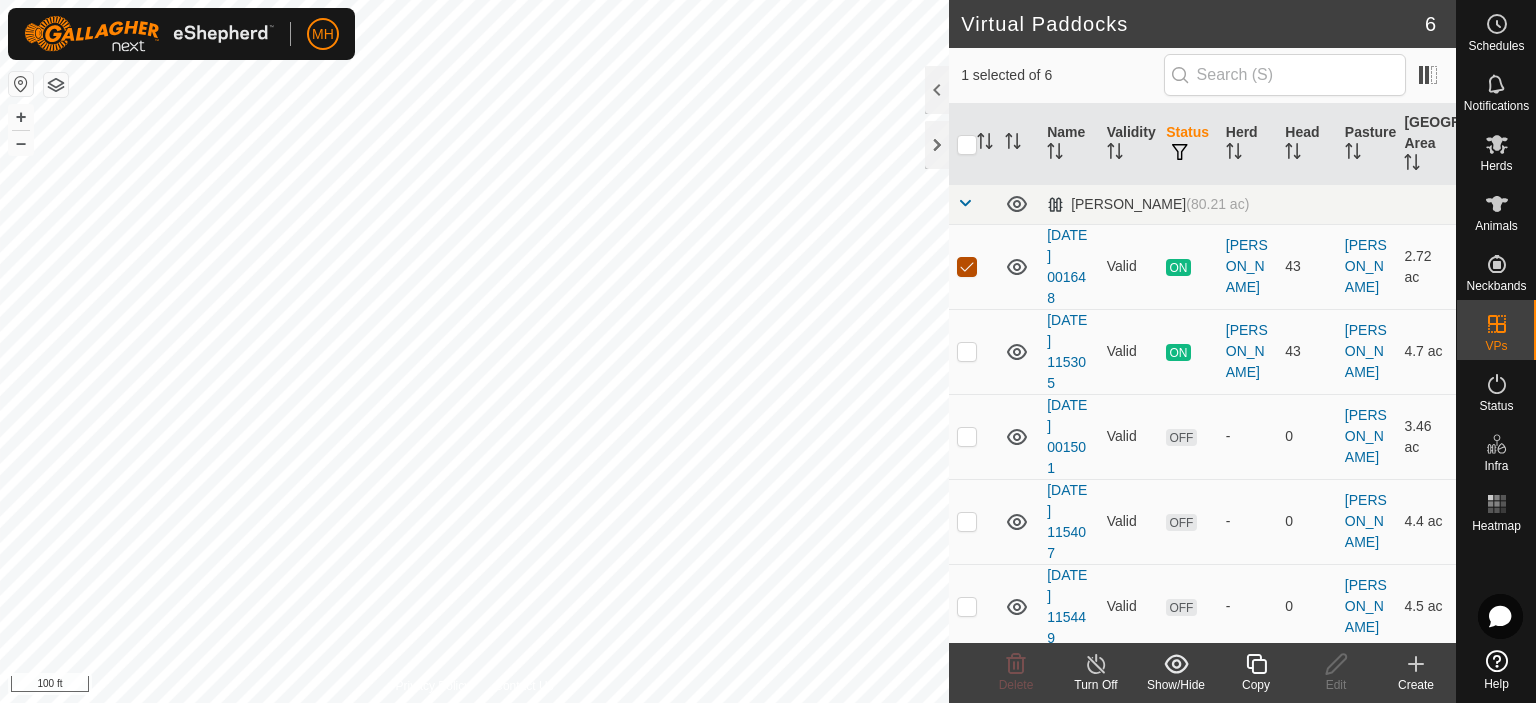 click at bounding box center [967, 267] 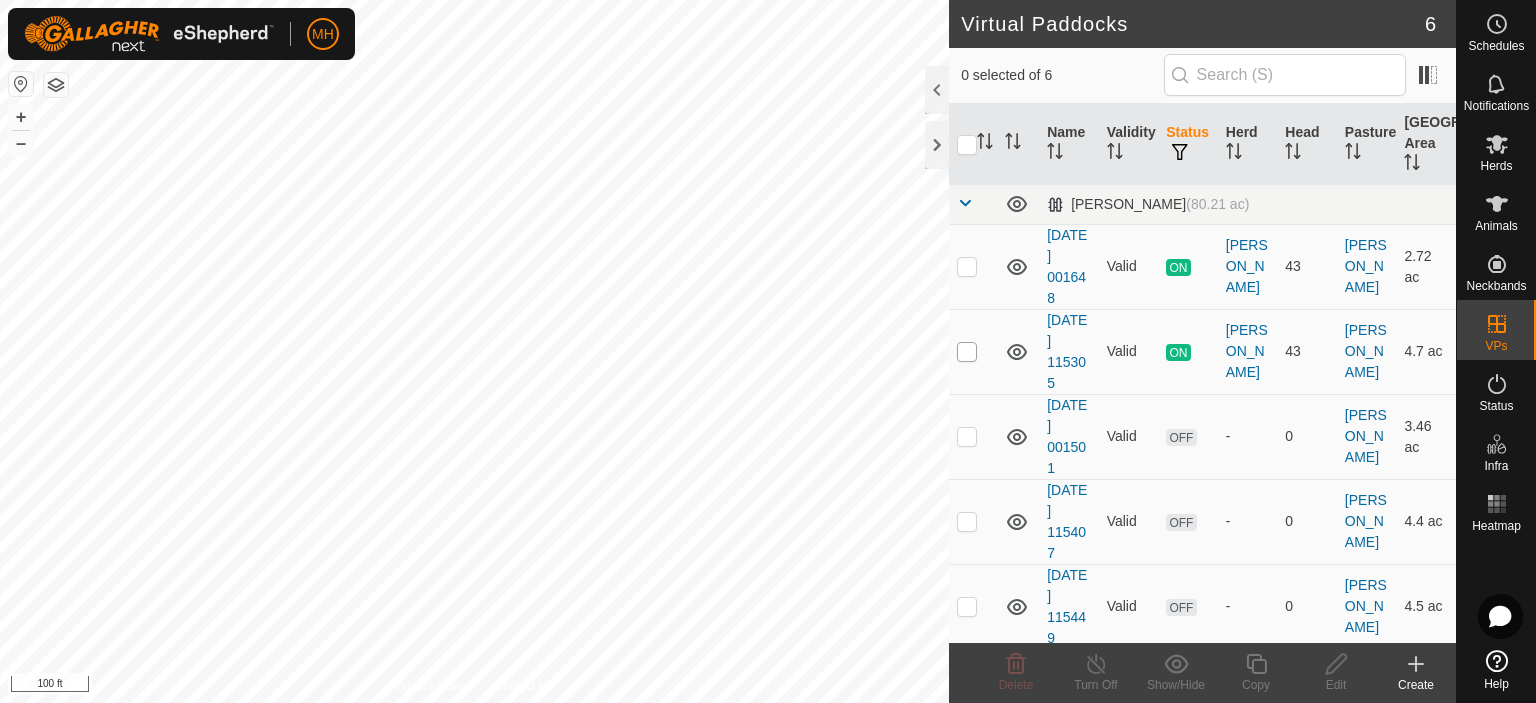 click at bounding box center (967, 352) 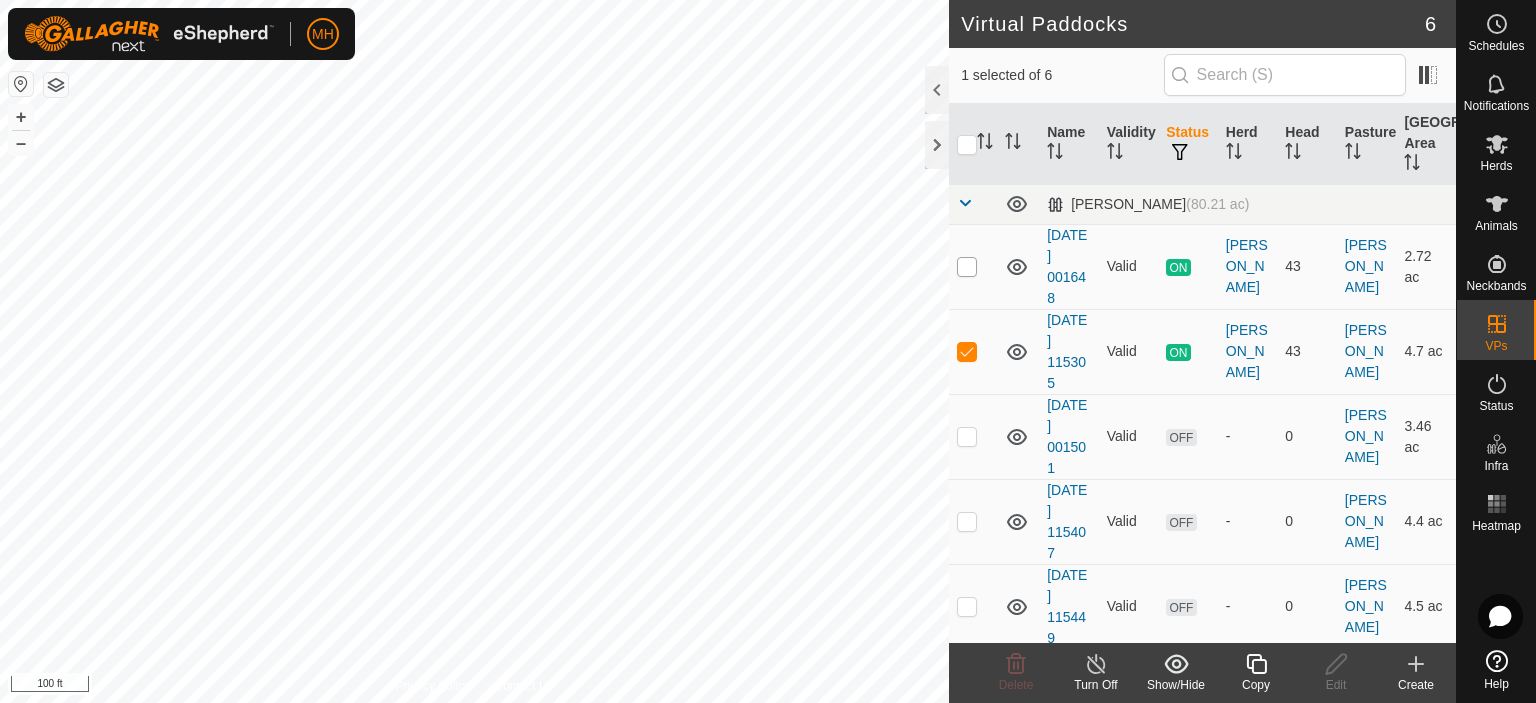 click at bounding box center (967, 267) 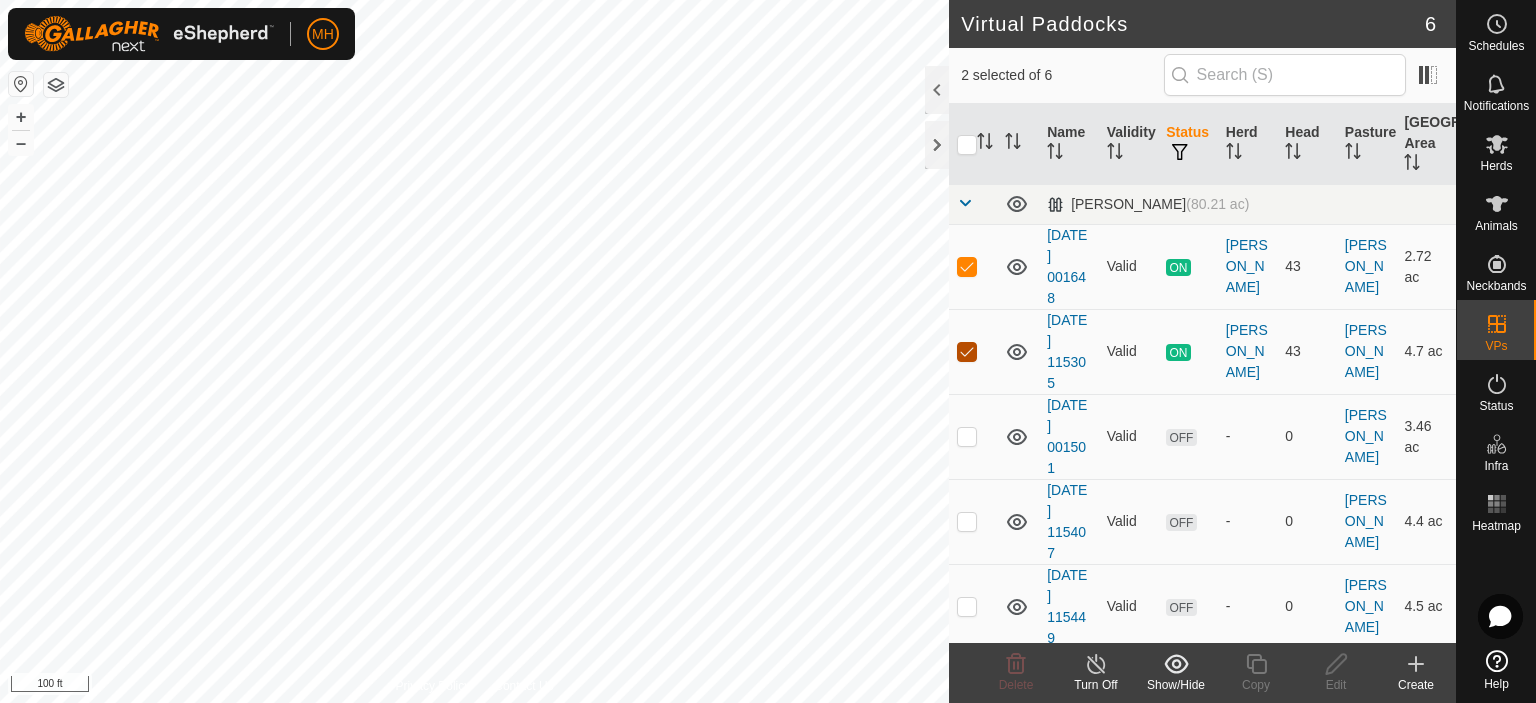 click at bounding box center [967, 352] 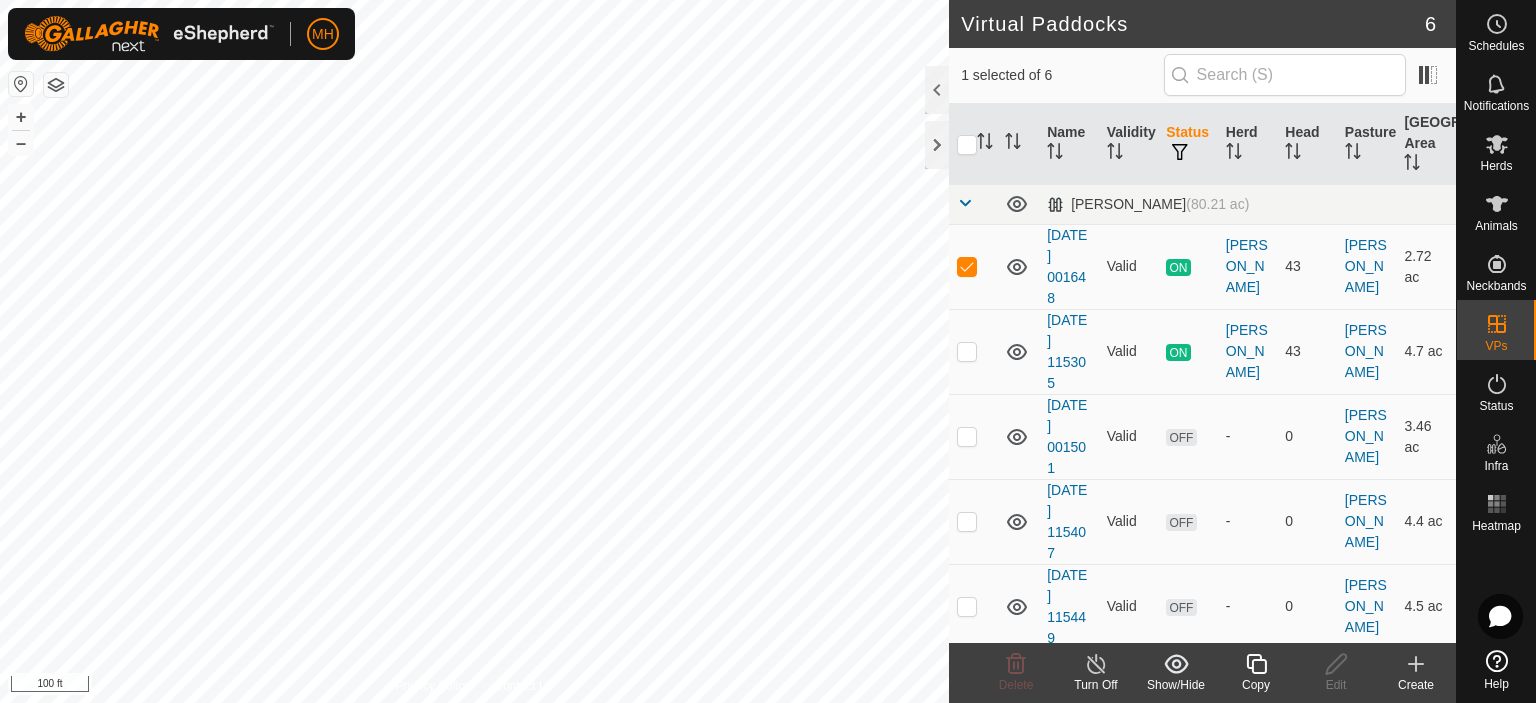 click 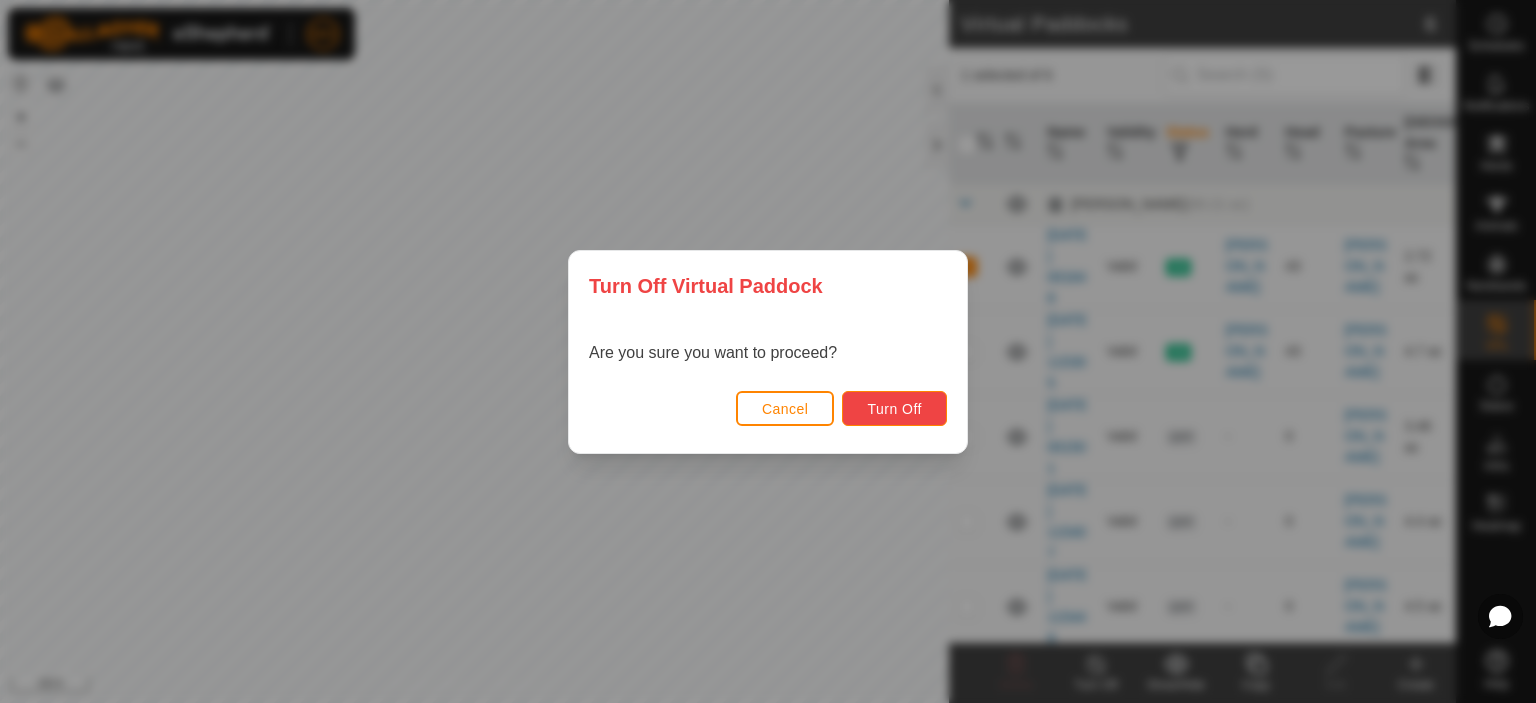 click on "Turn Off" at bounding box center [894, 409] 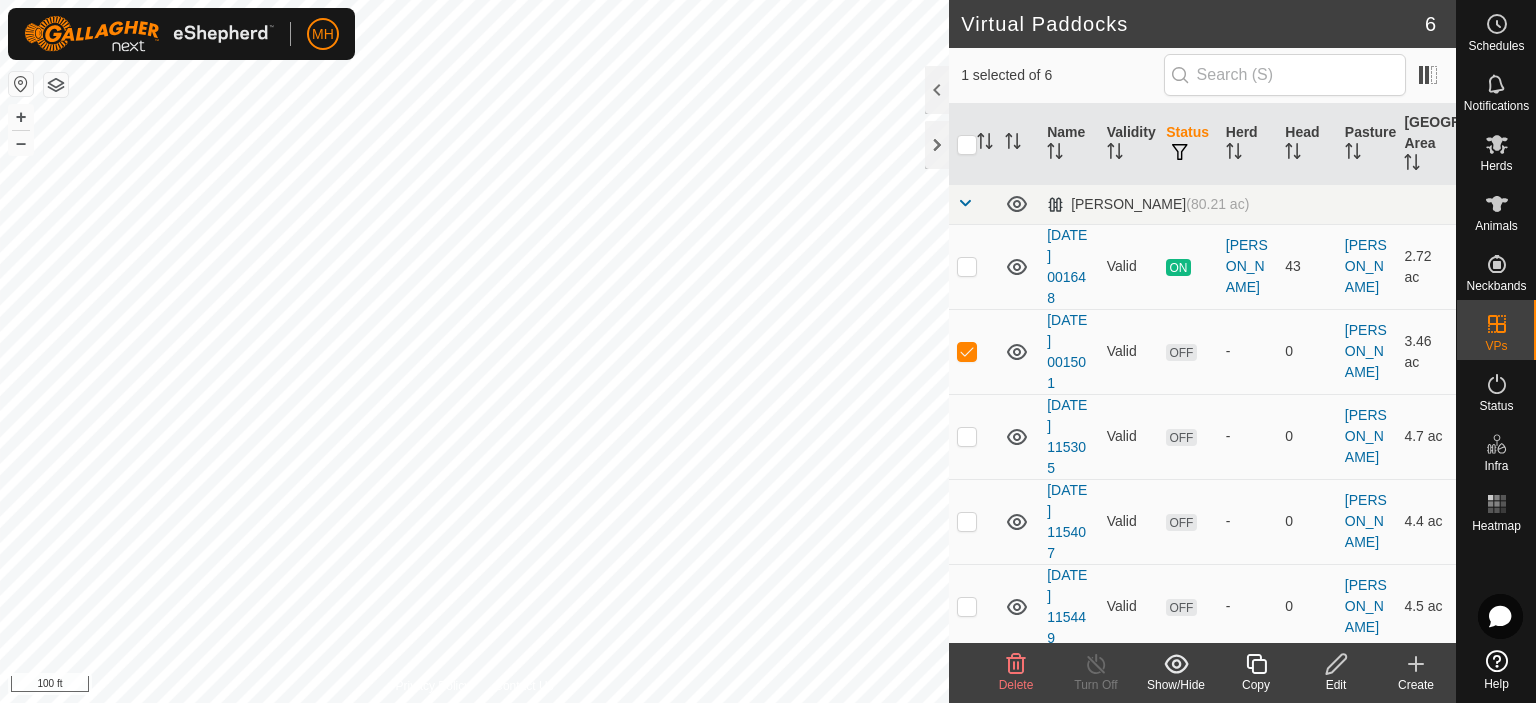 click on "2025-07-11 001648" at bounding box center (1069, 266) 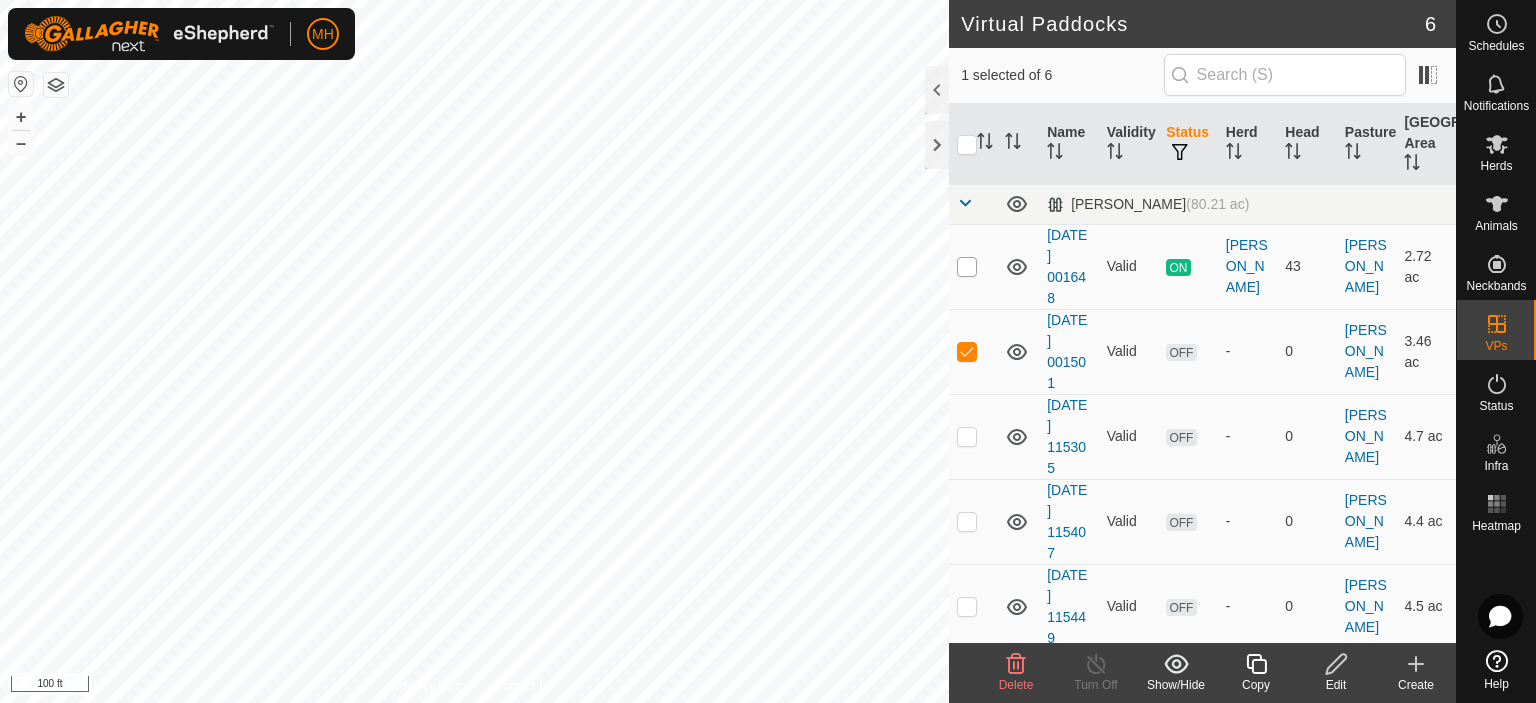 click at bounding box center [967, 267] 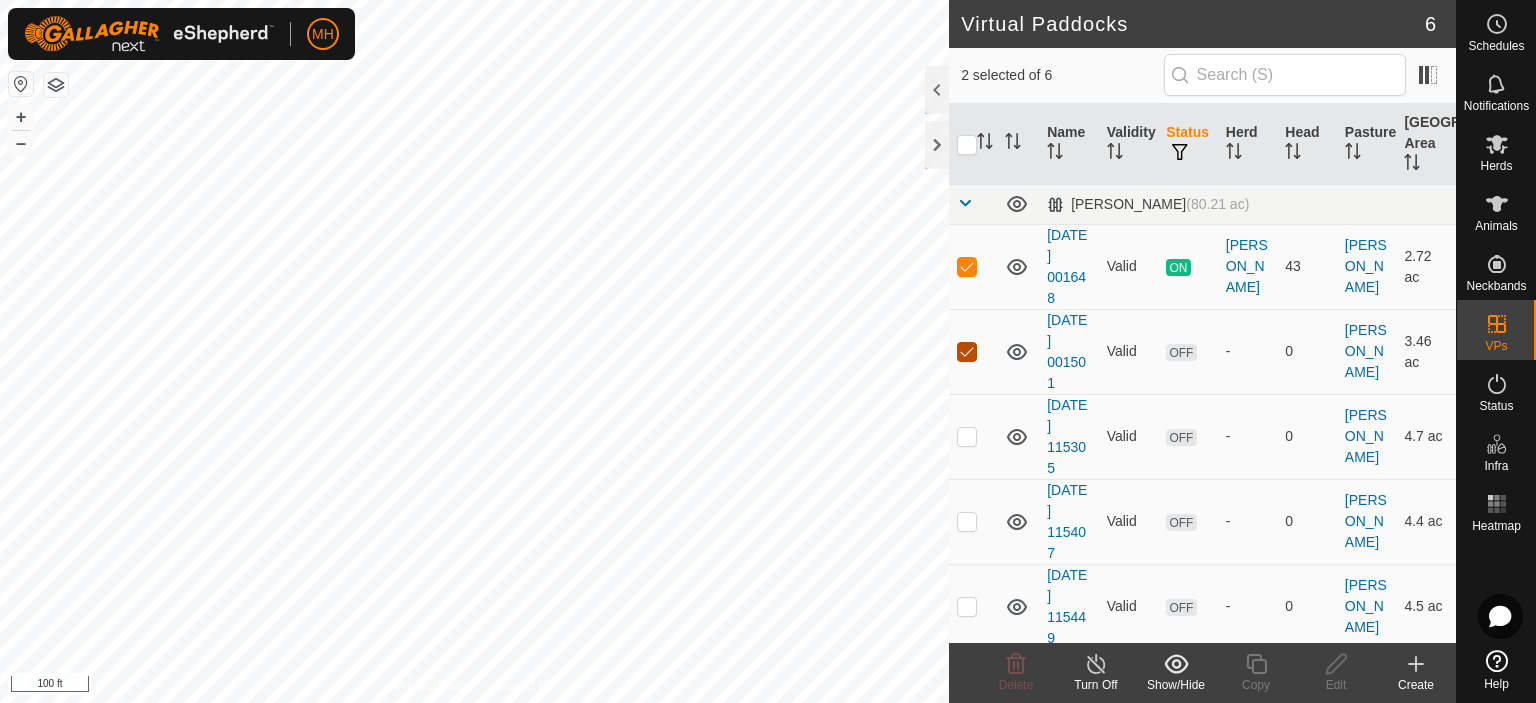 click at bounding box center (967, 352) 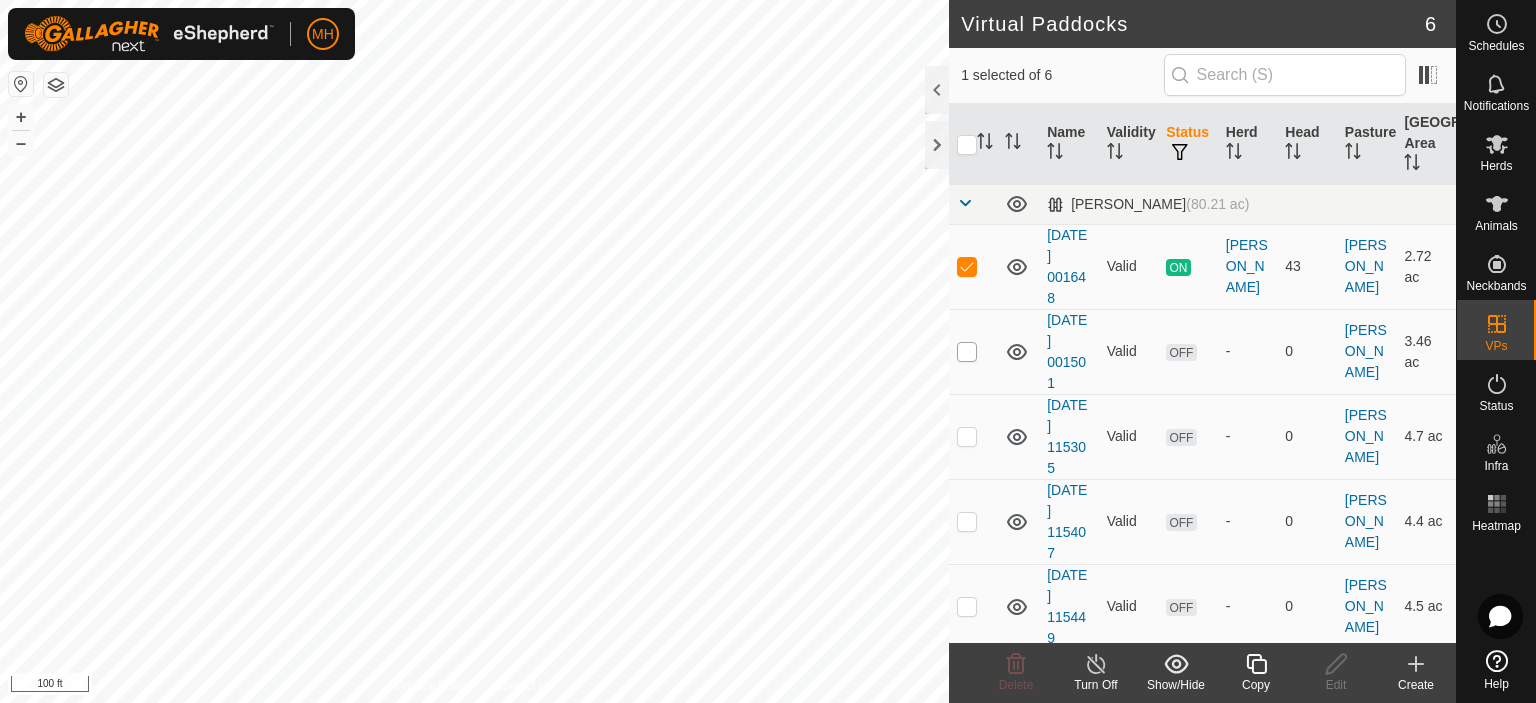 click at bounding box center [967, 352] 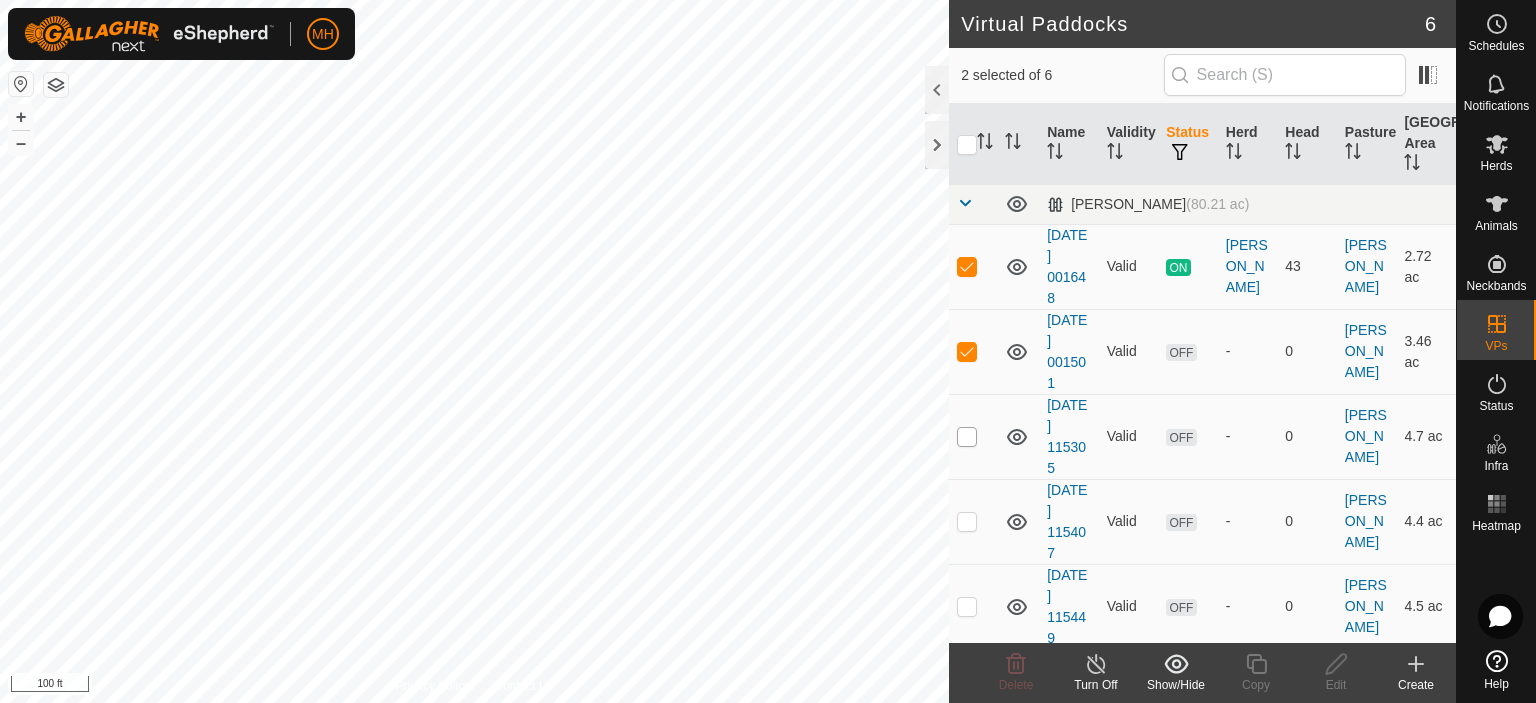 click at bounding box center (967, 437) 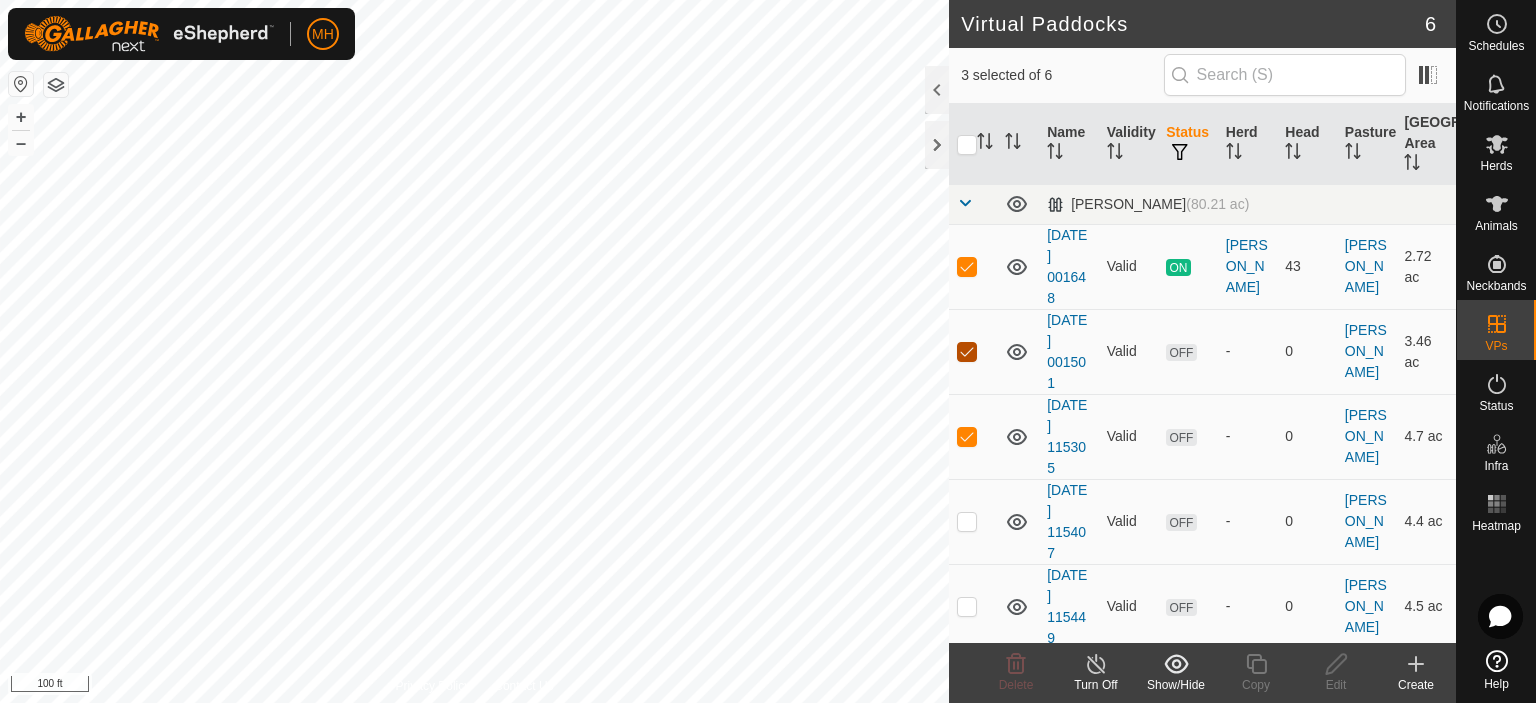 click at bounding box center [967, 352] 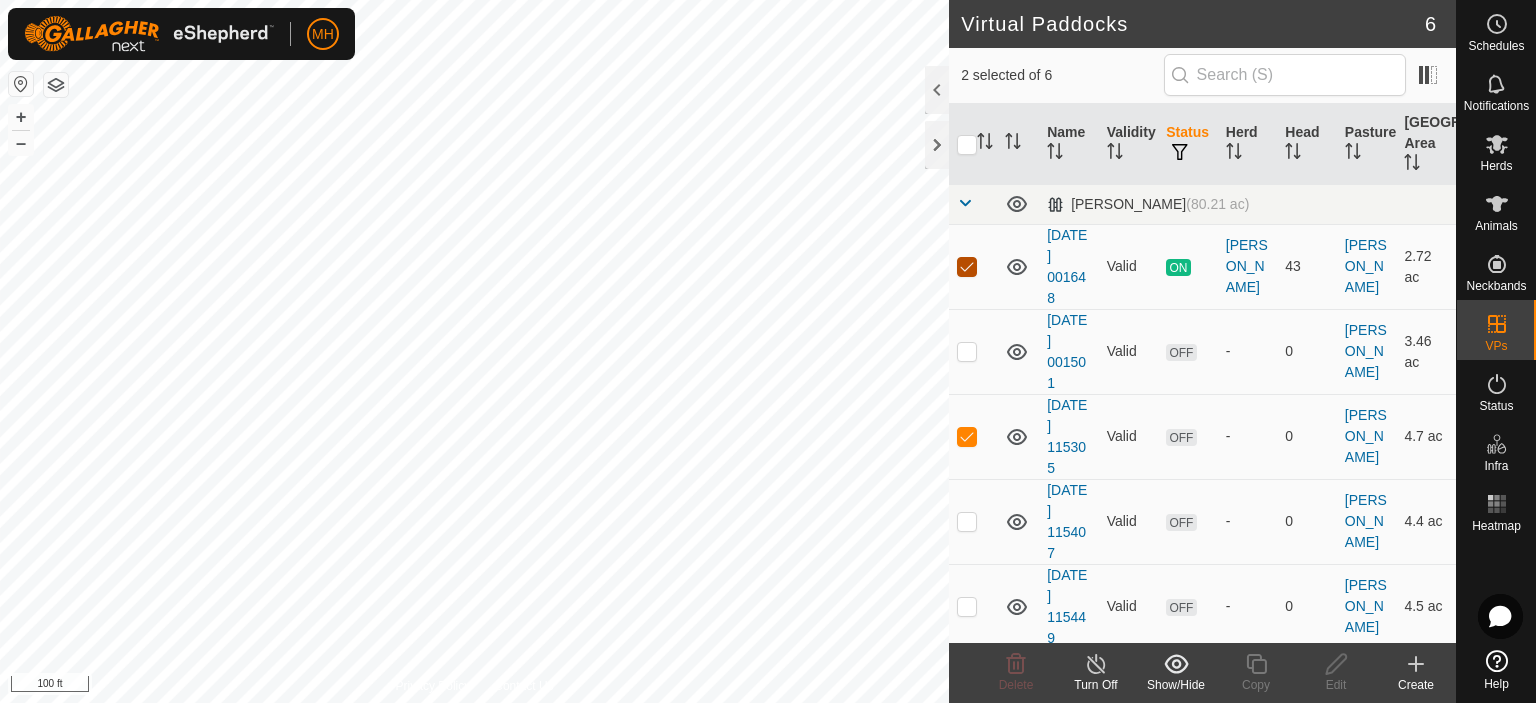 click at bounding box center [967, 267] 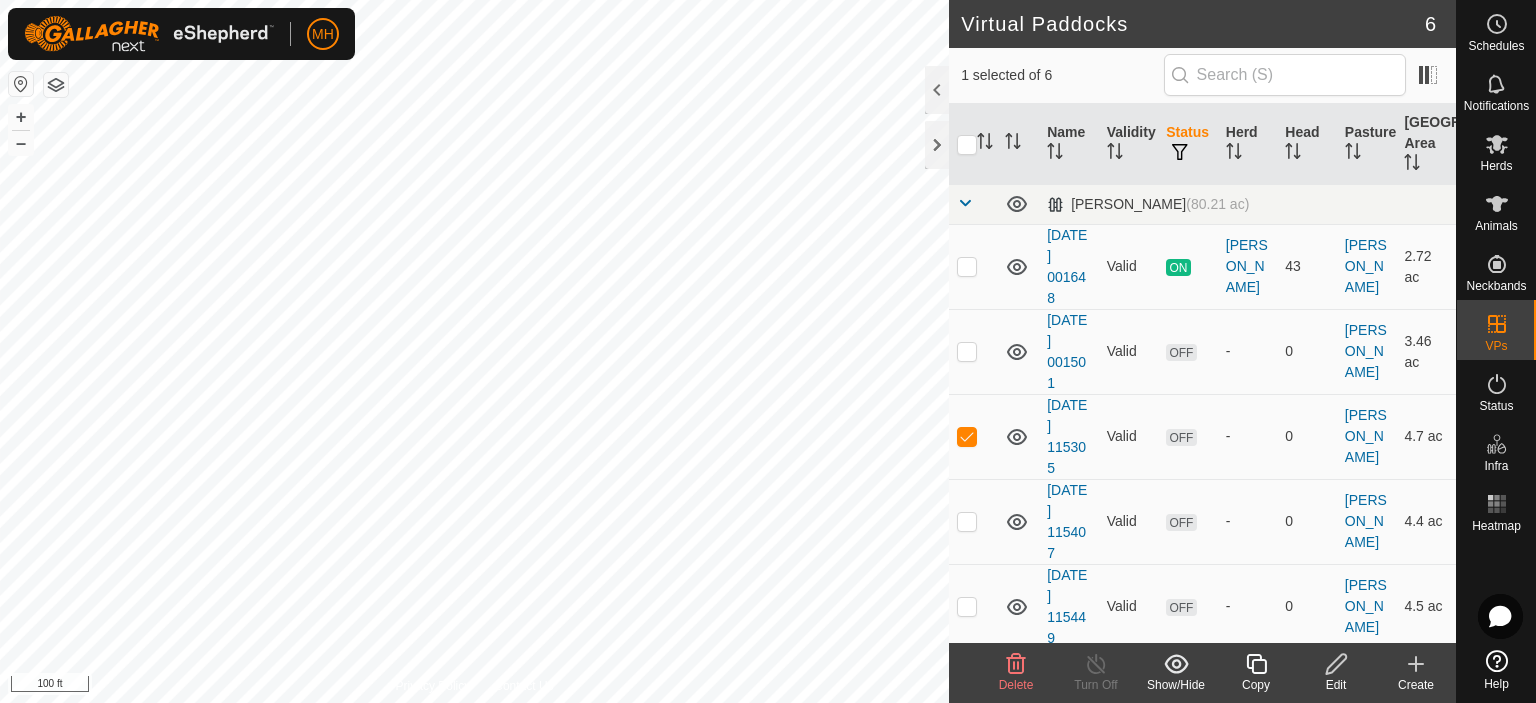 click on "-" at bounding box center [1248, 436] 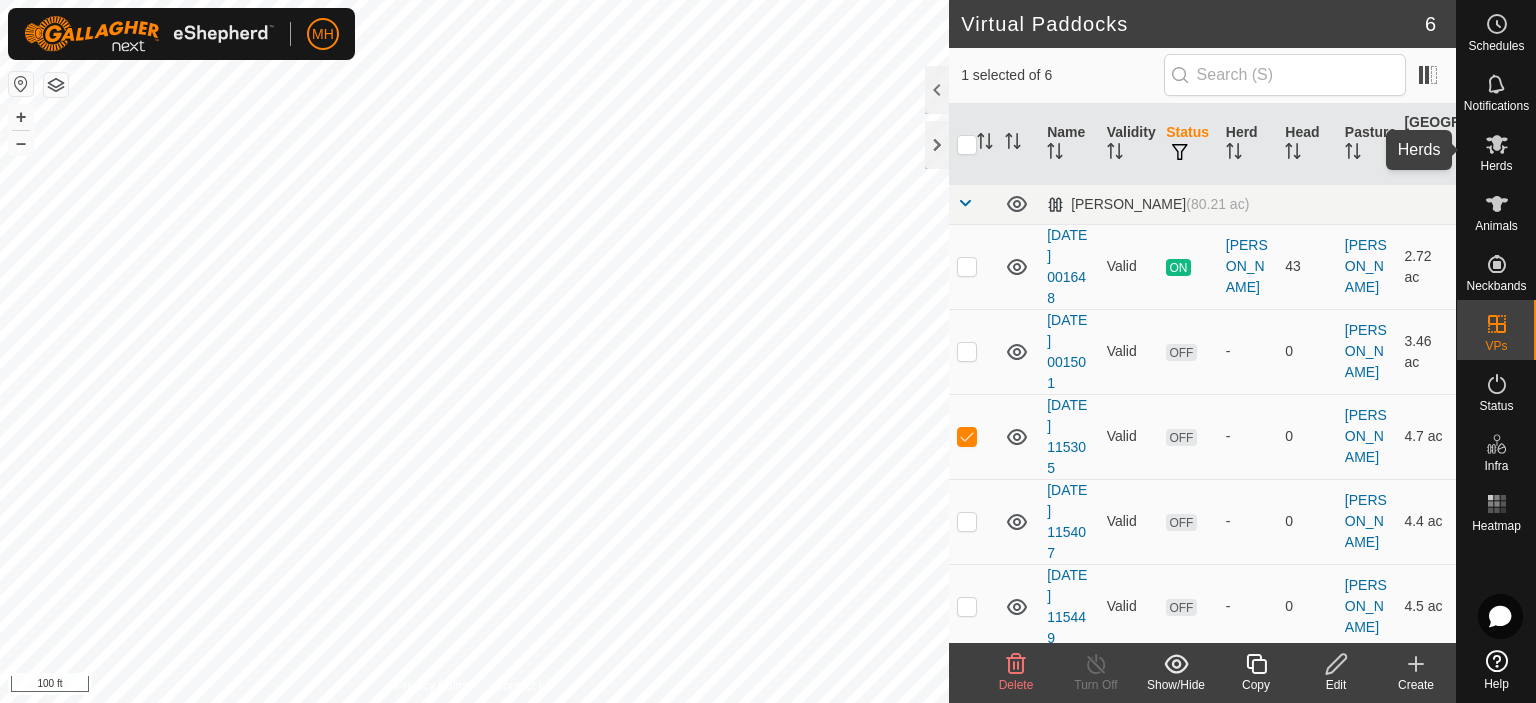 click 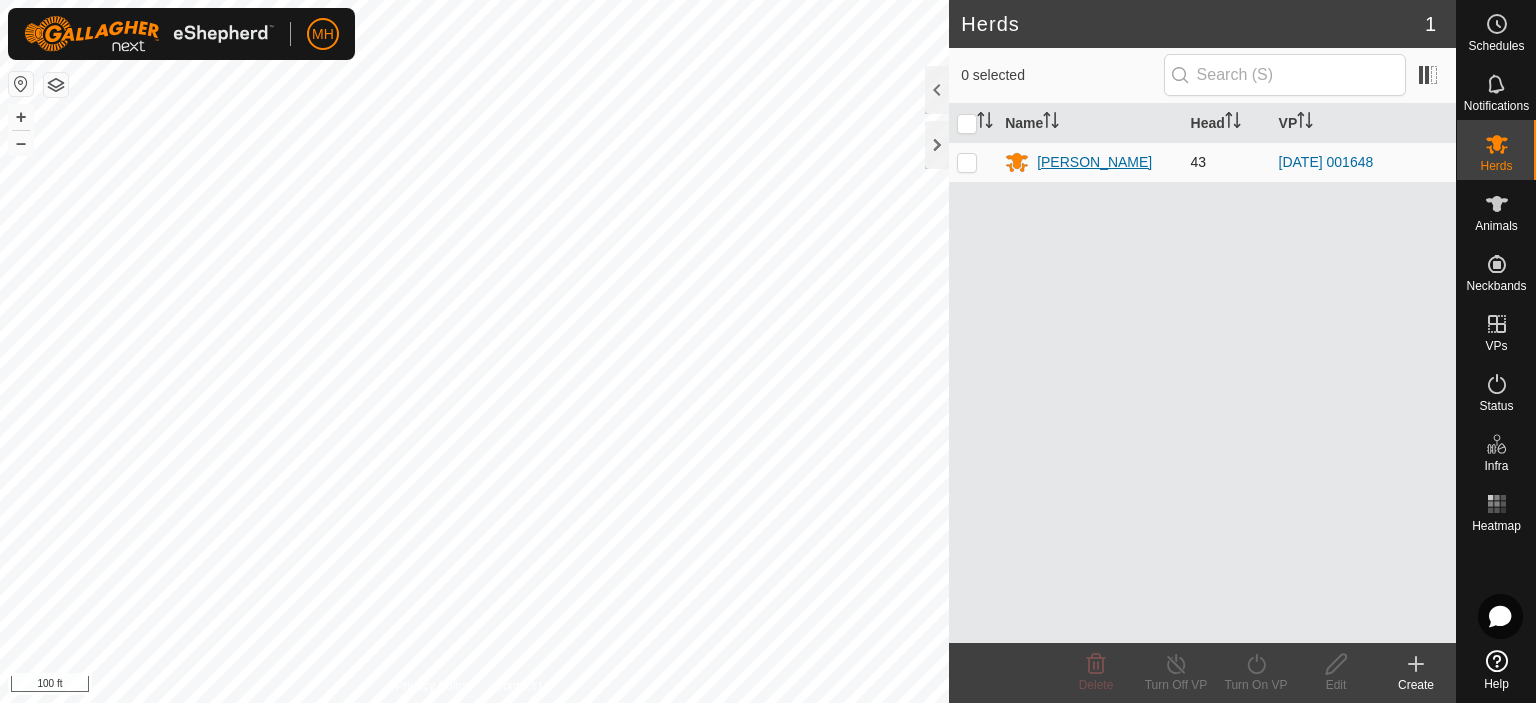 click on "Bertlshofer" at bounding box center [1094, 162] 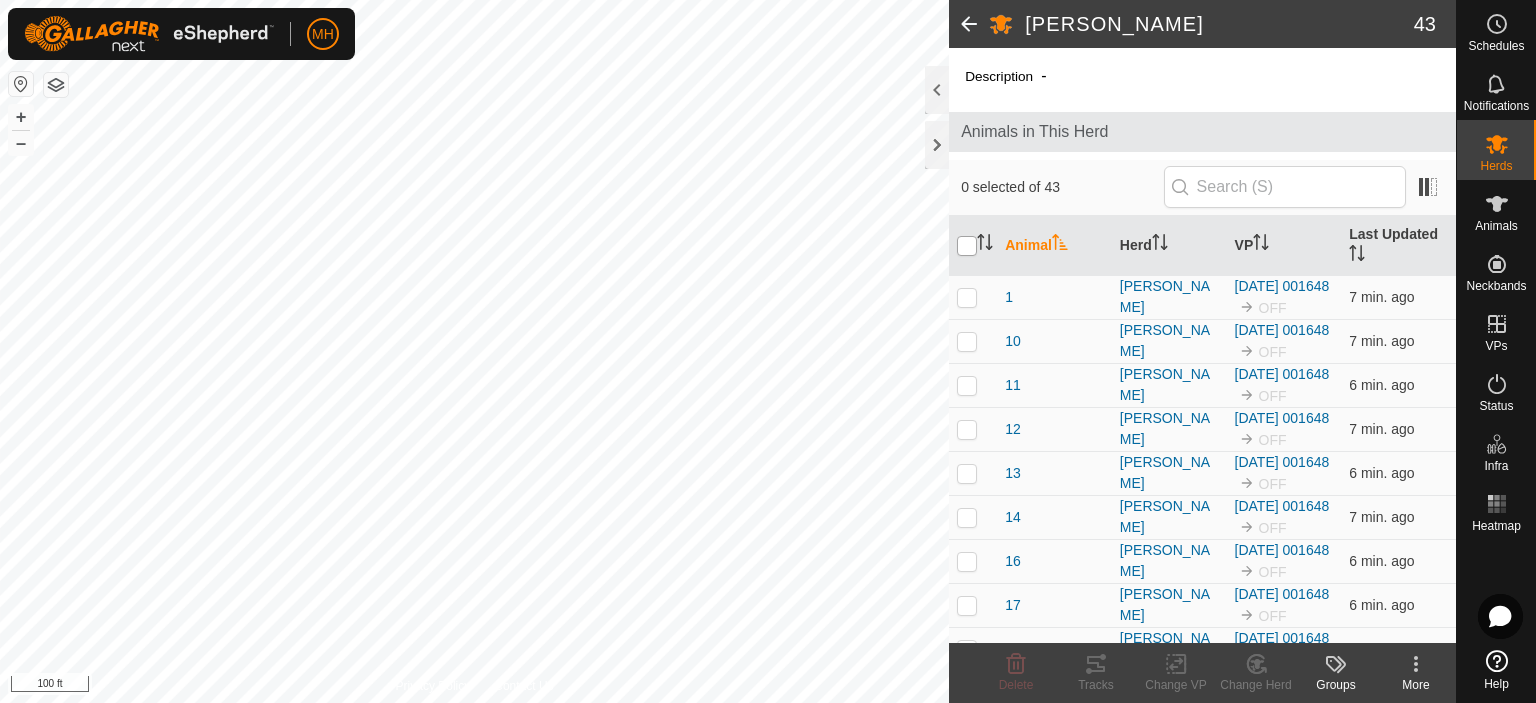 click at bounding box center (967, 246) 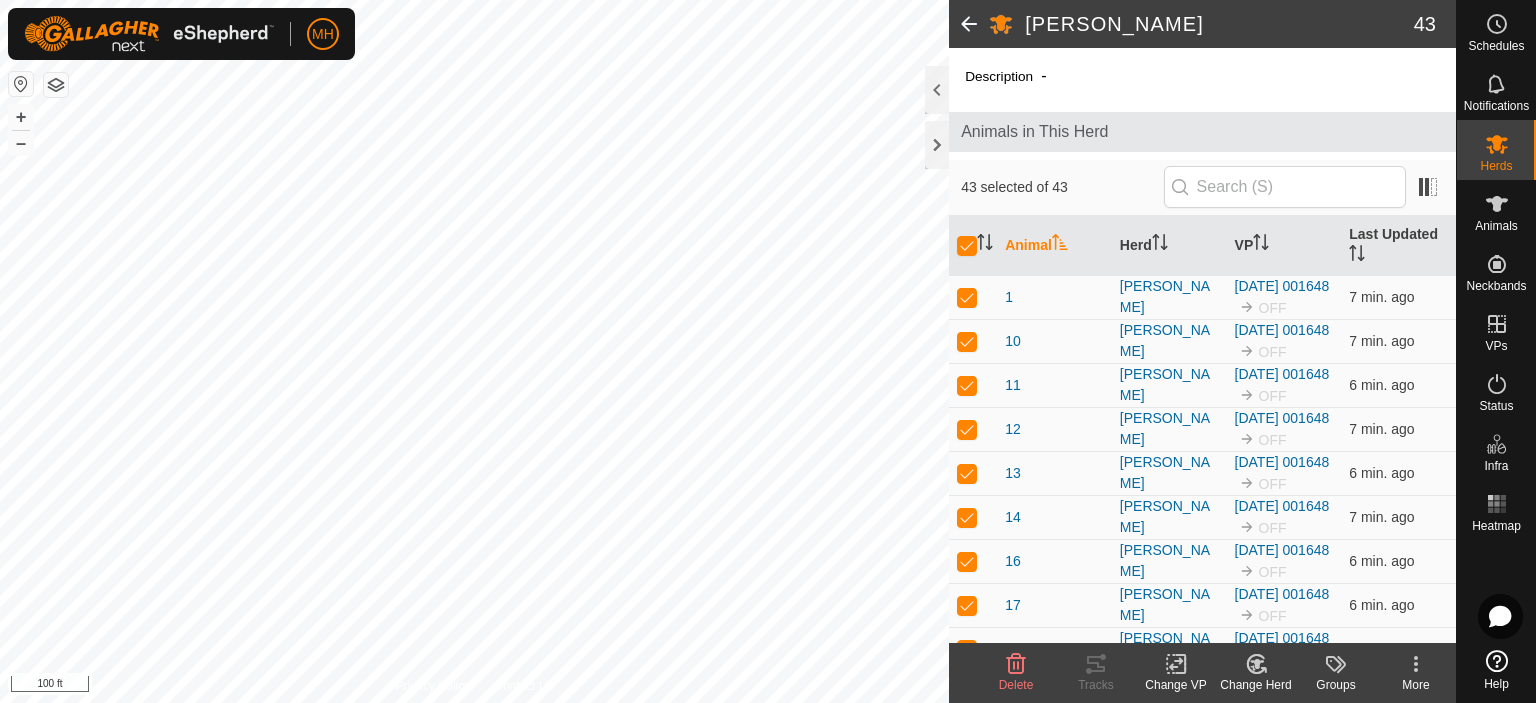 click 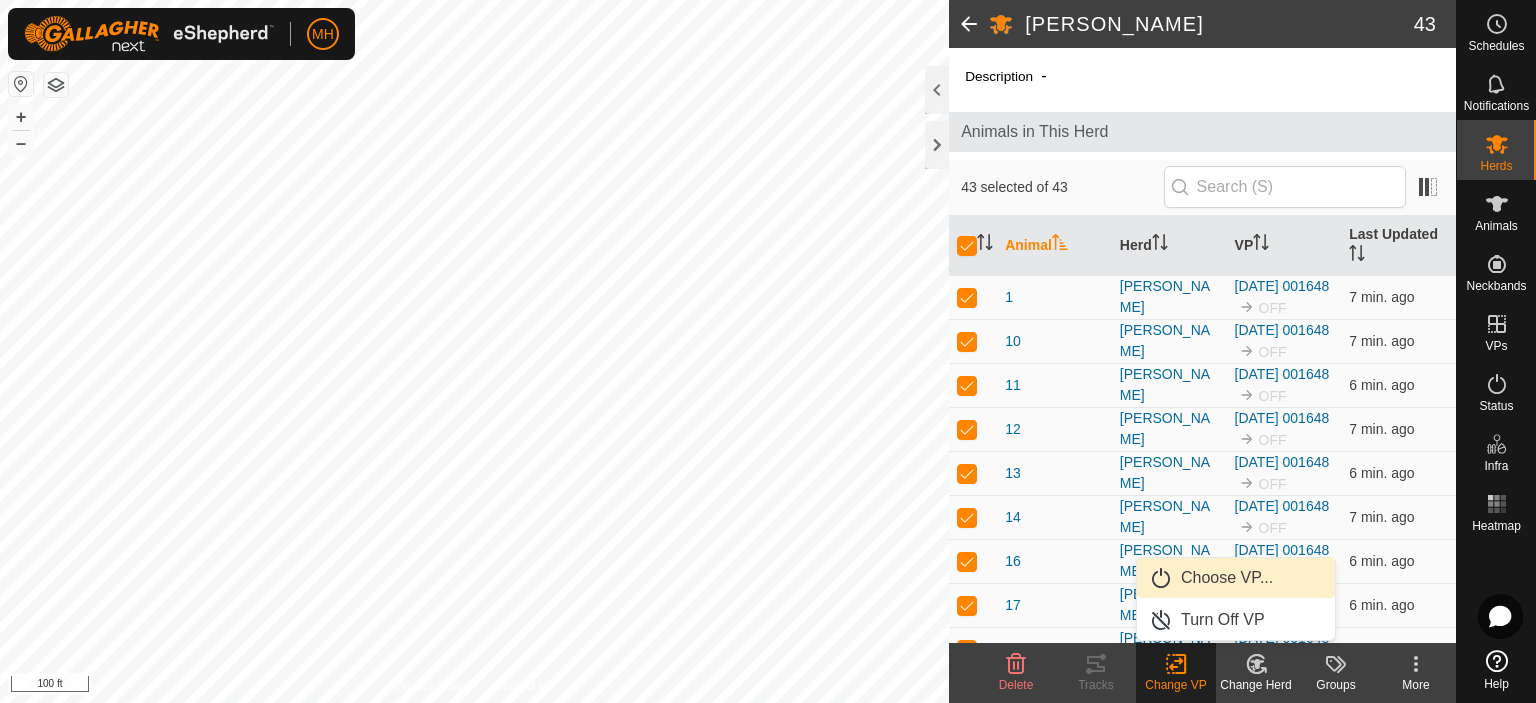 click on "Choose VP..." at bounding box center (1236, 578) 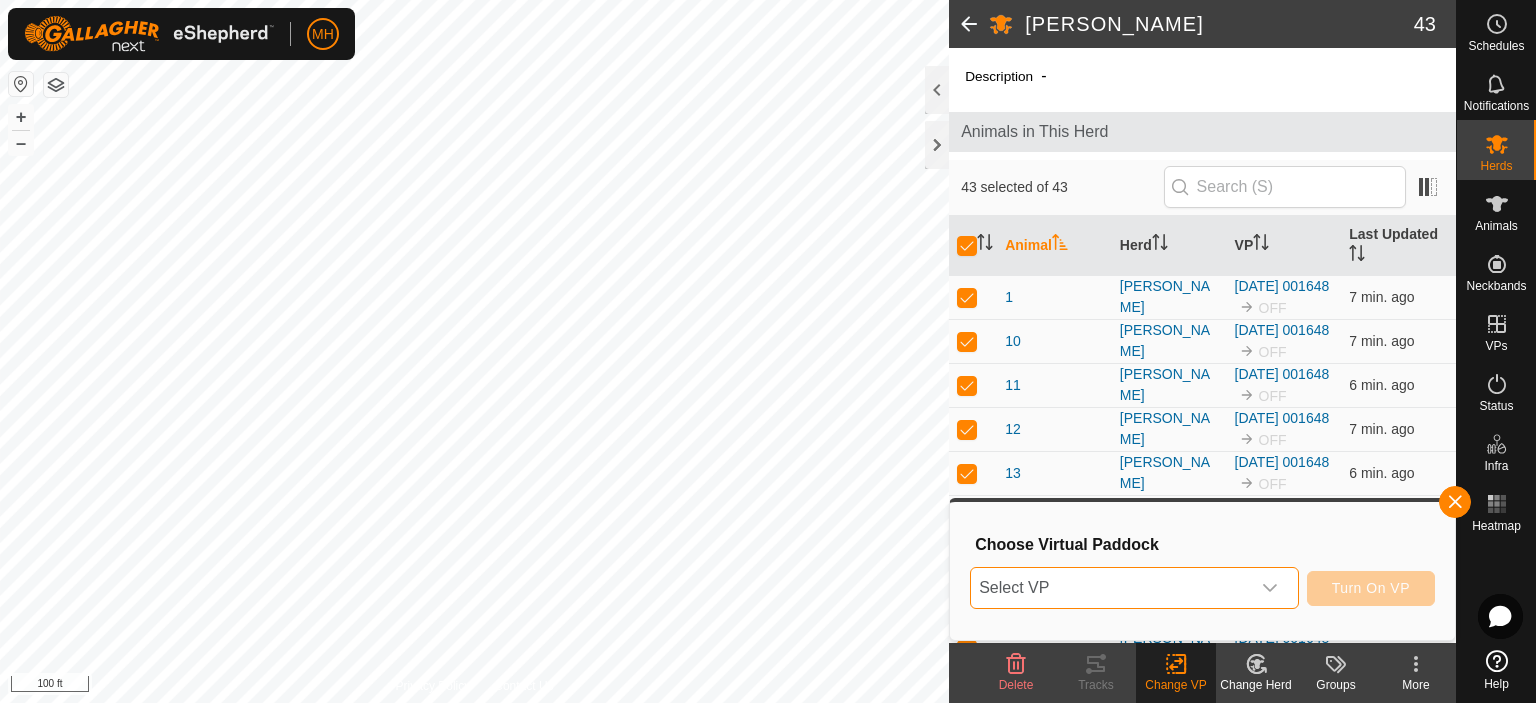 click on "Select VP" at bounding box center (1110, 588) 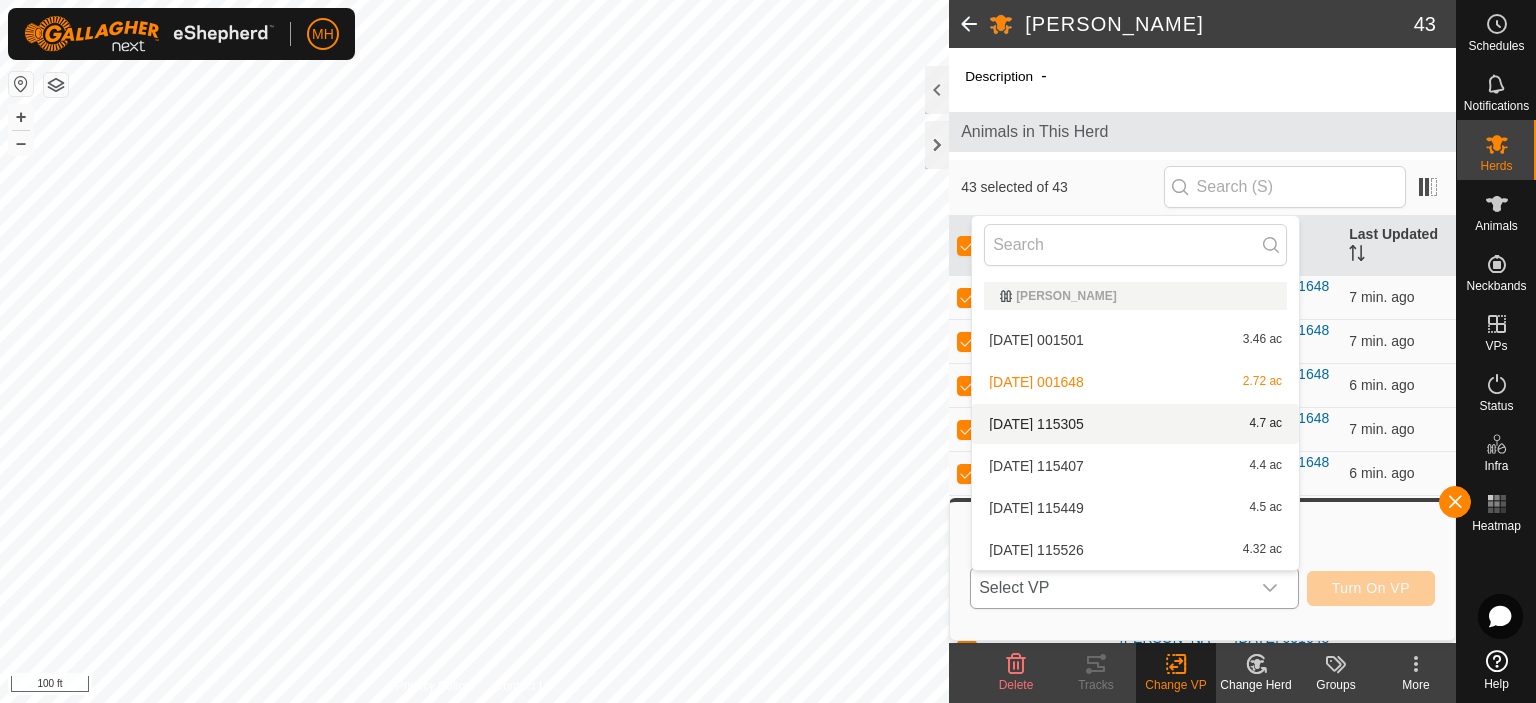 click on "2025-07-13 115305  4.7 ac" at bounding box center [1135, 424] 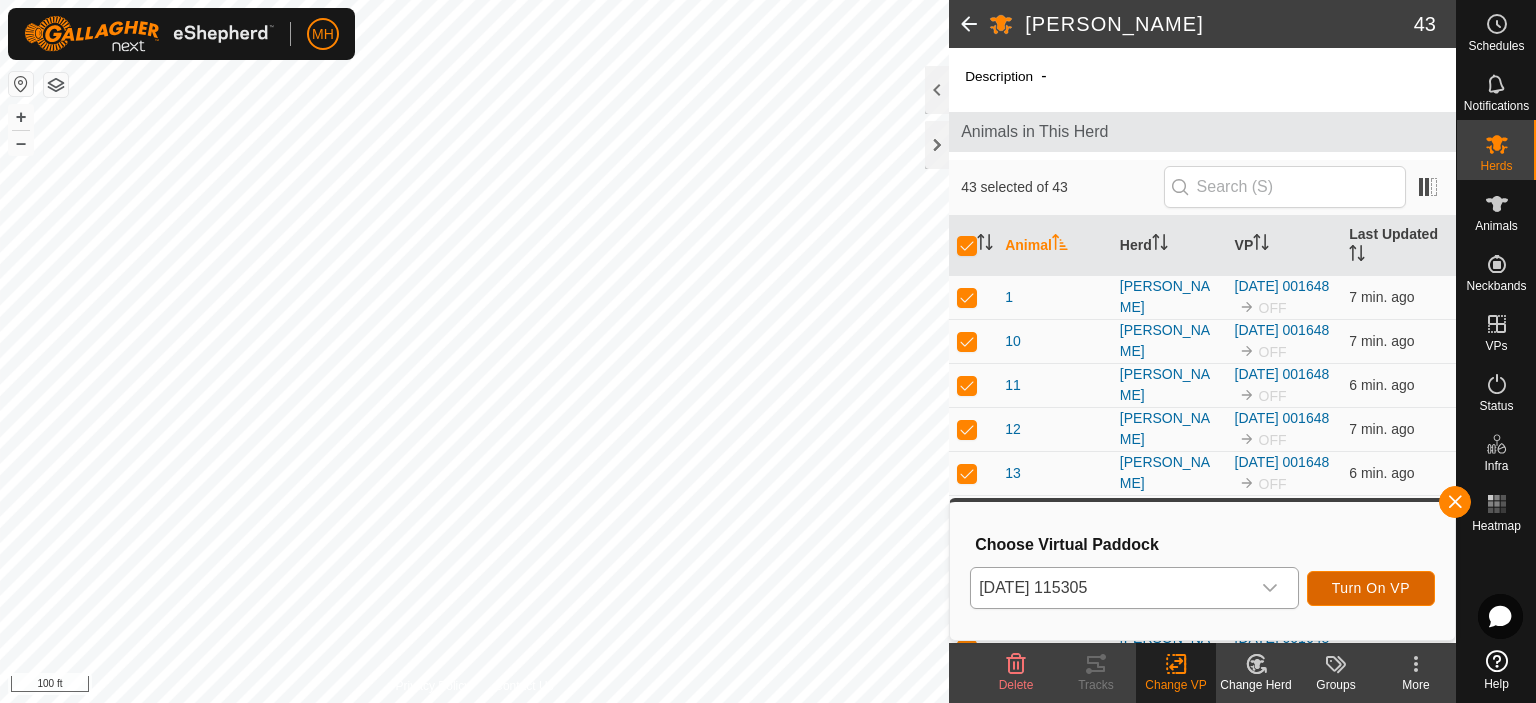 click on "Turn On VP" at bounding box center (1371, 588) 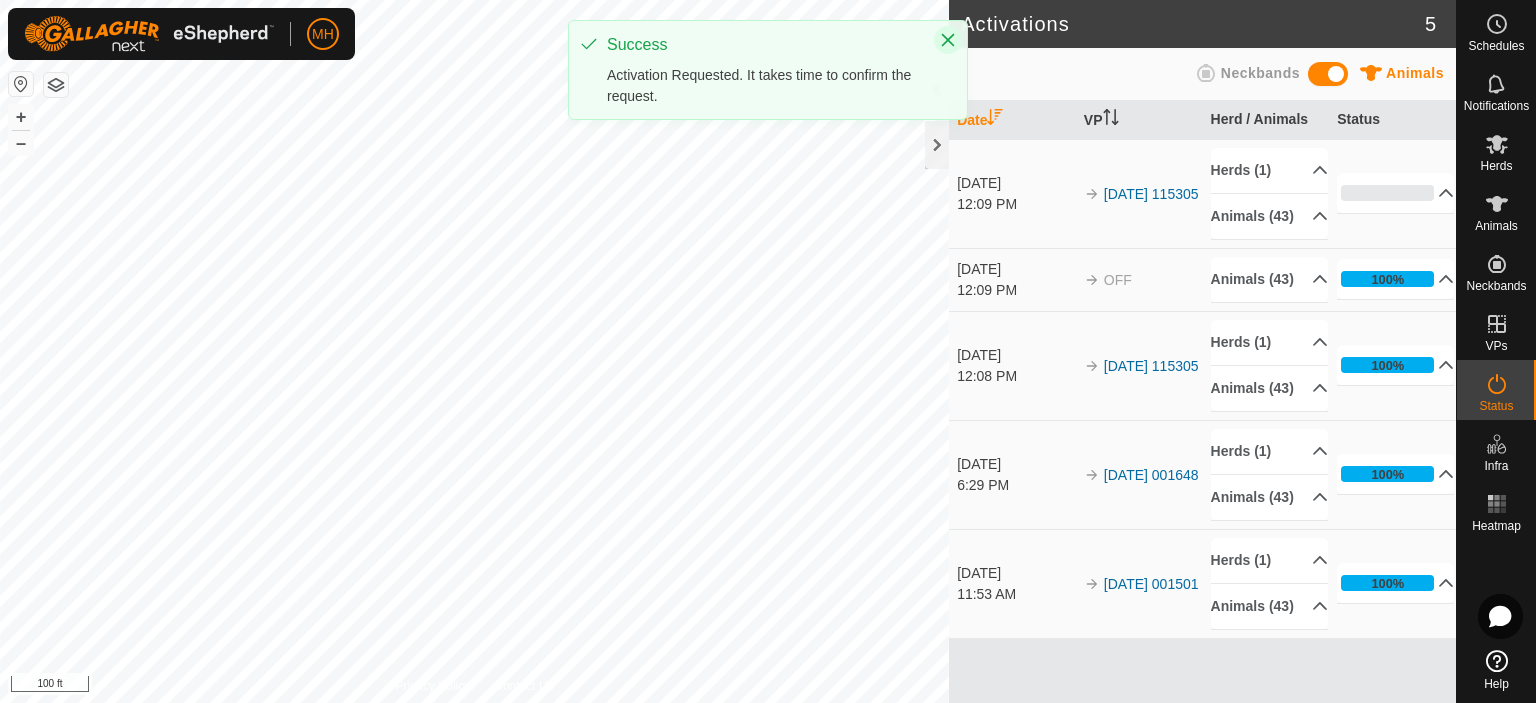 click 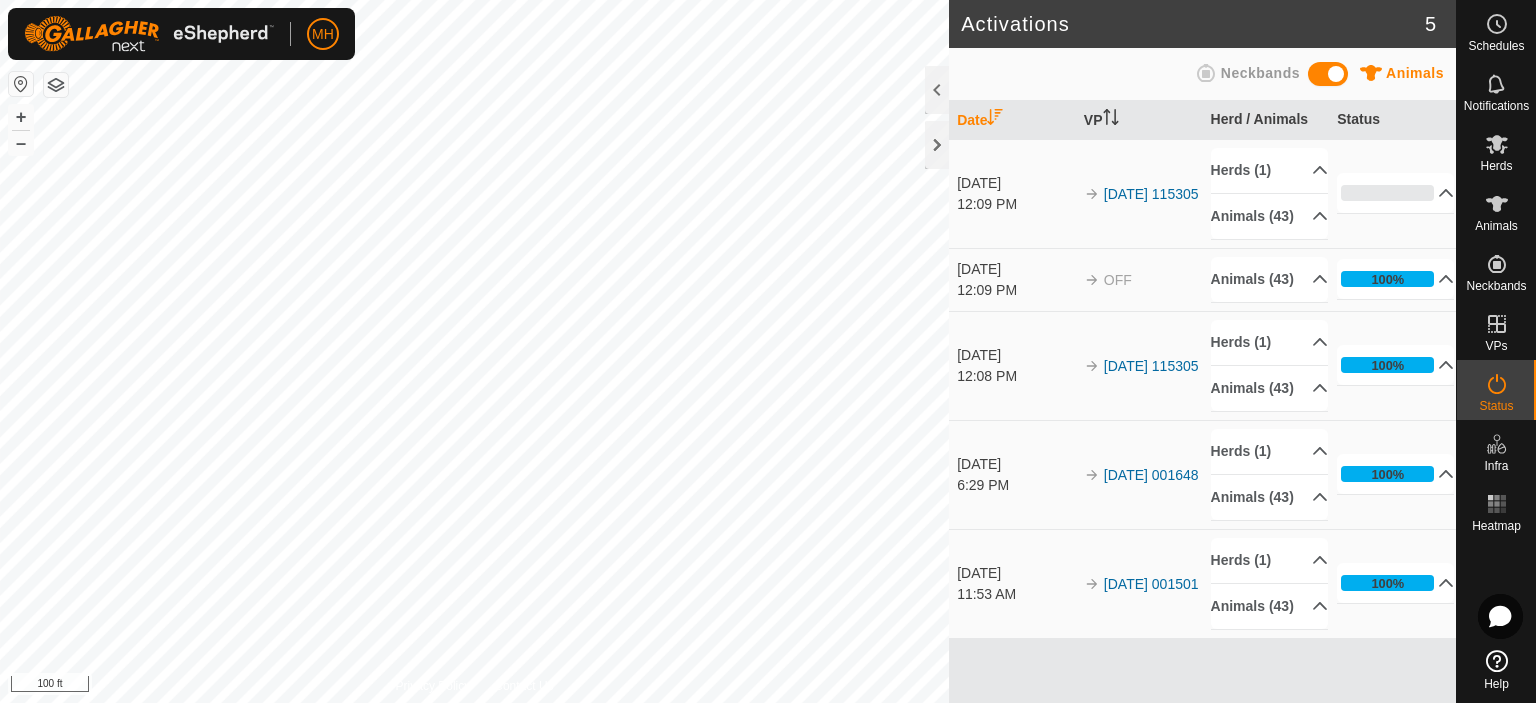 scroll, scrollTop: 0, scrollLeft: 0, axis: both 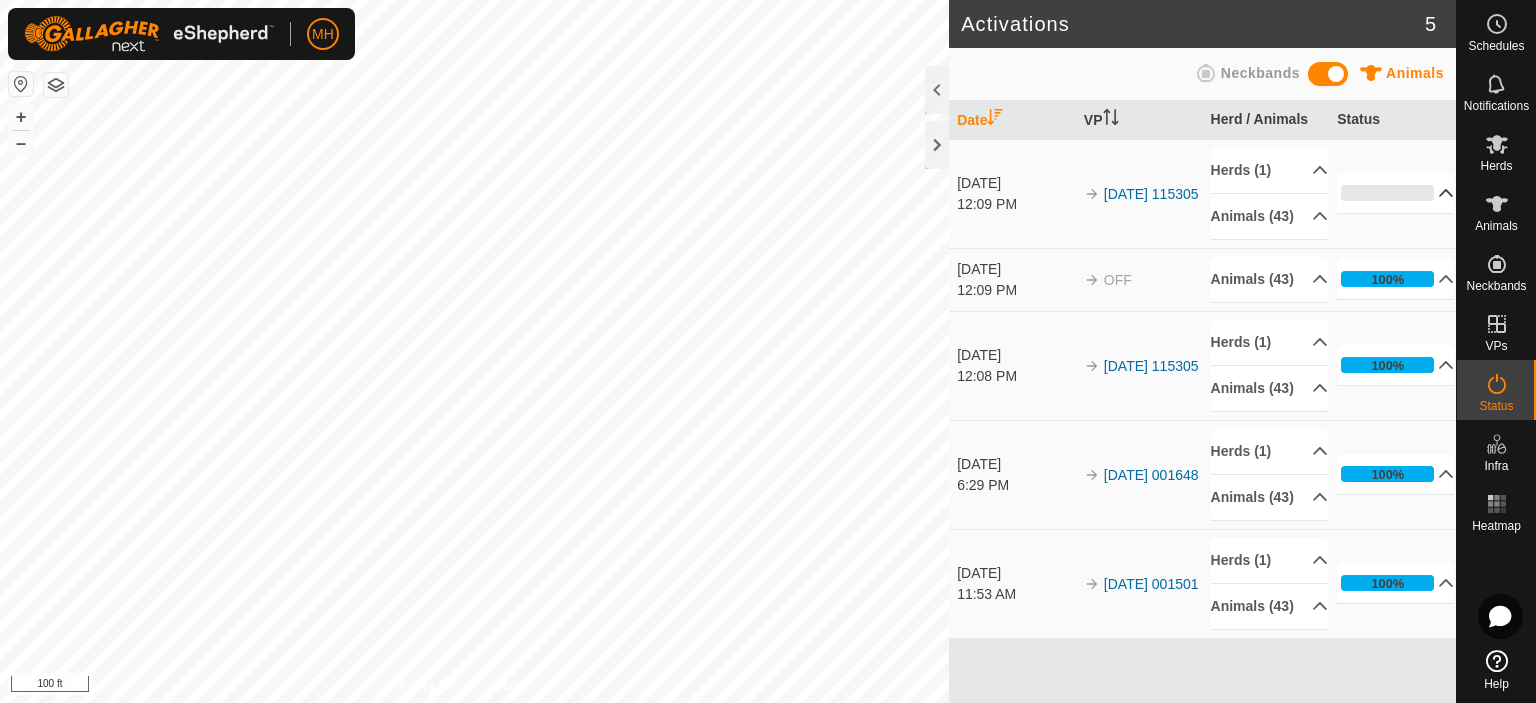 click on "0%" at bounding box center [1395, 193] 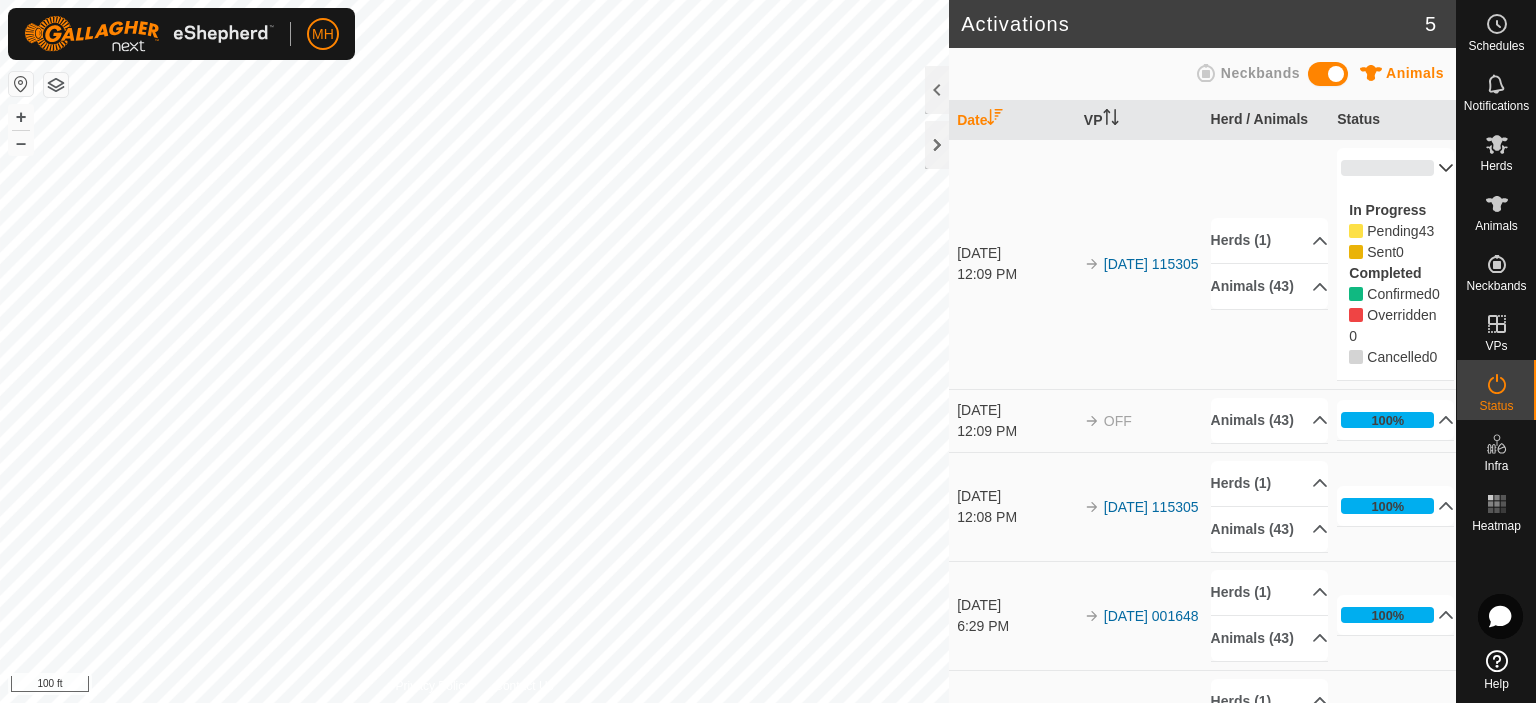 click on "In Progress Pending  43  Sent   0  Completed Confirmed   0  Overridden  0  Cancelled   0" at bounding box center (1395, 284) 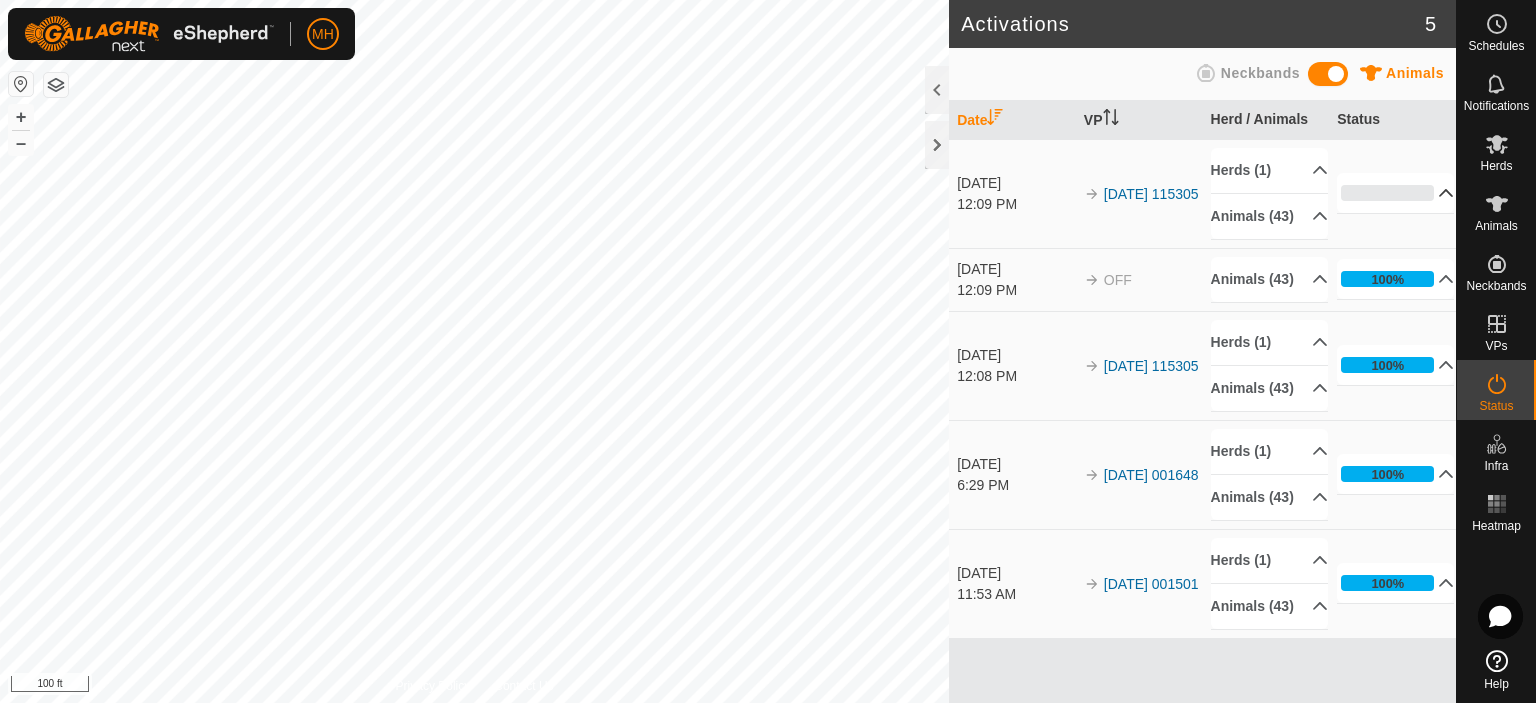 click on "0% In Progress Pending  43  Sent   0  Completed Confirmed   0  Overridden  0  Cancelled   0" at bounding box center (1392, 193) 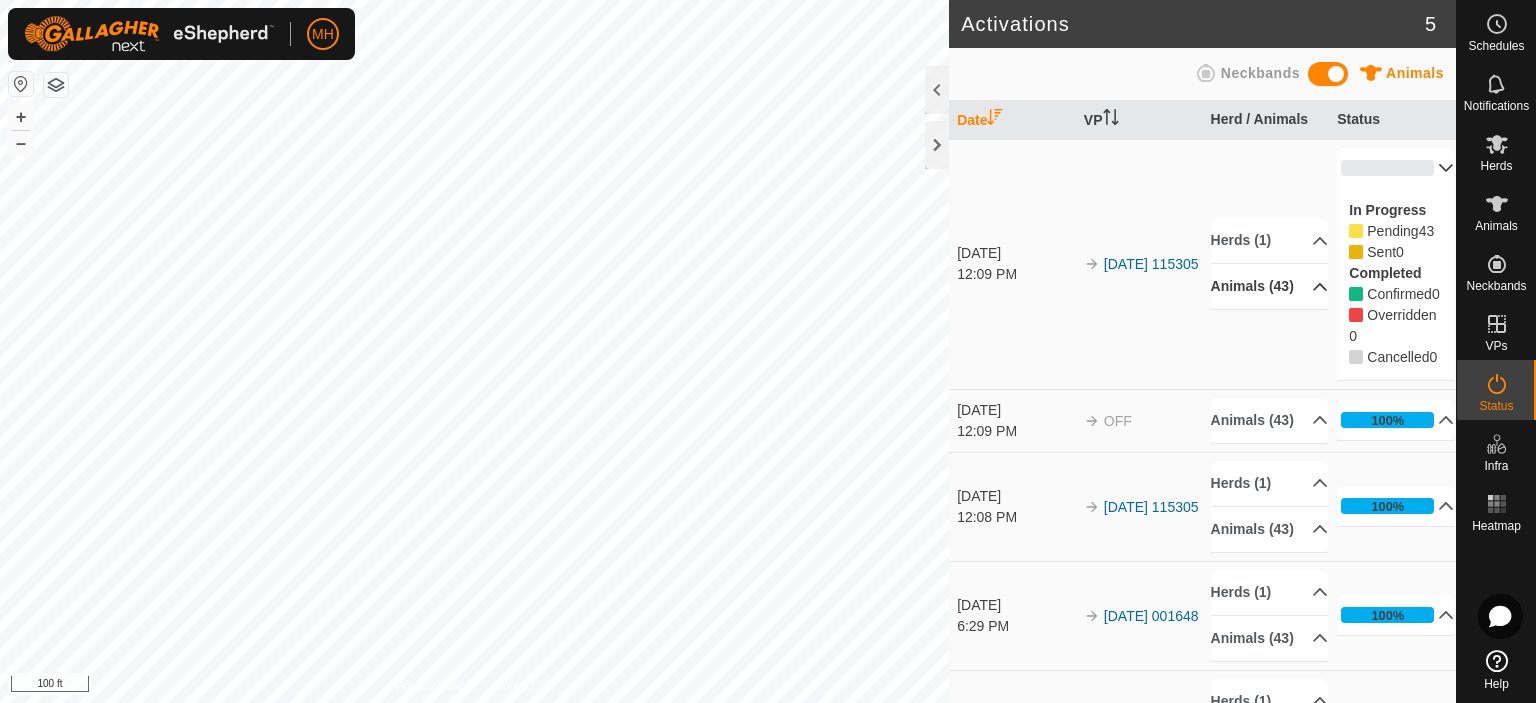 click on "Animals (43)" at bounding box center (1269, 286) 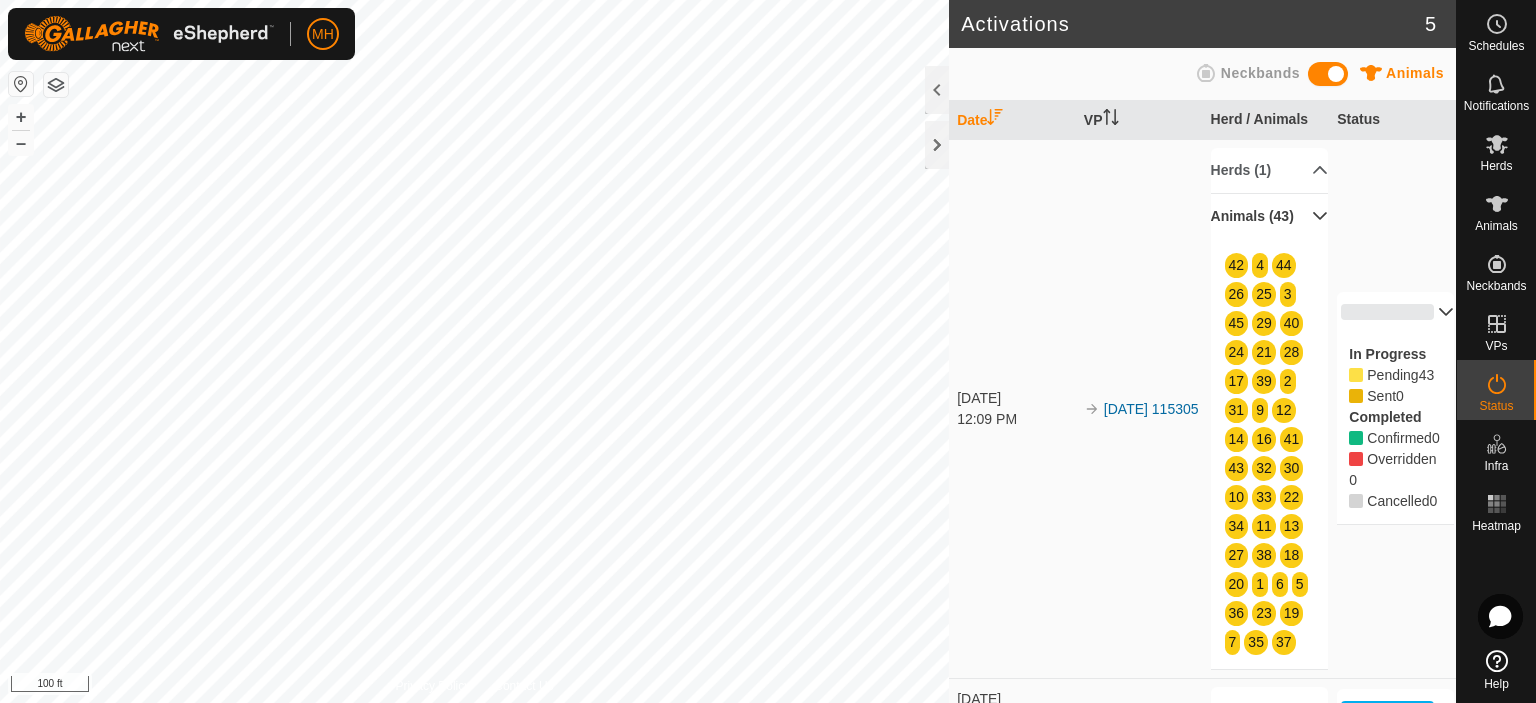 click on "Animals (43)" at bounding box center [1269, 216] 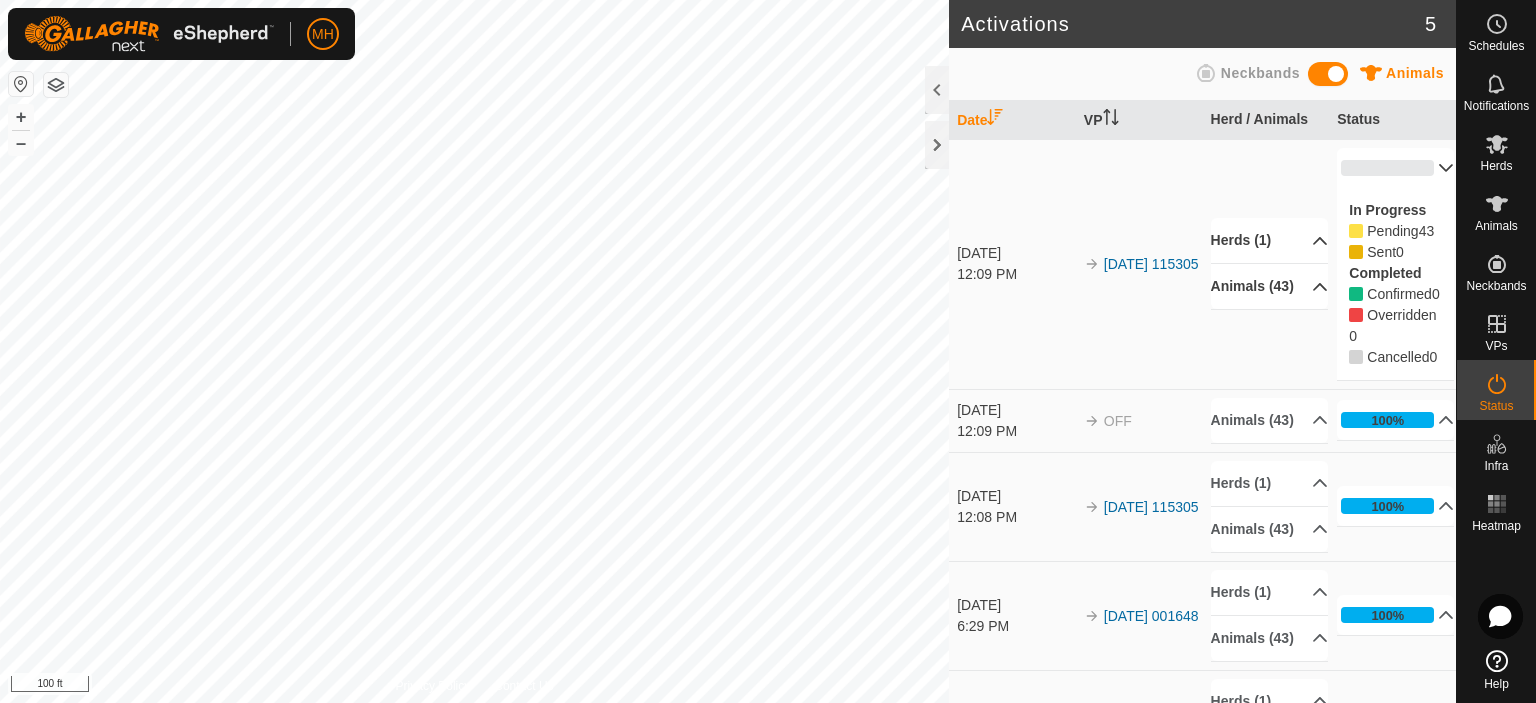 click on "Herds (1)" at bounding box center [1269, 240] 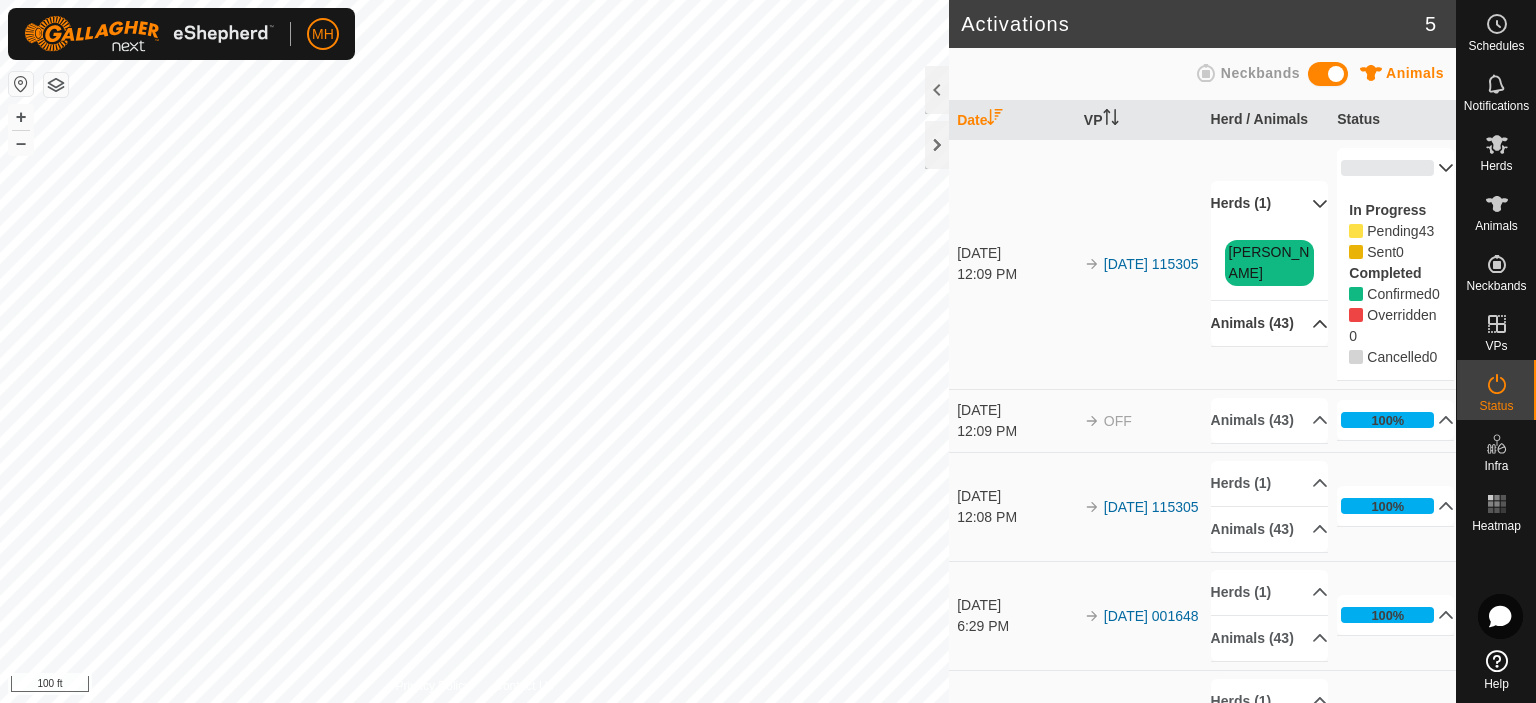 click on "Herds (1)" at bounding box center [1269, 203] 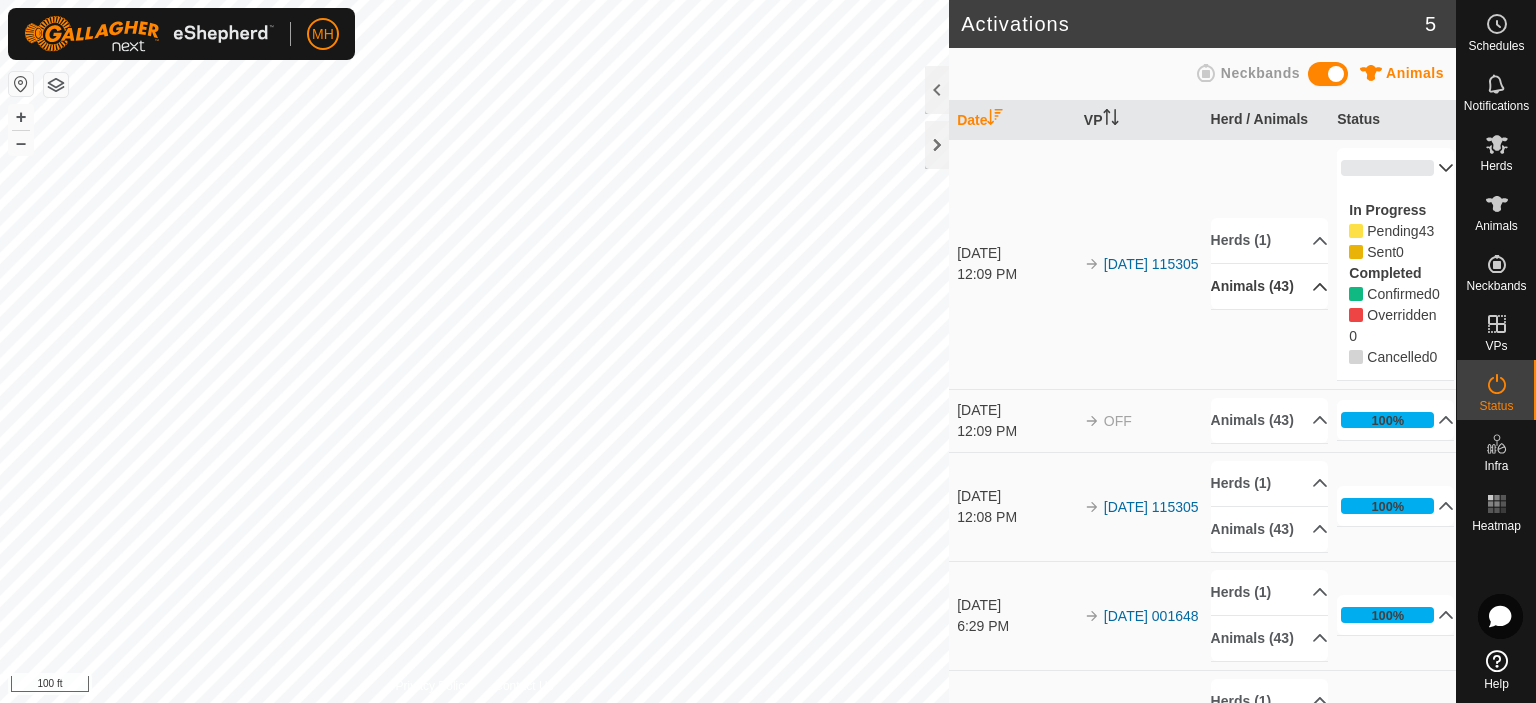 click on "2025-07-13 115305" at bounding box center [1139, 264] 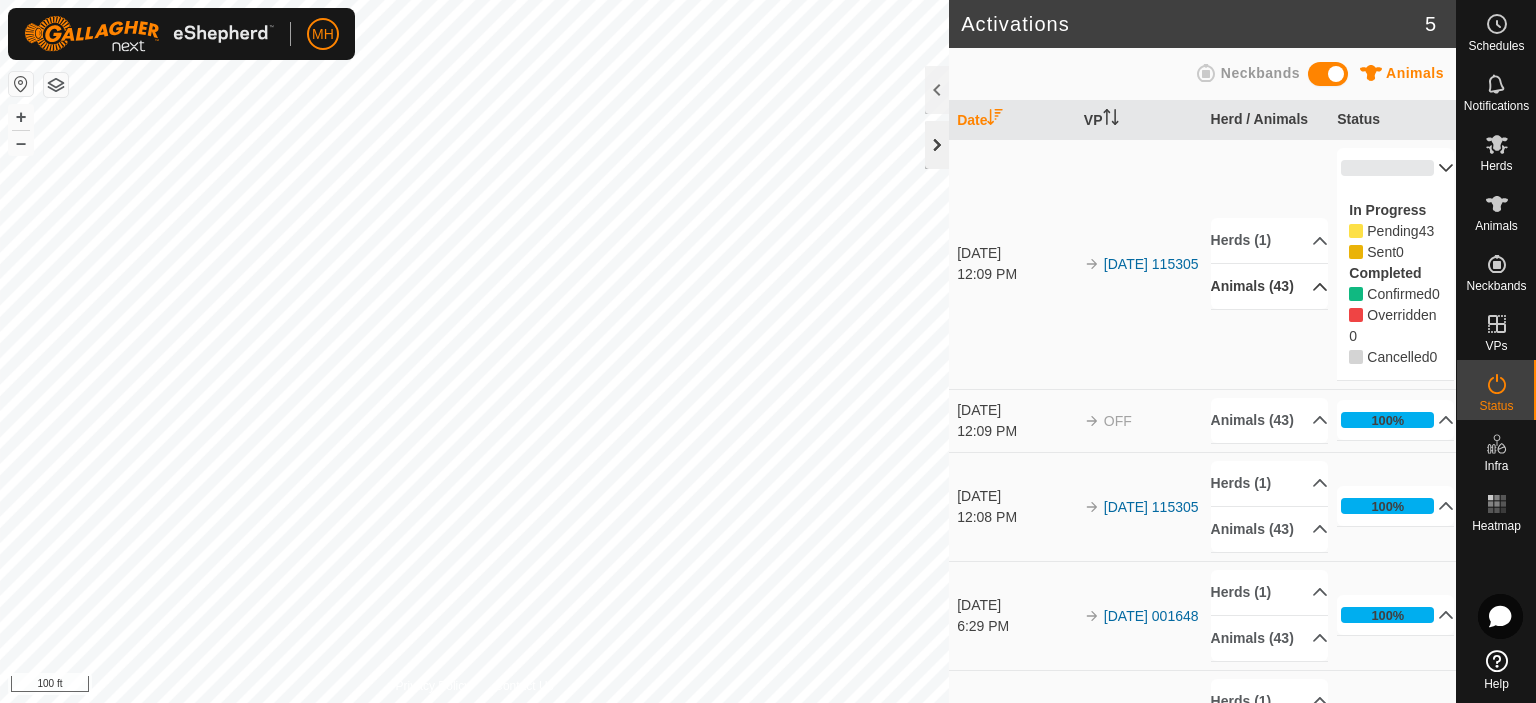 click 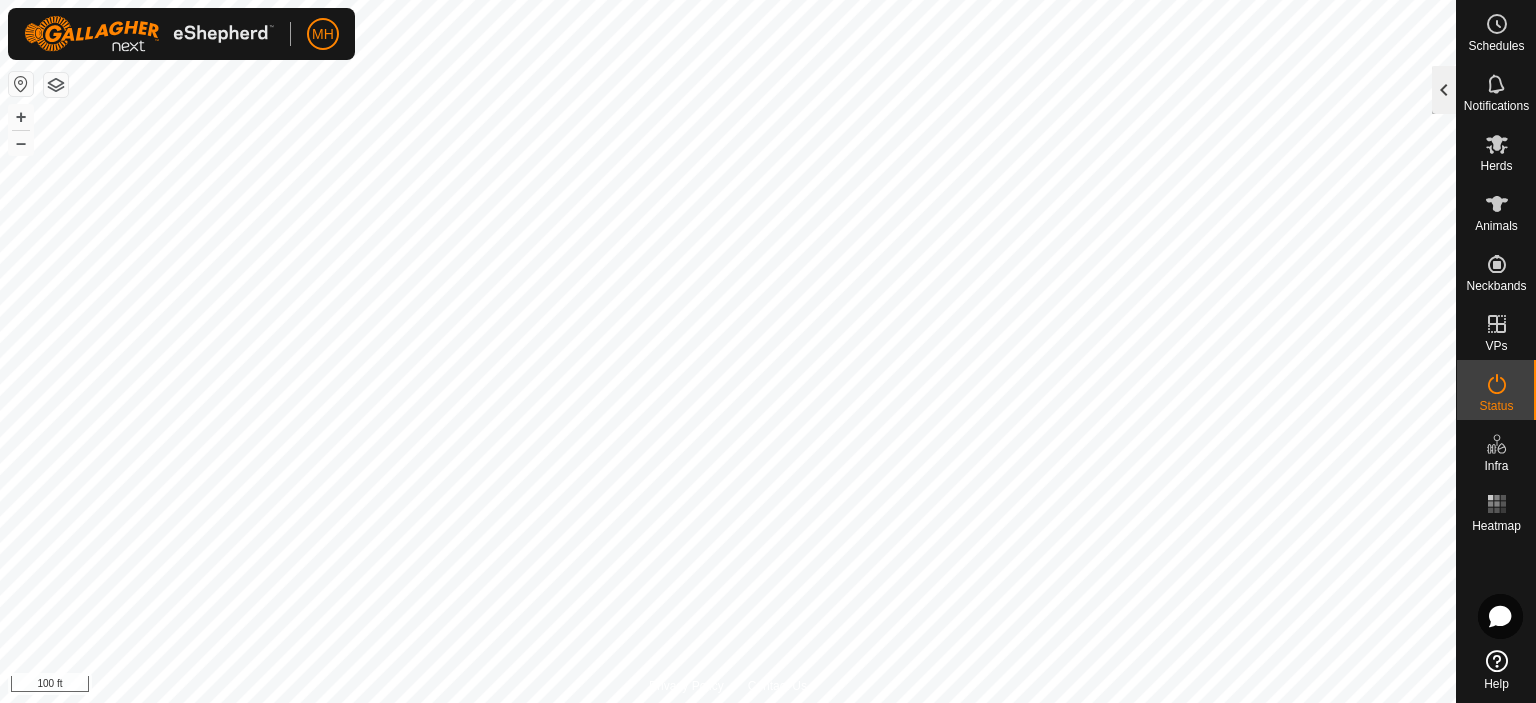 click 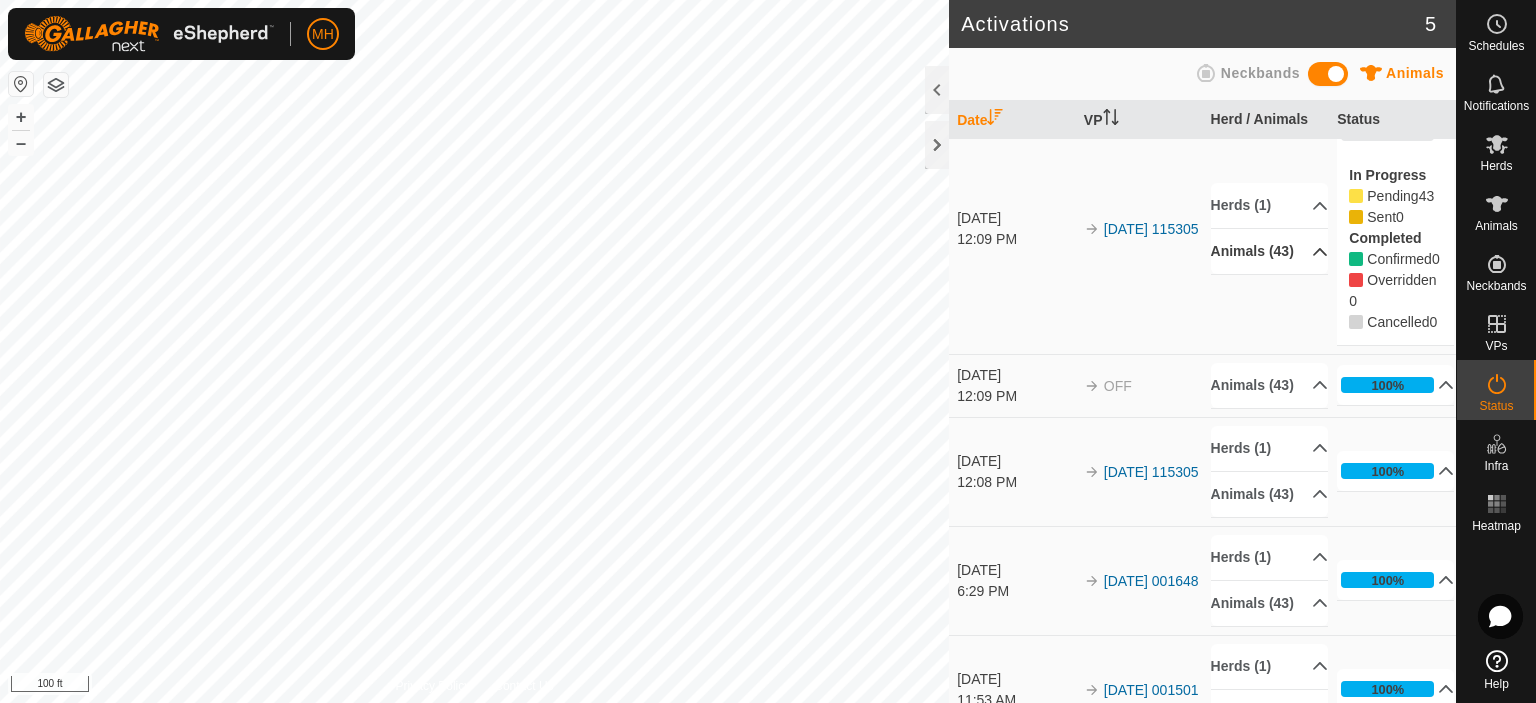 scroll, scrollTop: 20, scrollLeft: 0, axis: vertical 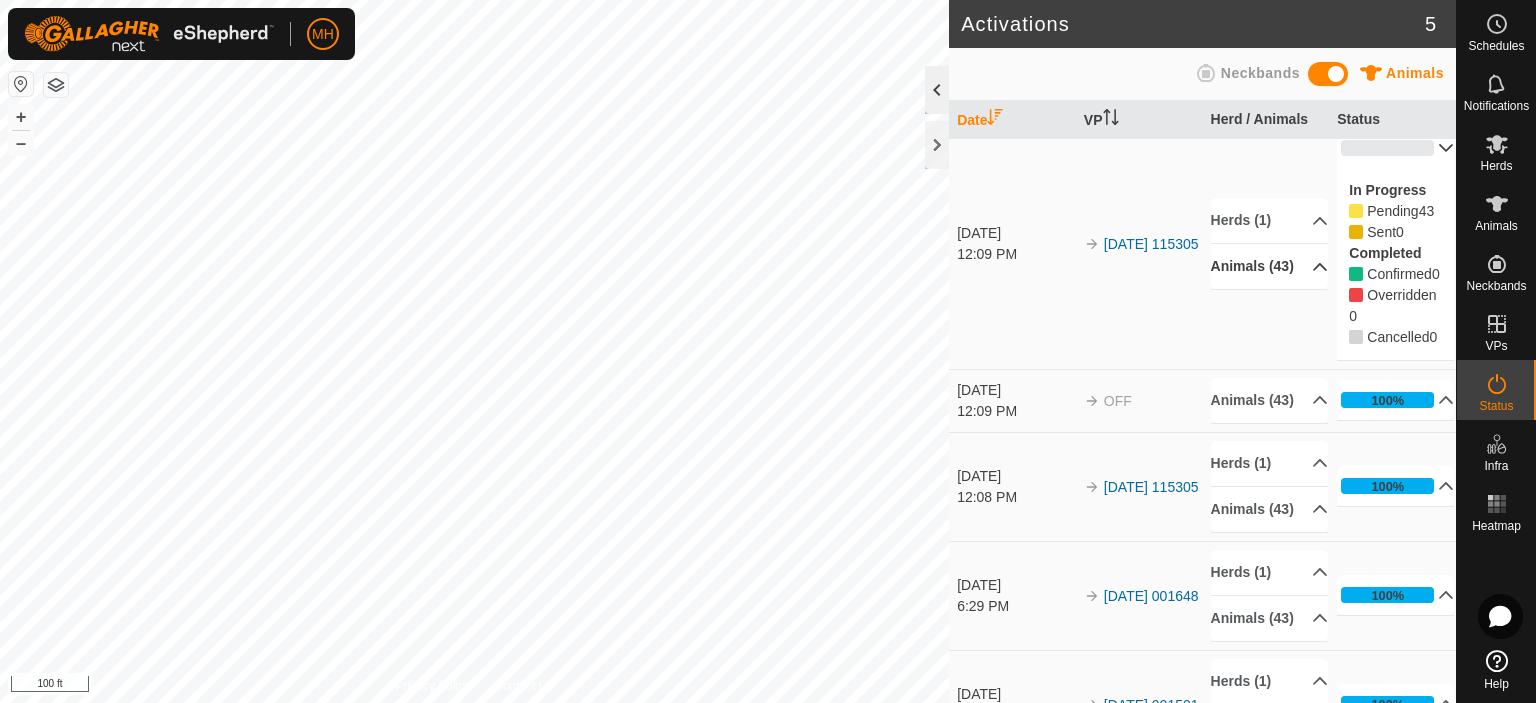click 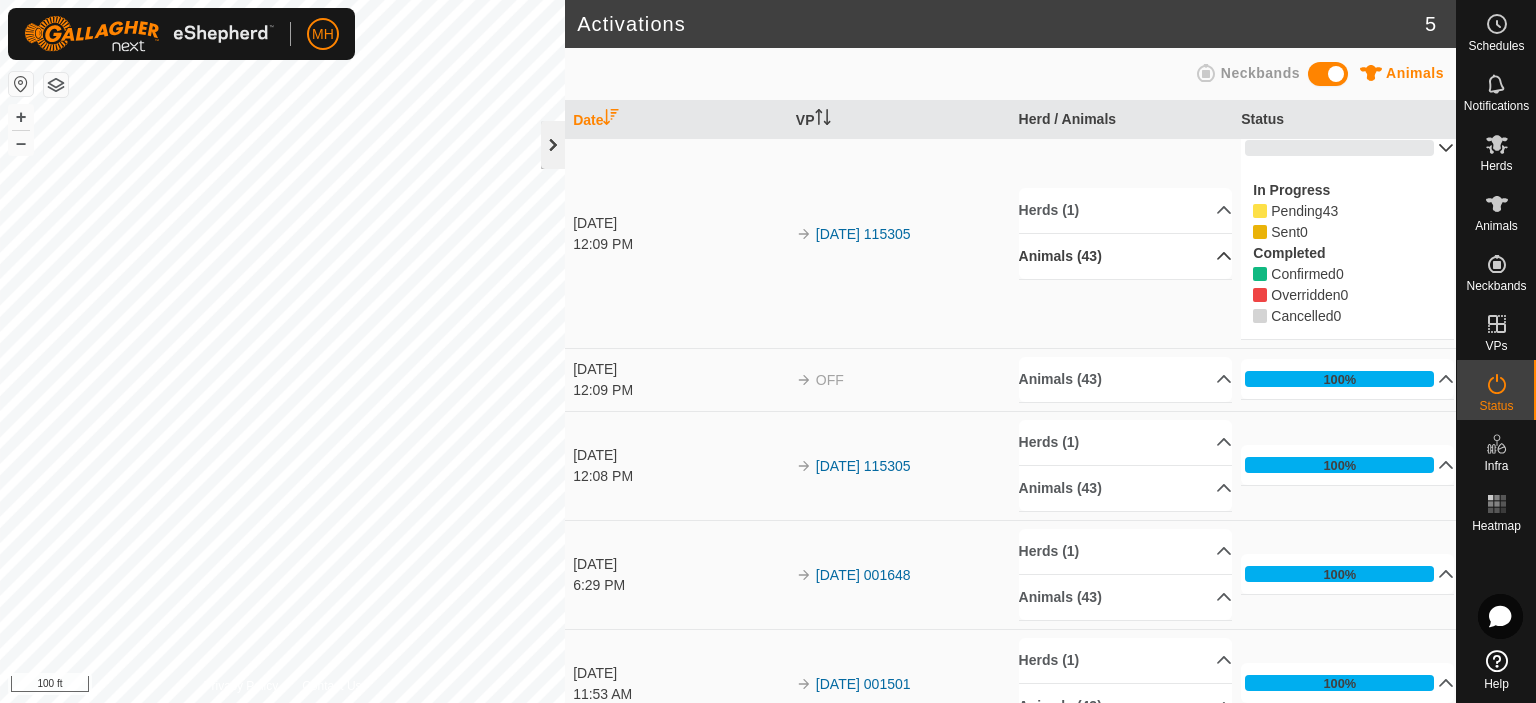 click 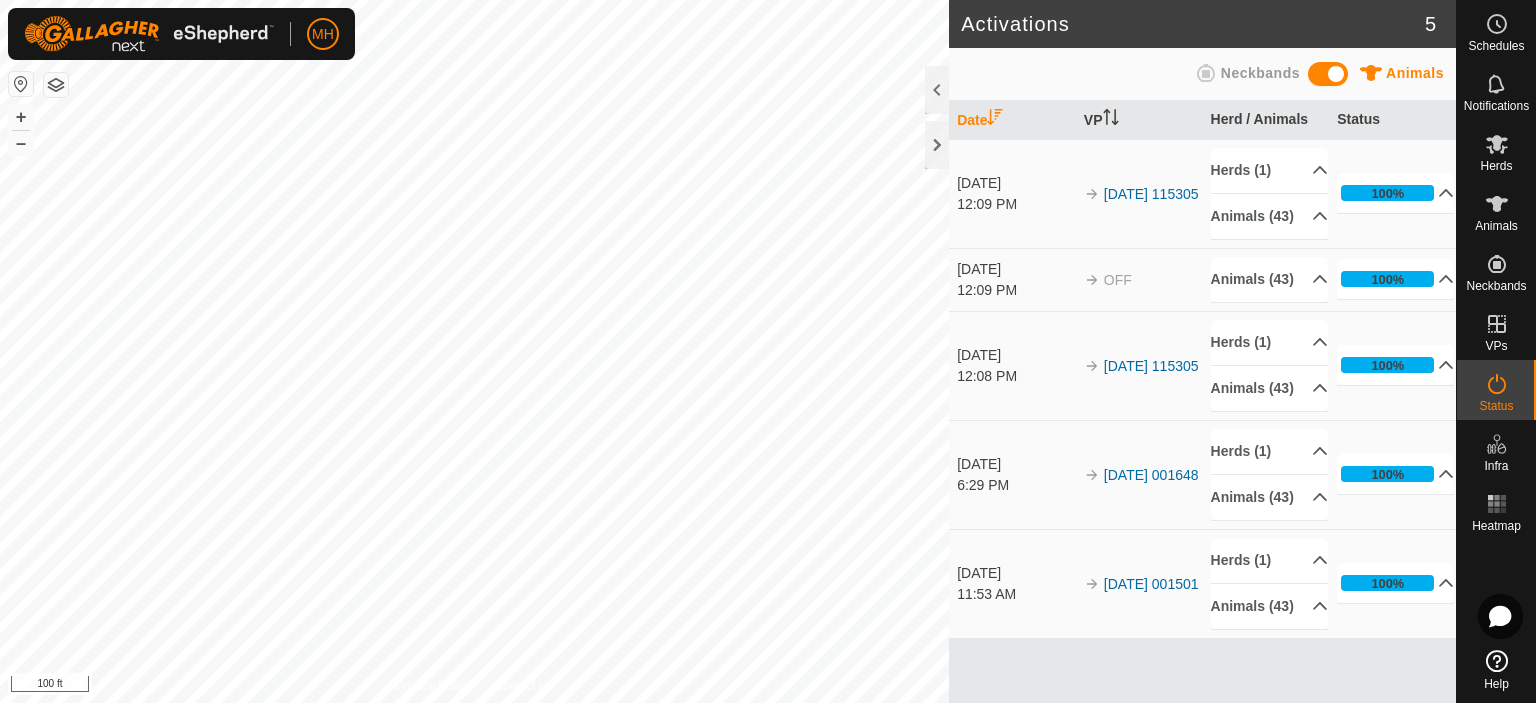 scroll, scrollTop: 0, scrollLeft: 0, axis: both 